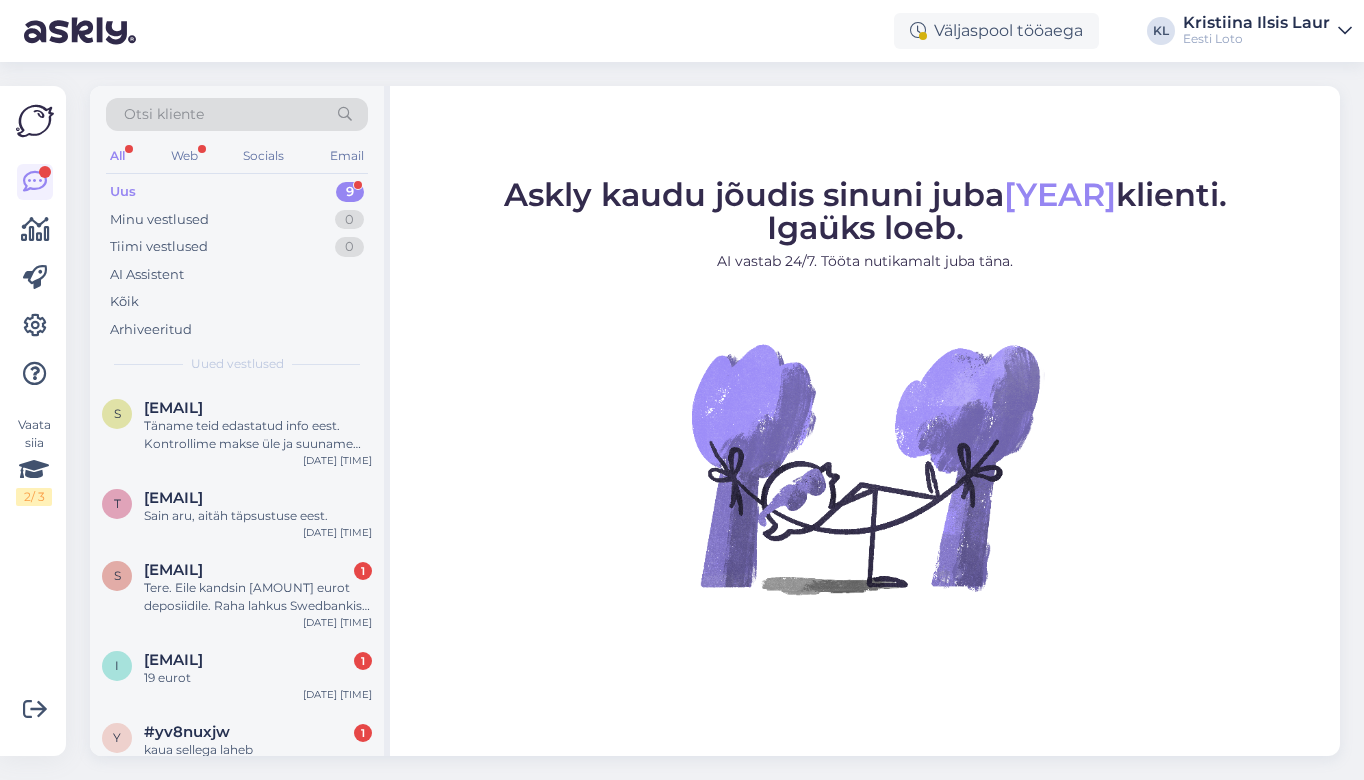 scroll, scrollTop: 0, scrollLeft: 0, axis: both 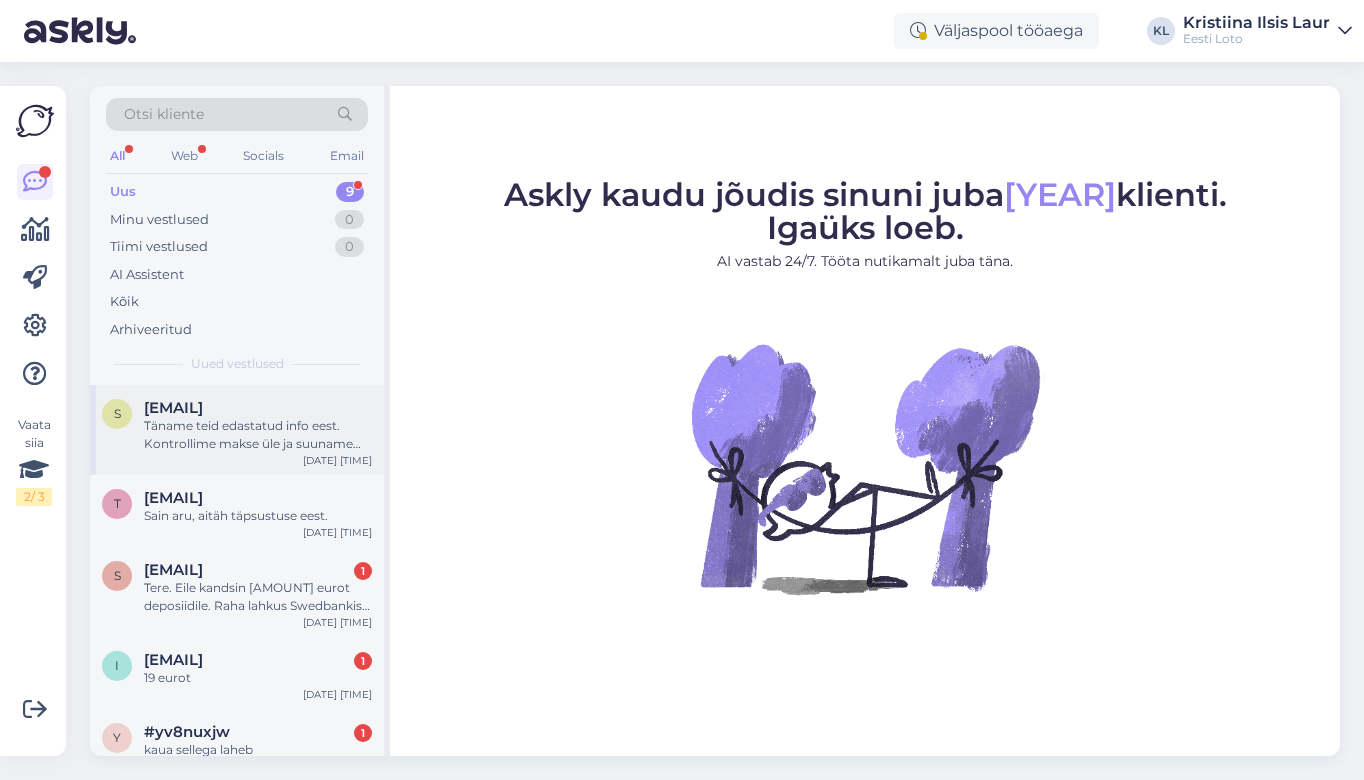 click on "Täname teid edastatud info eest. Kontrollime makse üle ja suuname selle teie e-rahakotti. Oleme teadlikud, et Swedbanki maksetega võib esineda tõrkeid." at bounding box center [258, 435] 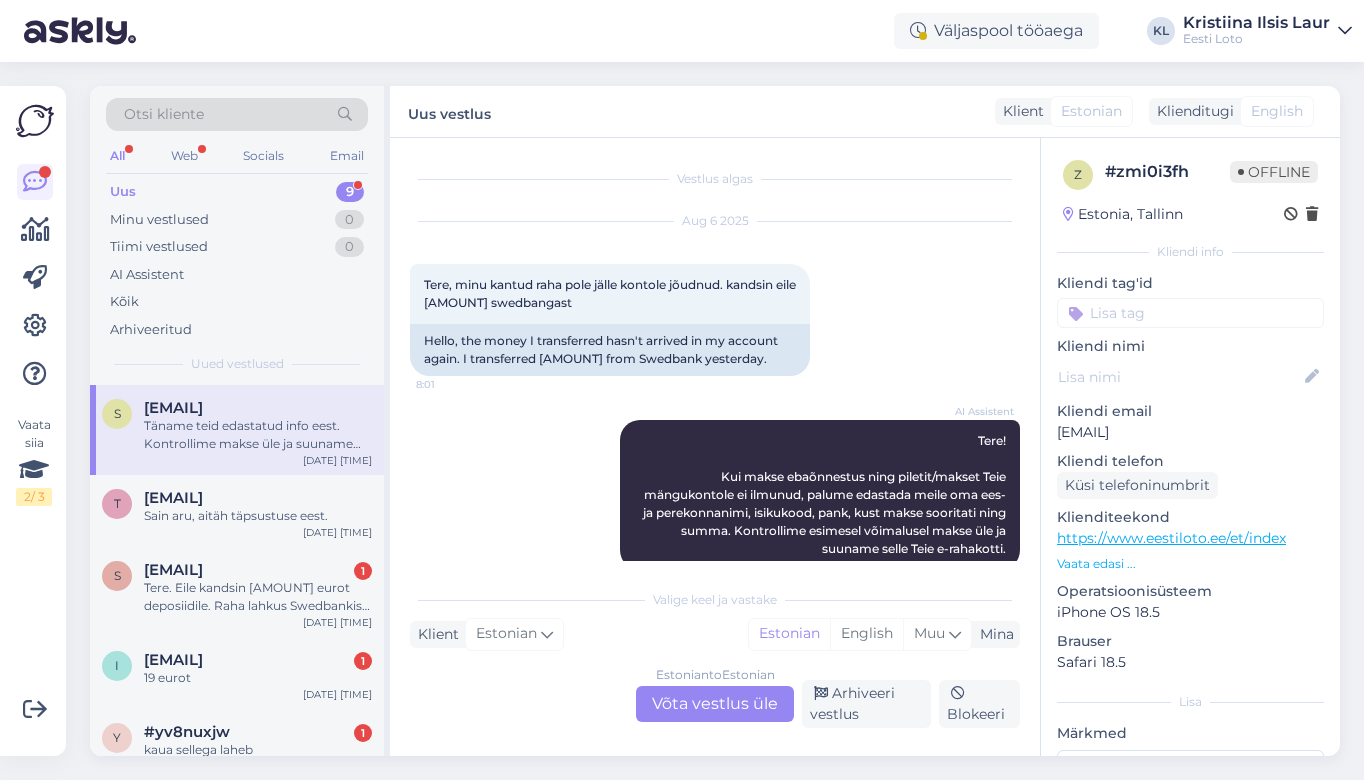 scroll, scrollTop: 273, scrollLeft: 0, axis: vertical 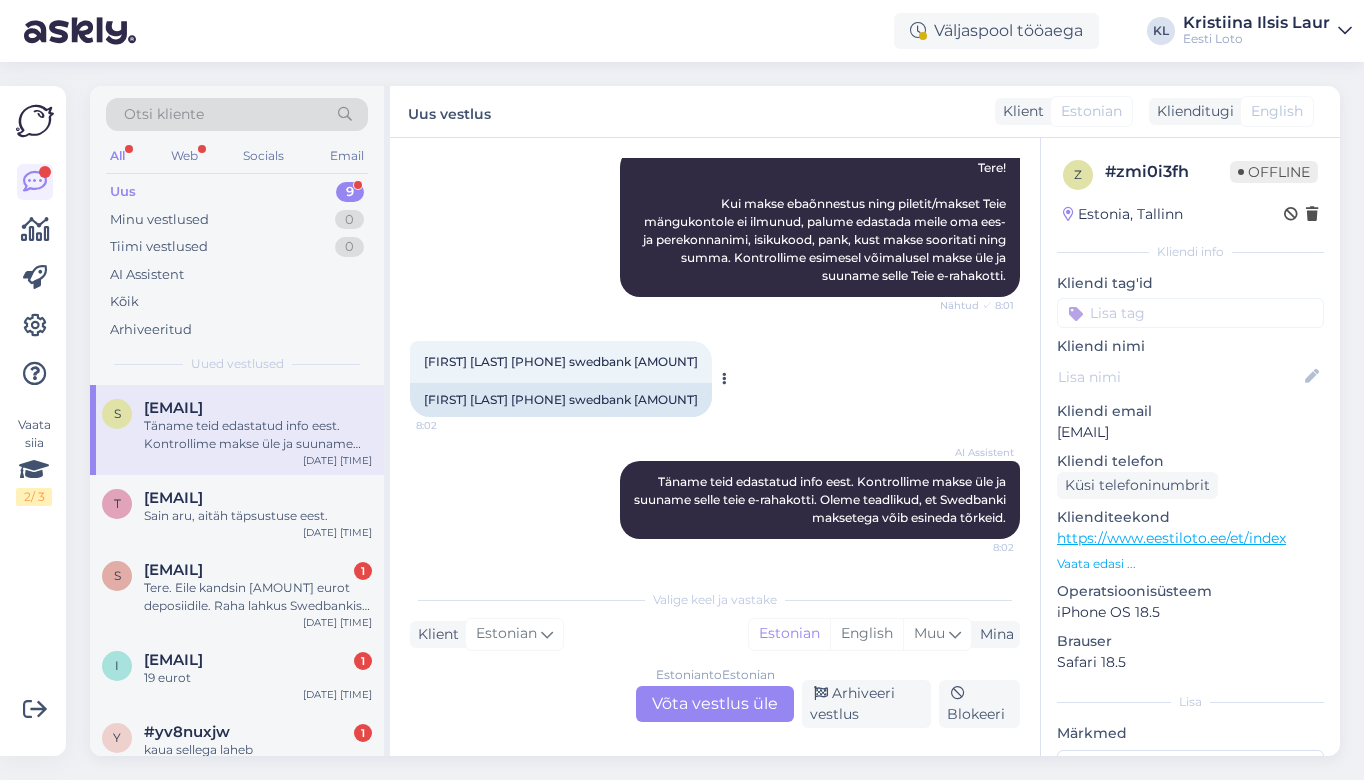 click on "signe Laine 47612092738 swedbank 5 €" at bounding box center (561, 361) 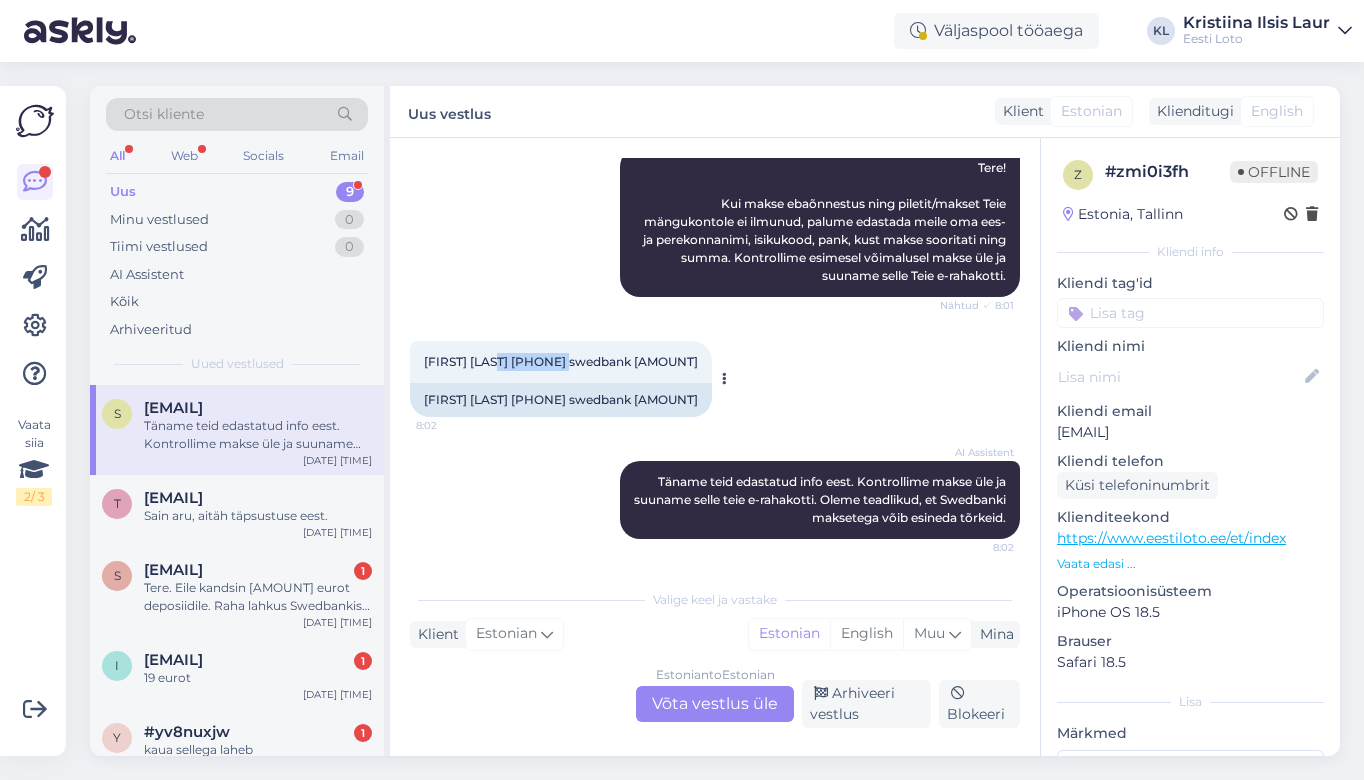 click on "signe Laine 47612092738 swedbank 5 €" at bounding box center (561, 361) 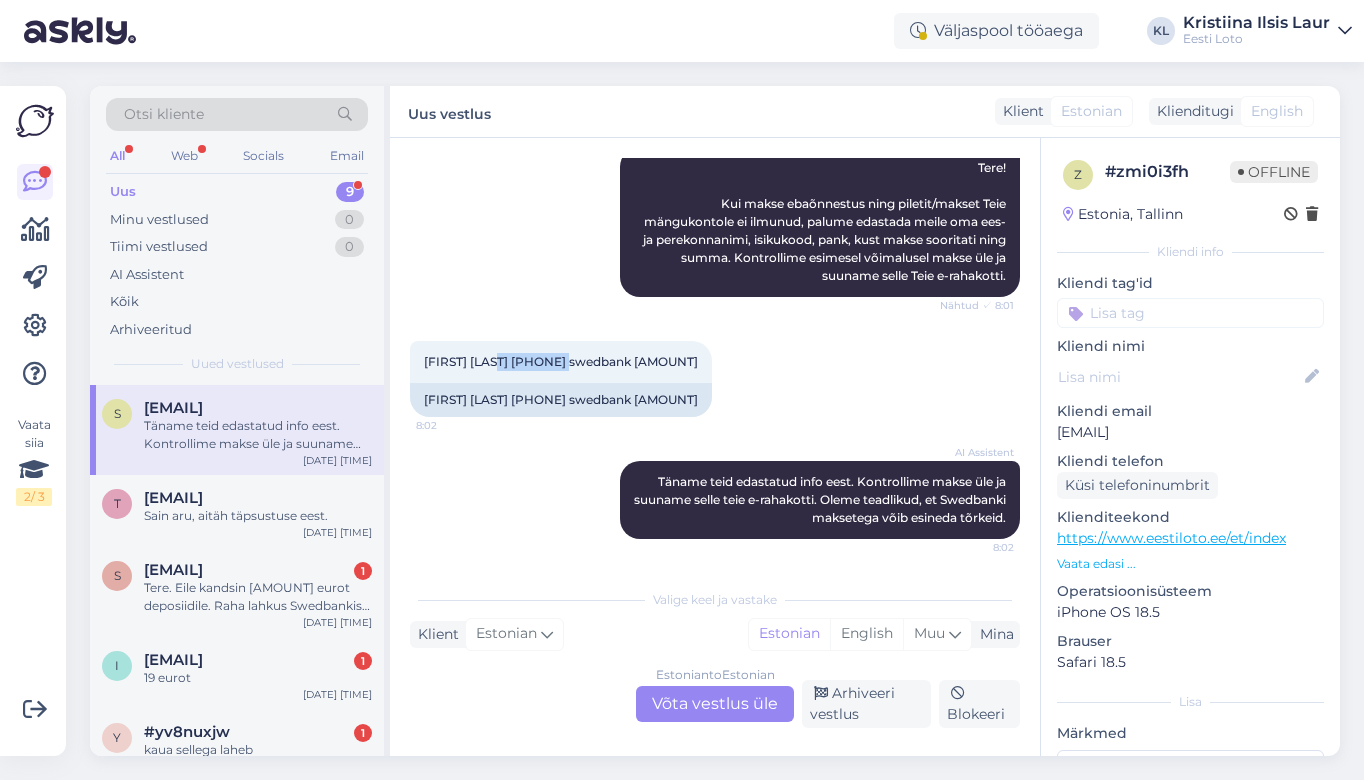 scroll, scrollTop: 273, scrollLeft: 0, axis: vertical 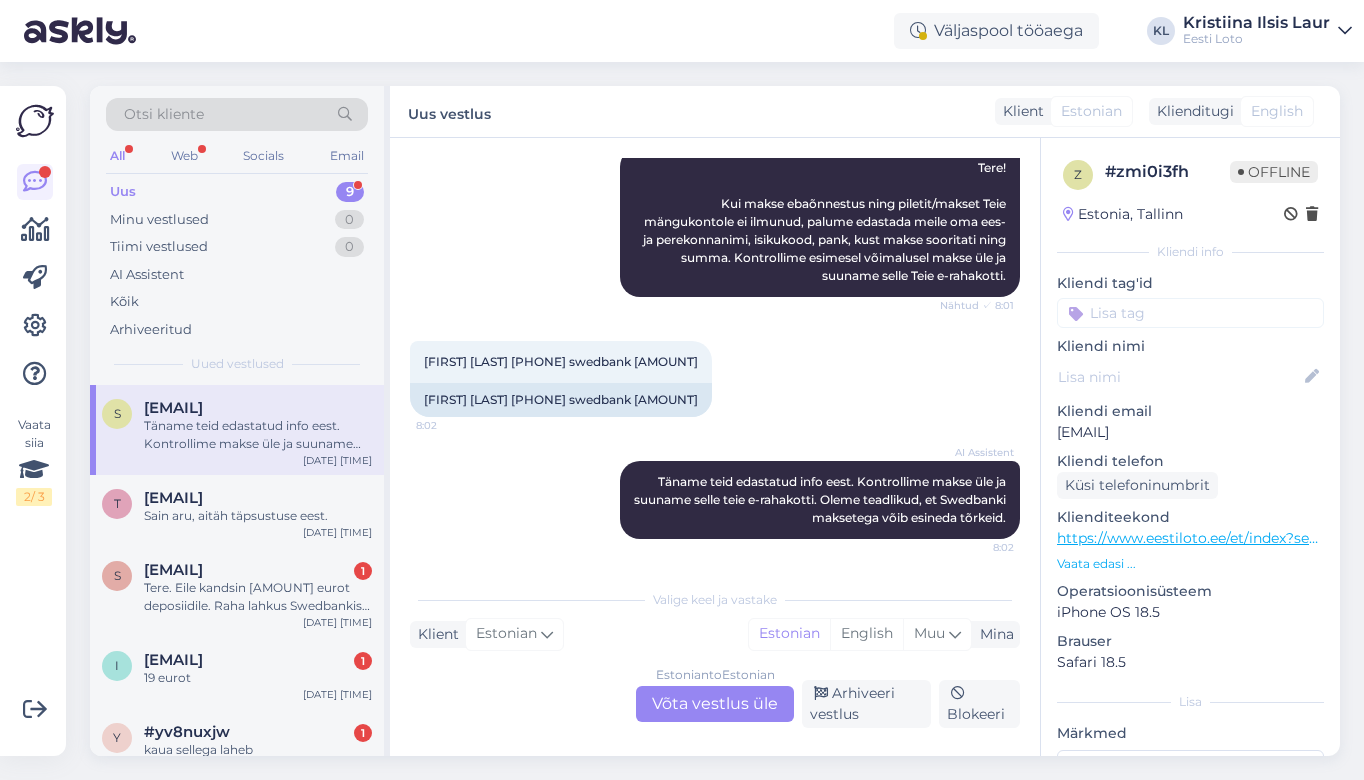 click on "Estonian  to  Estonian Võta vestlus üle" at bounding box center [715, 704] 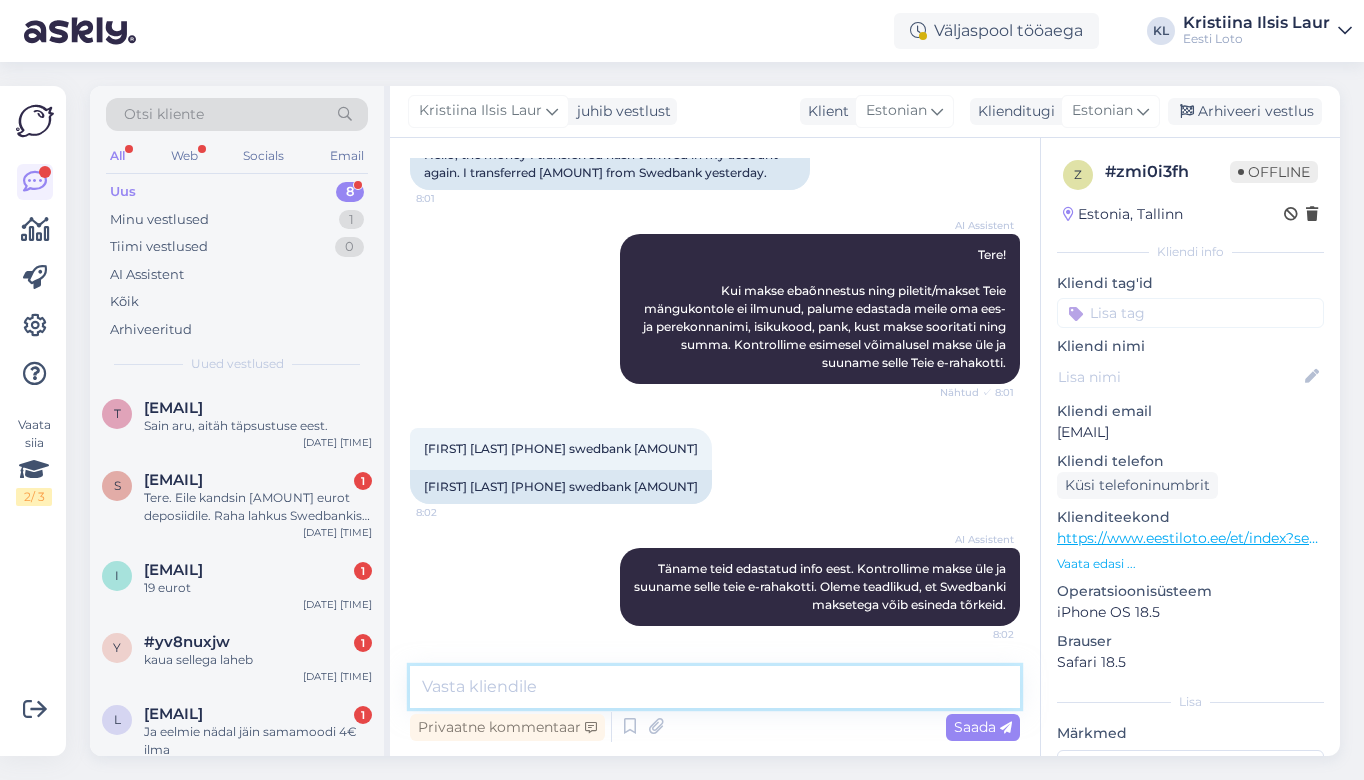 click at bounding box center (715, 687) 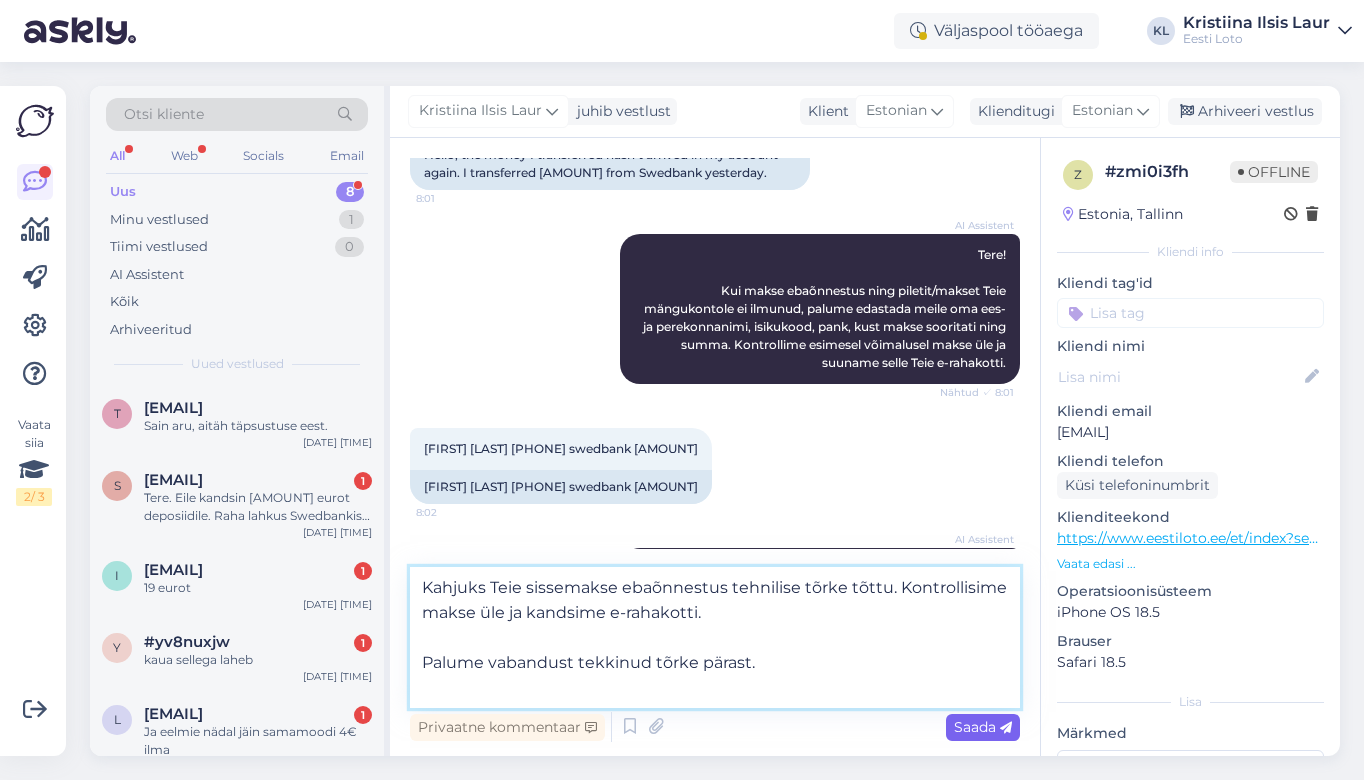 type on "Kahjuks Teie sissemakse ebaõnnestus tehnilise tõrke tõttu. Kontrollisime makse üle ja kandsime e-rahakotti.
Palume vabandust tekkinud tõrke pärast." 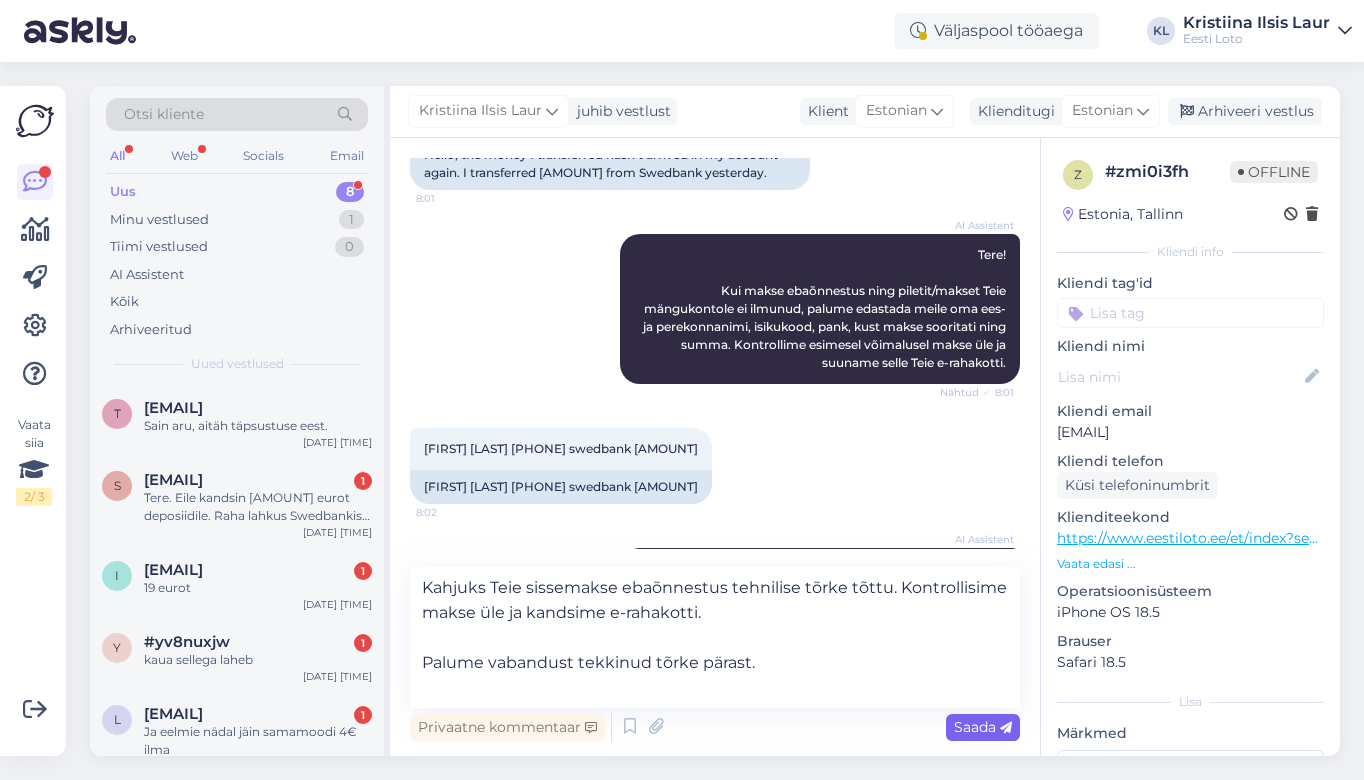 click on "Saada" at bounding box center (983, 727) 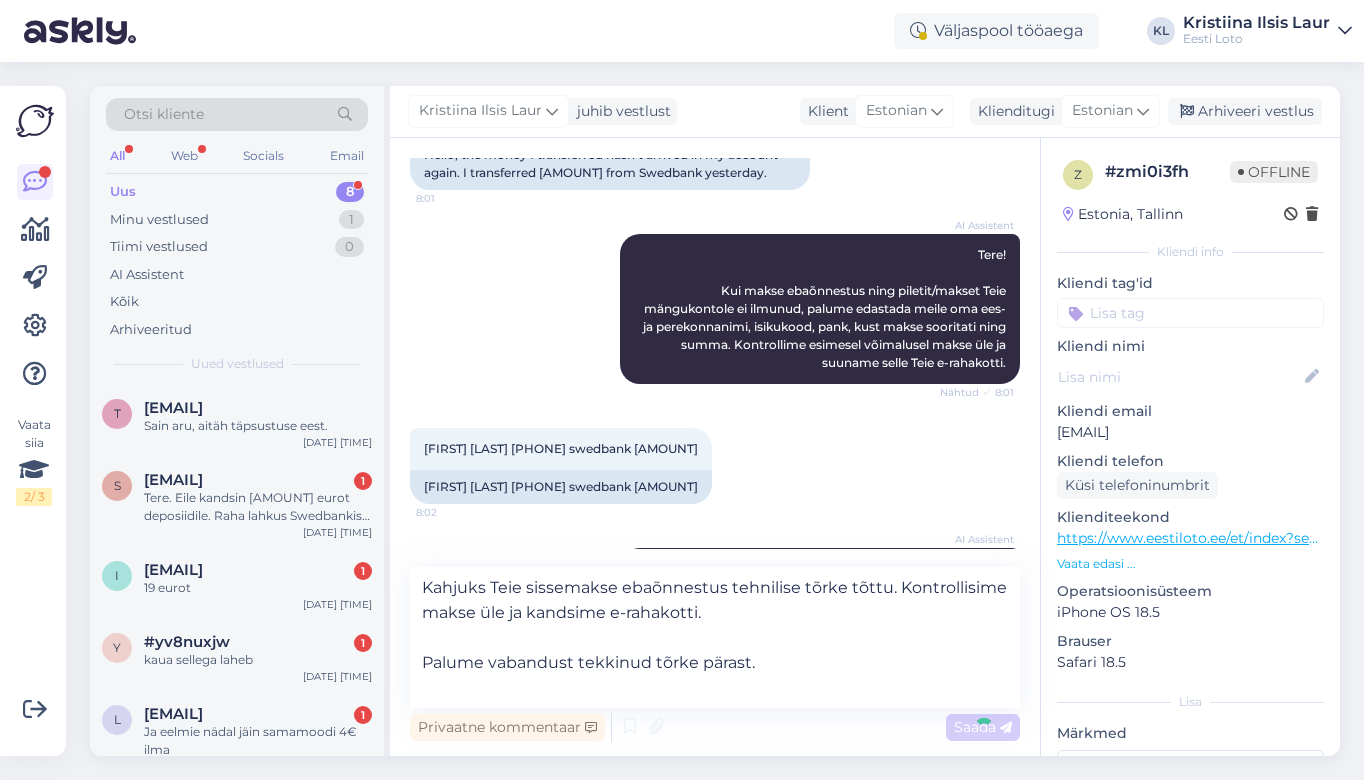 type 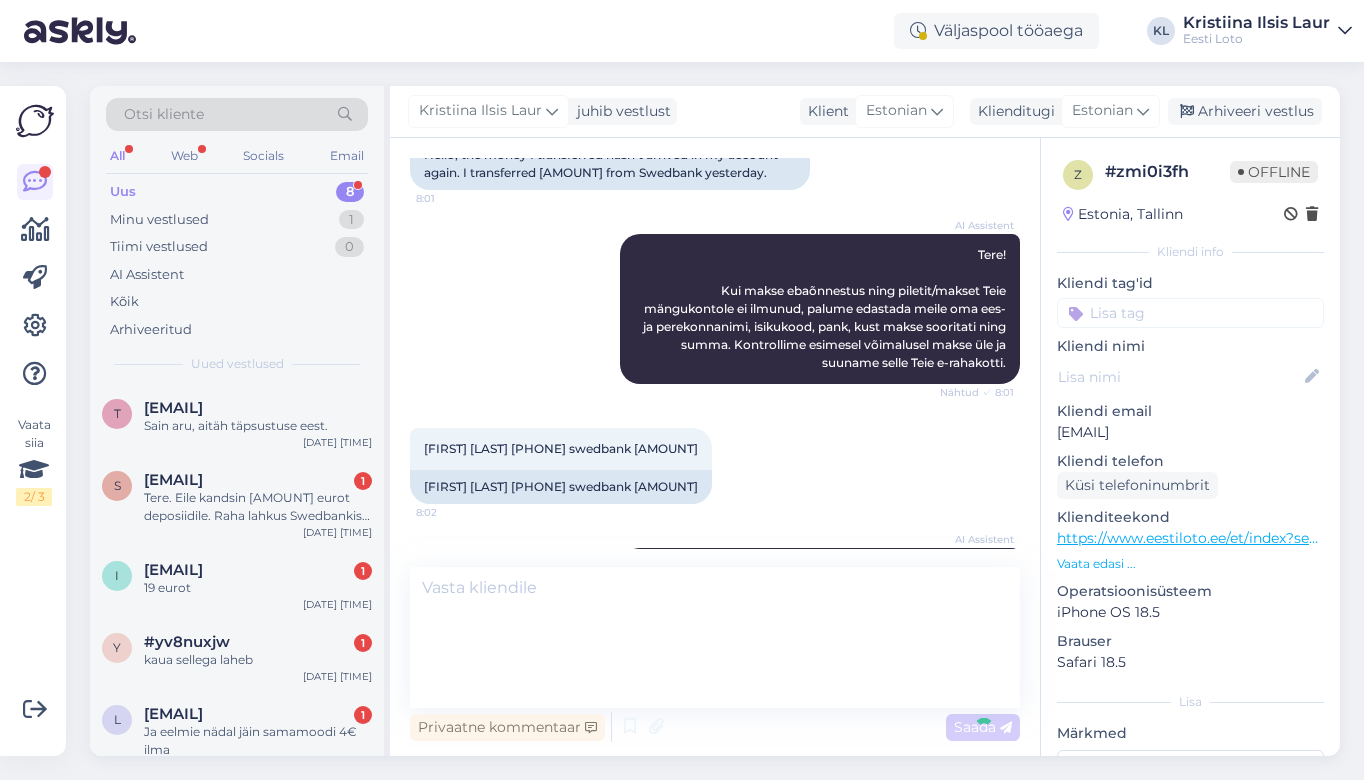 scroll, scrollTop: 326, scrollLeft: 0, axis: vertical 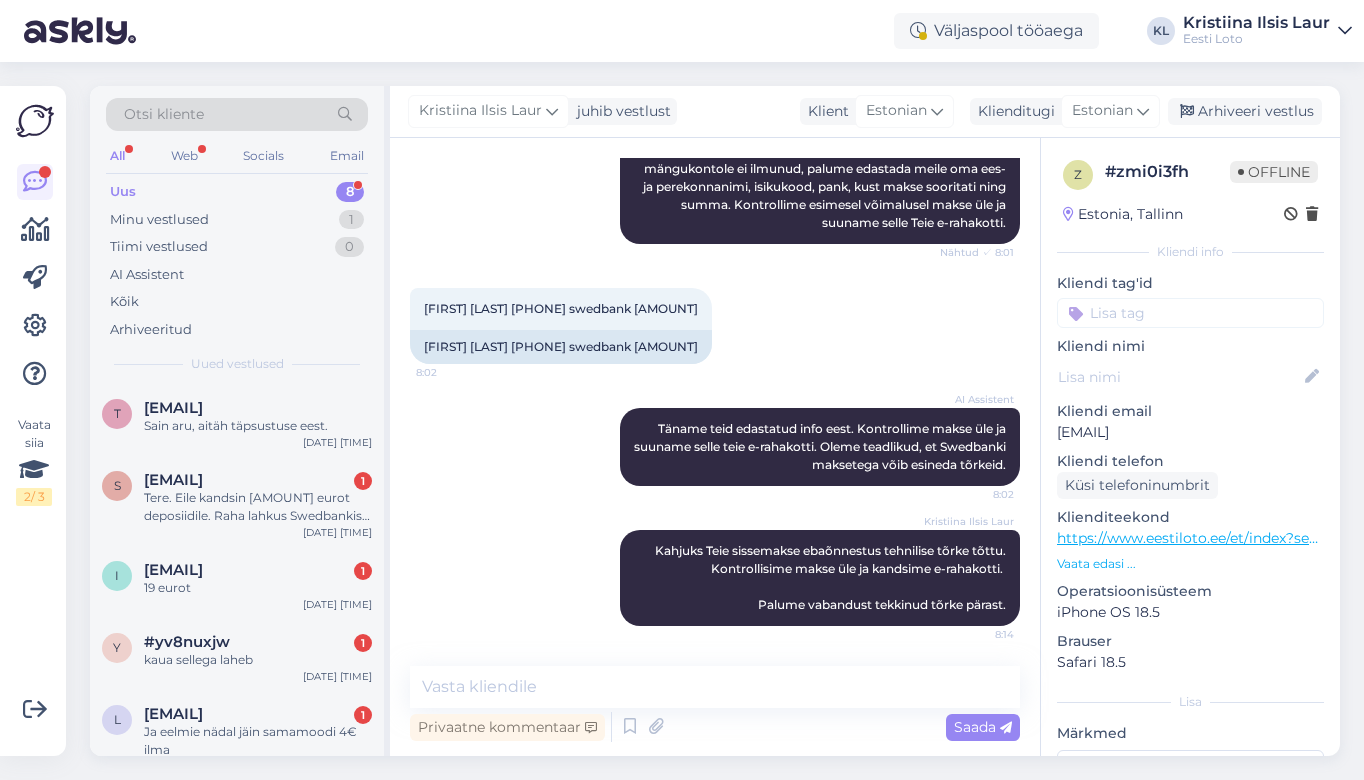 click at bounding box center (1190, 313) 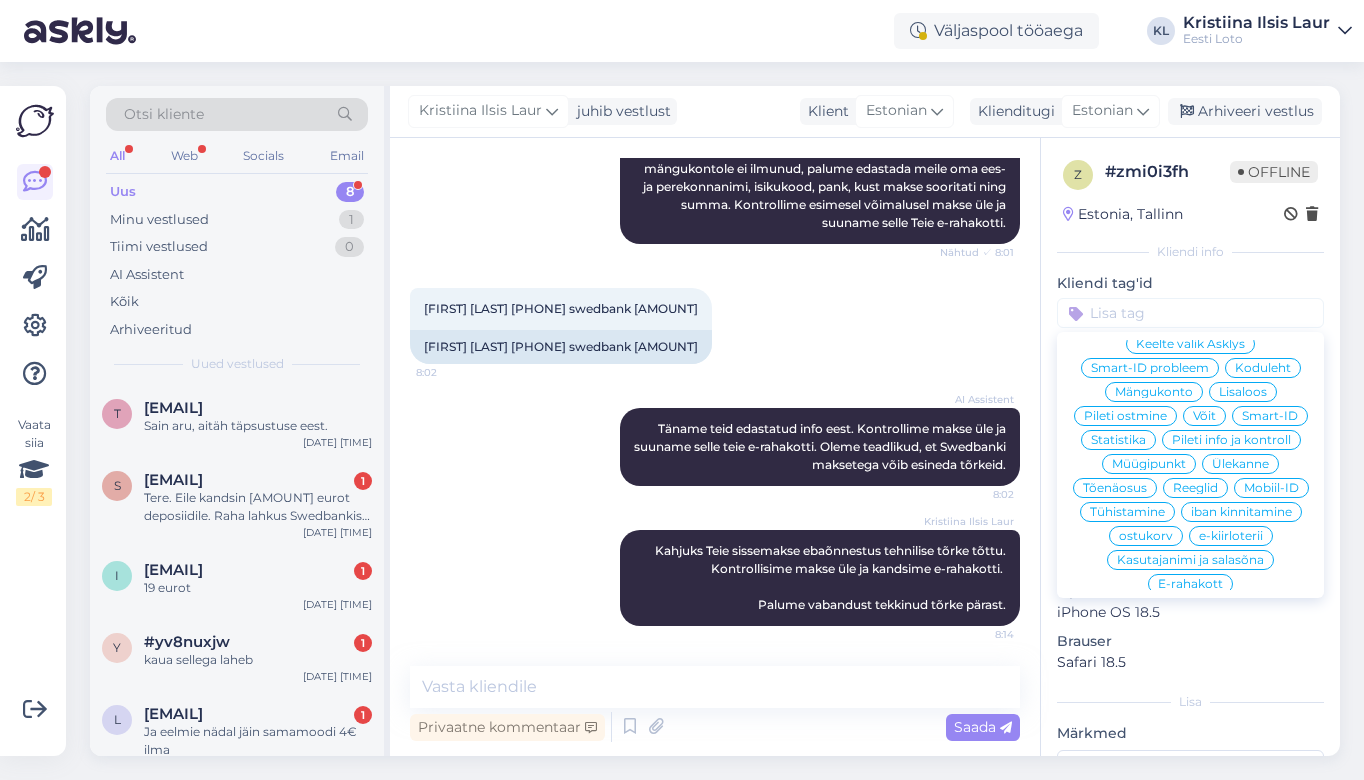scroll, scrollTop: 335, scrollLeft: 0, axis: vertical 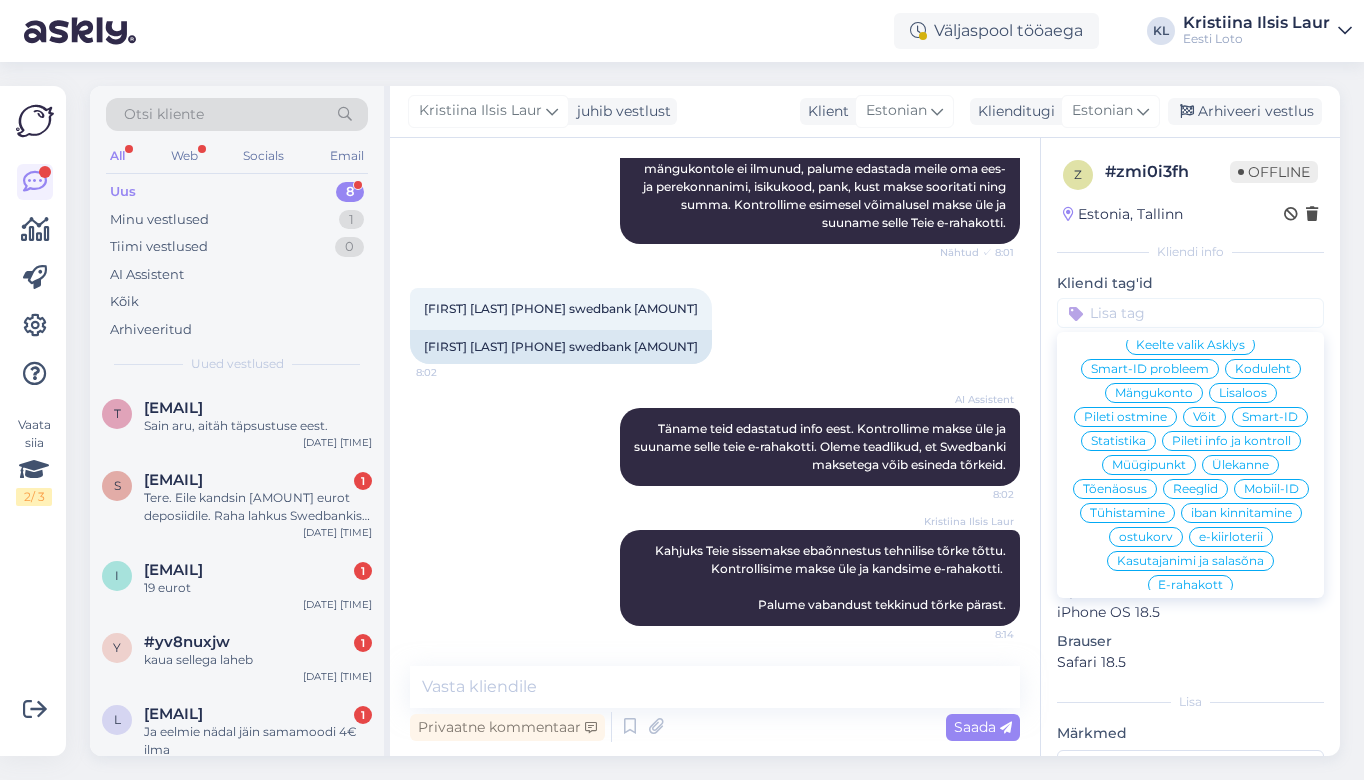 click on "E-rahakott" at bounding box center [1190, 585] 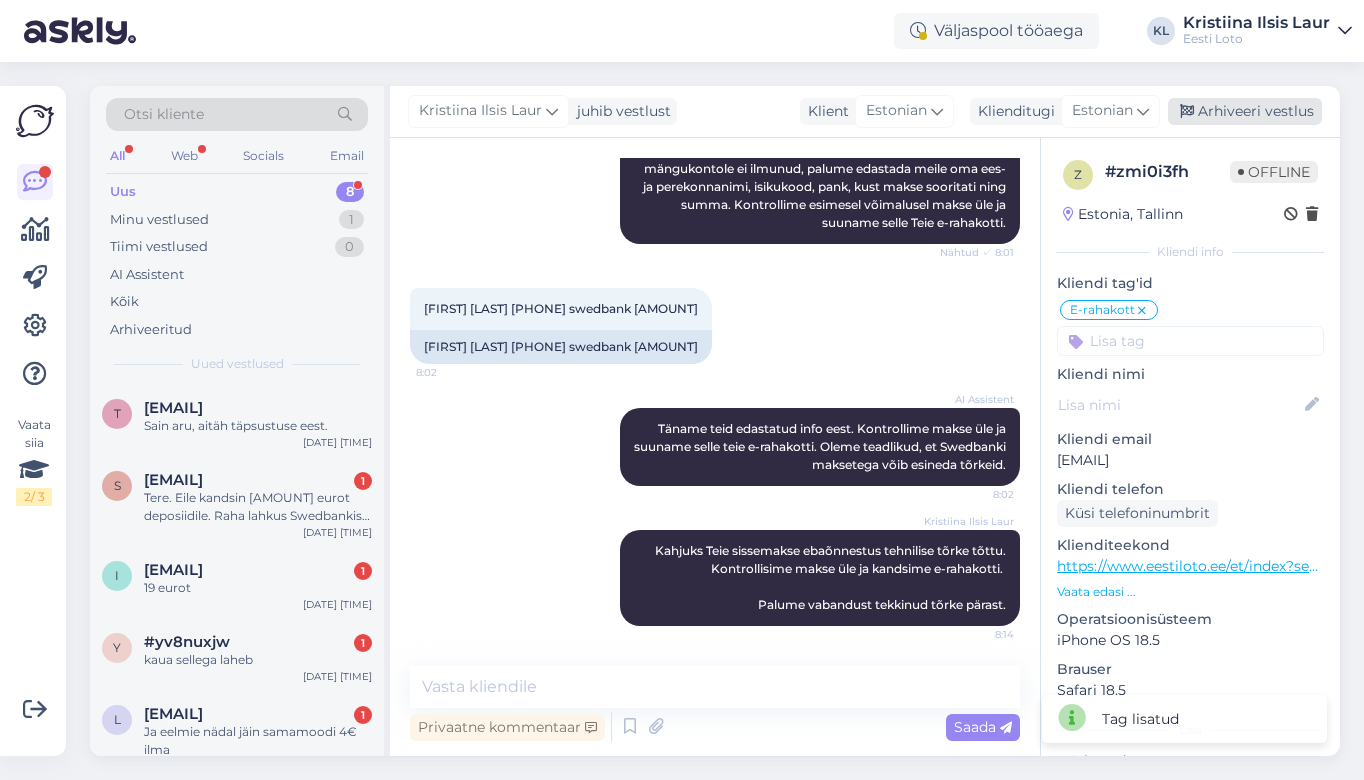 click on "Arhiveeri vestlus" at bounding box center (1245, 111) 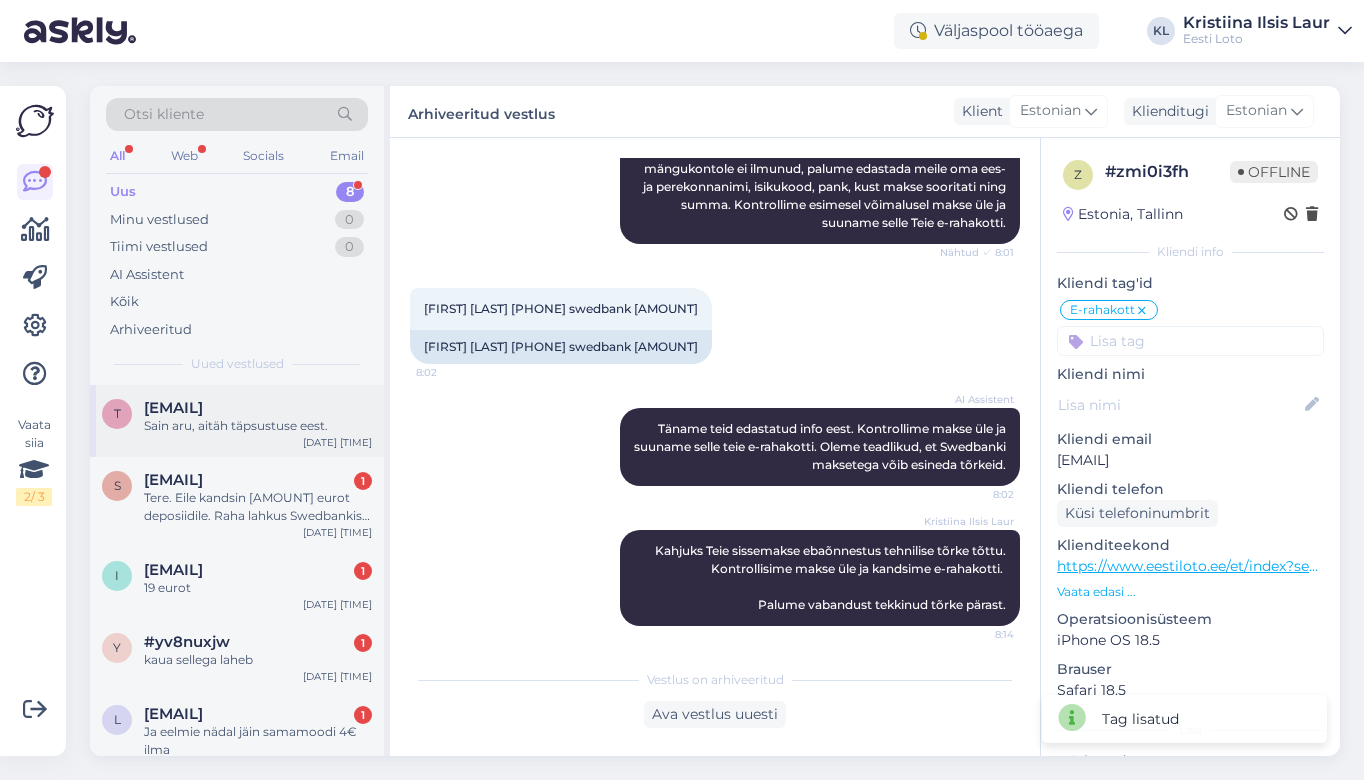 click on "Sain aru, aitäh täpsustuse eest." at bounding box center [258, 426] 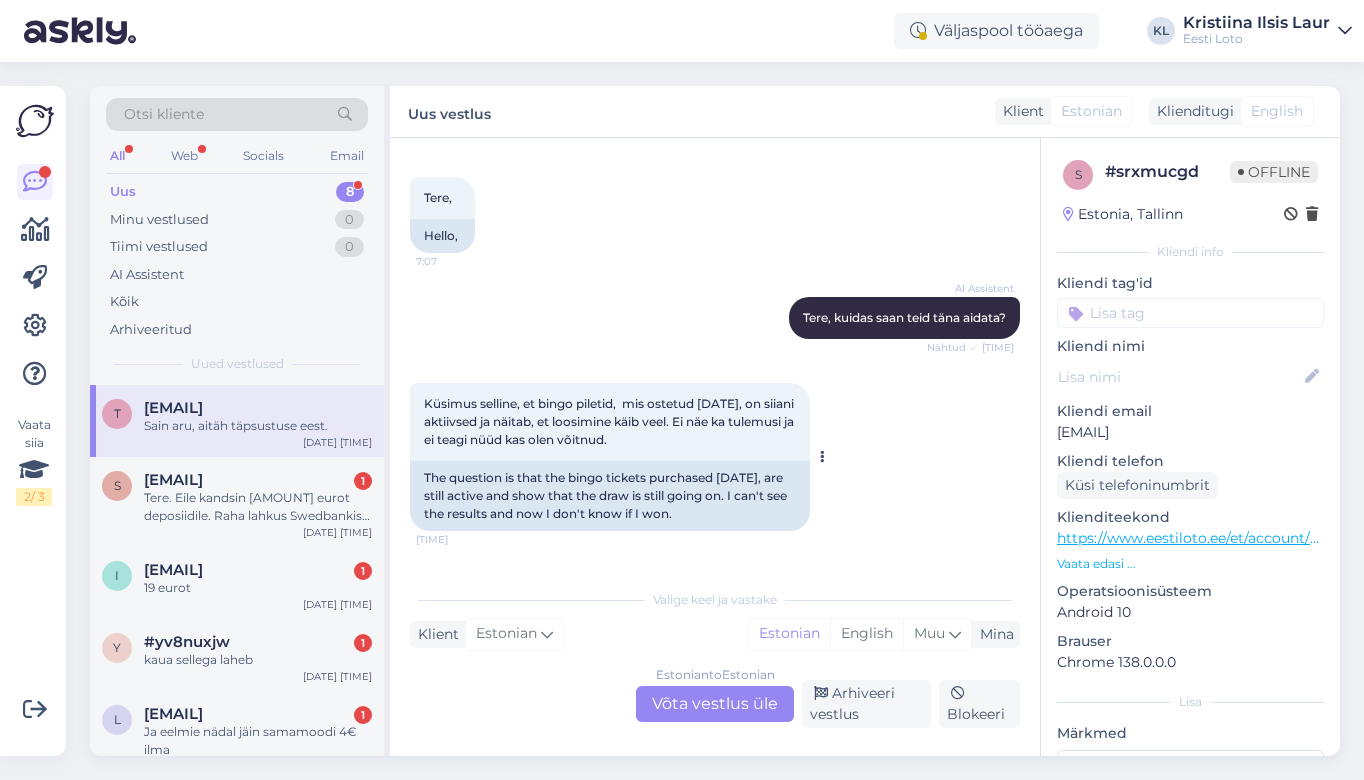 scroll, scrollTop: 88, scrollLeft: 0, axis: vertical 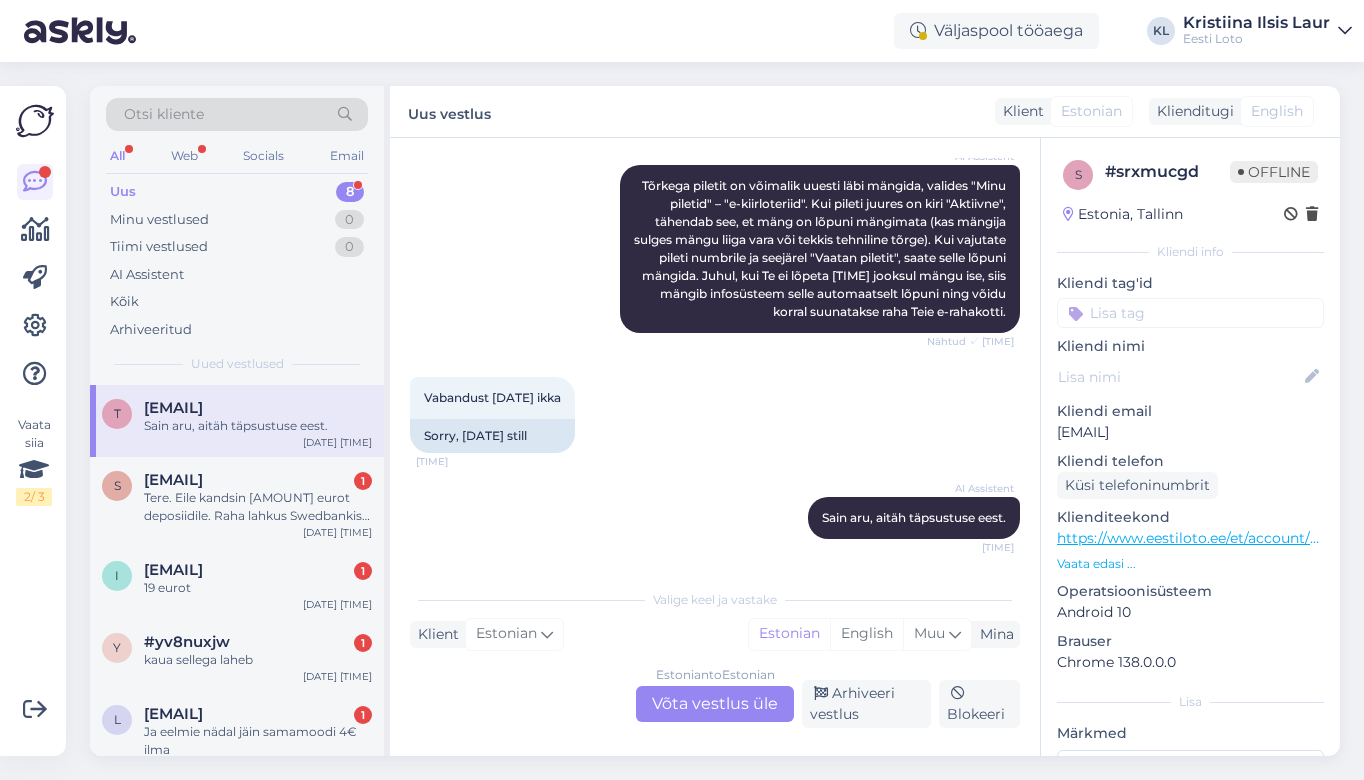 click on "Estonian  to  Estonian Võta vestlus üle" at bounding box center [715, 704] 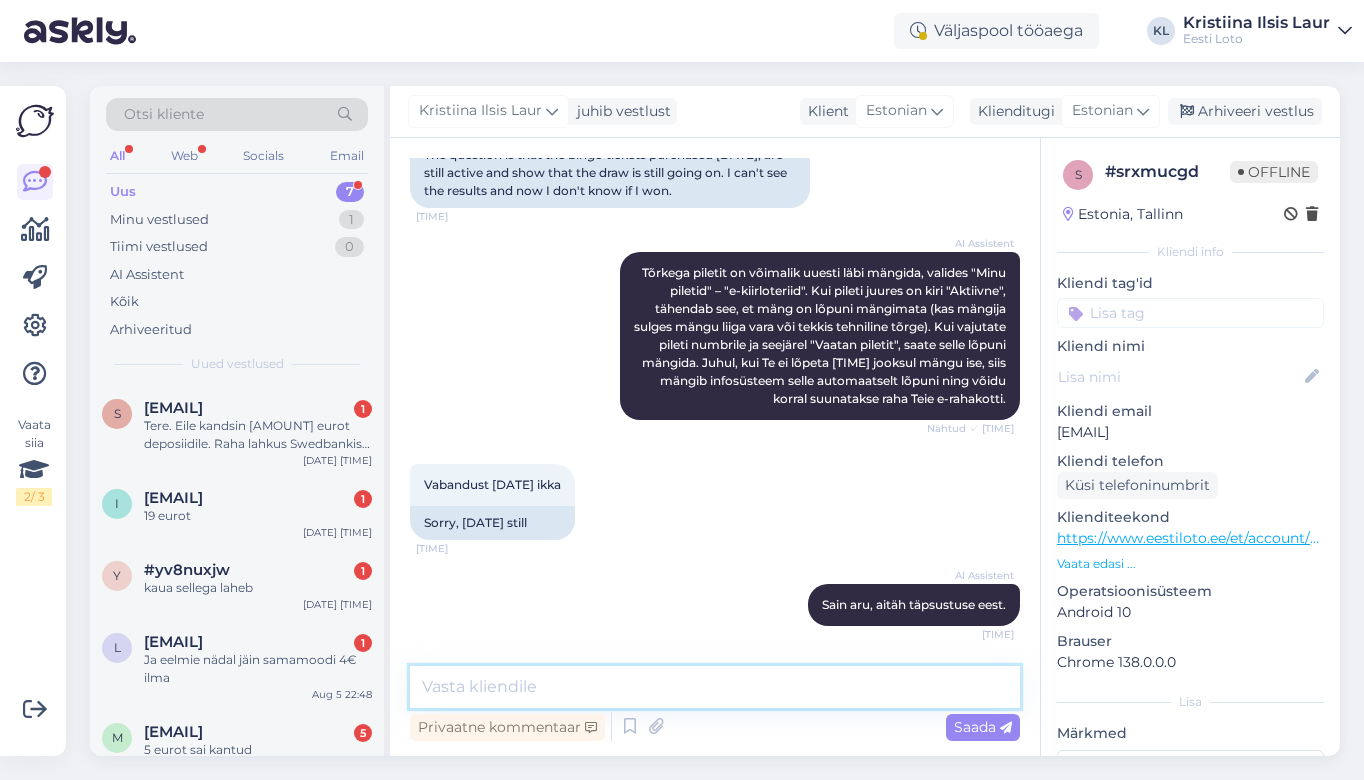 click at bounding box center [715, 687] 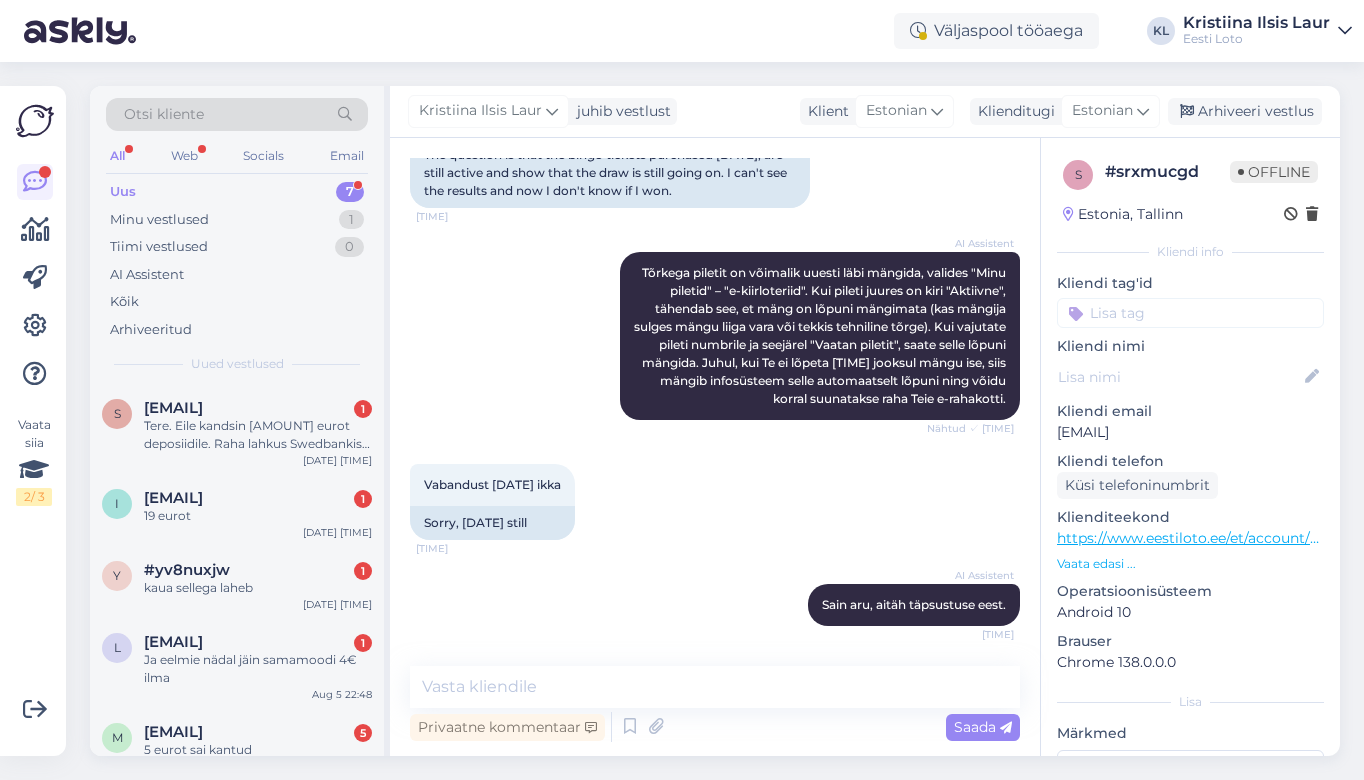 drag, startPoint x: 1242, startPoint y: 439, endPoint x: 1060, endPoint y: 441, distance: 182.01099 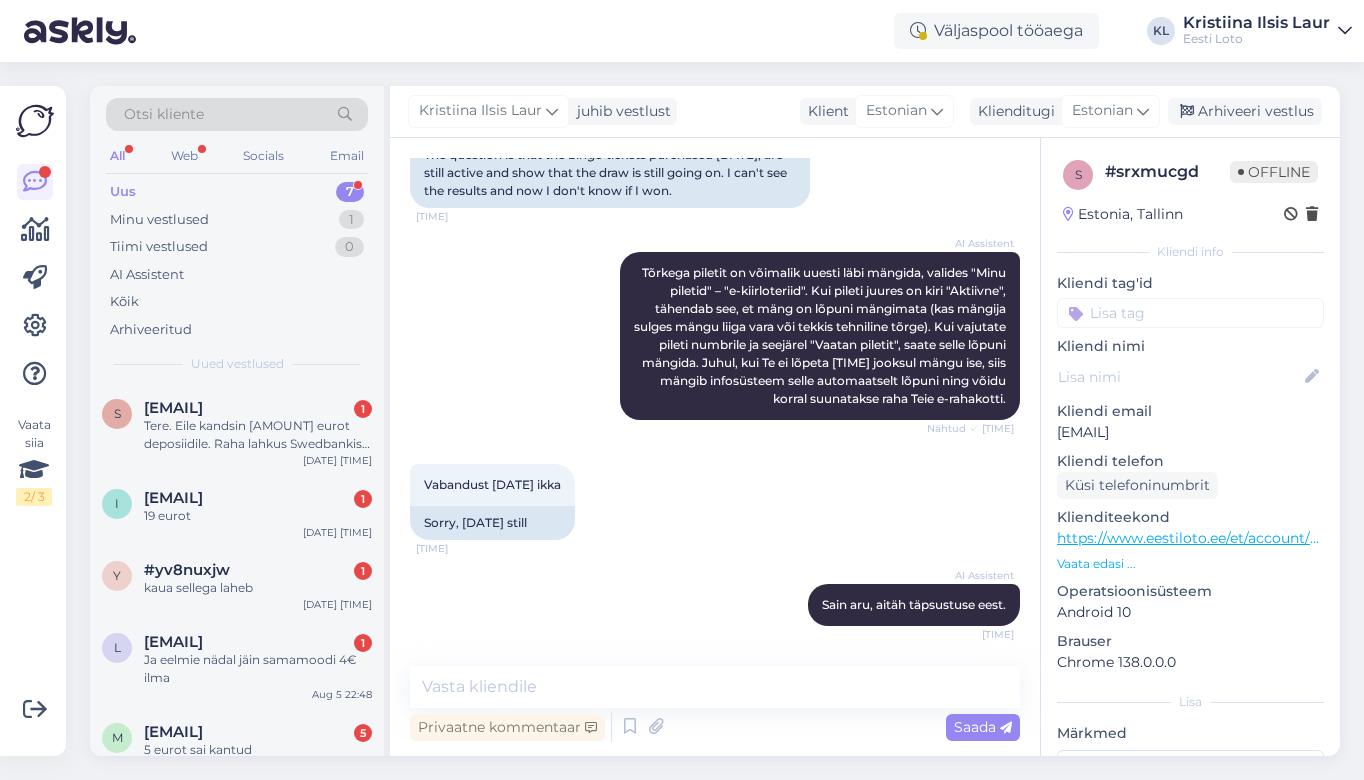 click on "[EMAIL]" at bounding box center (1190, 432) 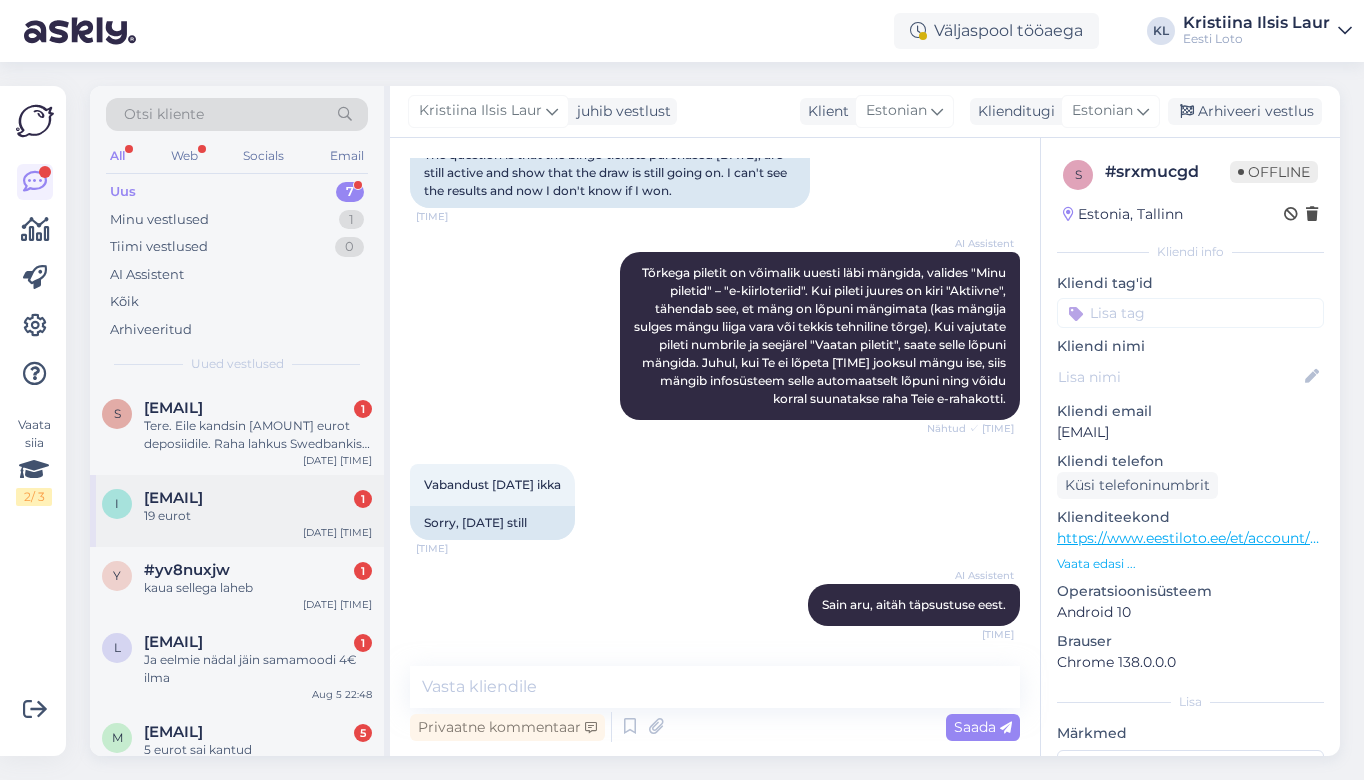click on "[EMAIL]" at bounding box center (173, 498) 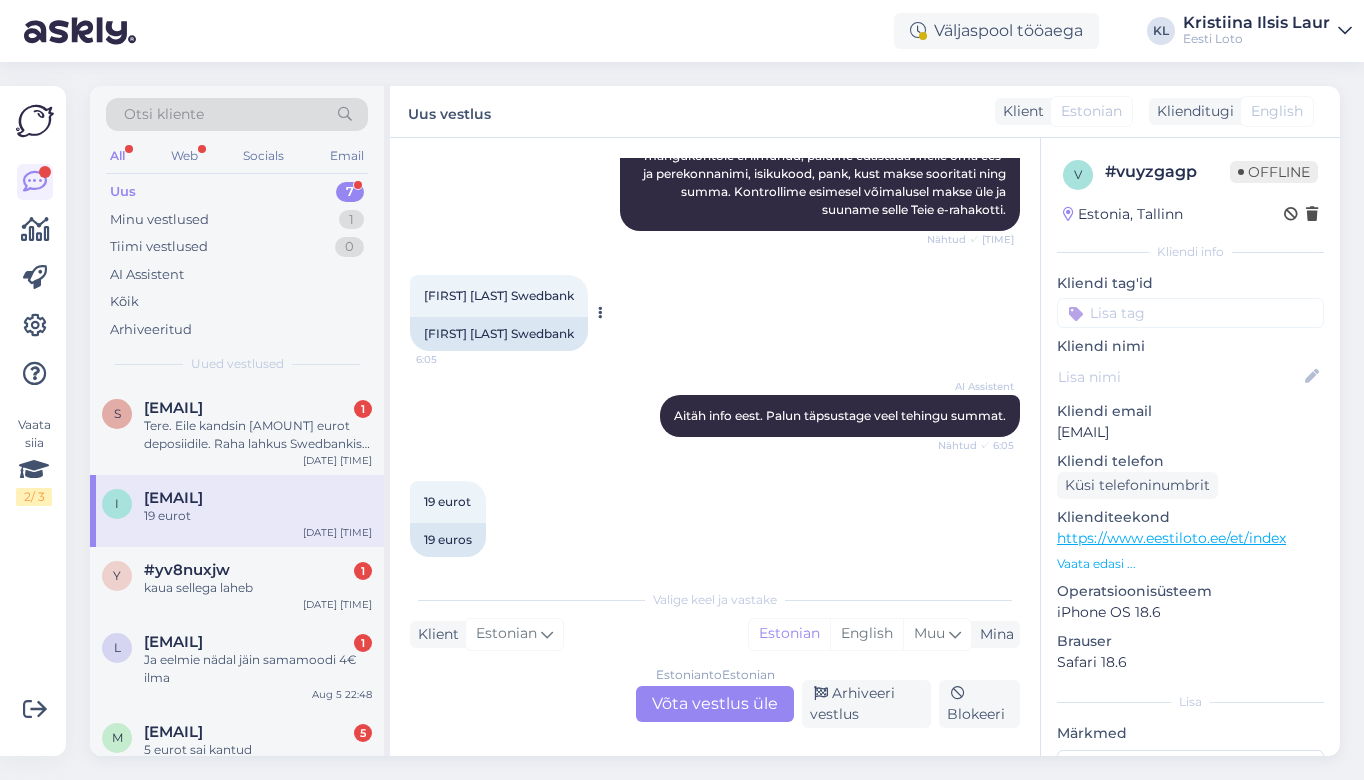 click on "[FIRST] [LAST] [PHONE] [BANK] [TIME]" at bounding box center (499, 295) 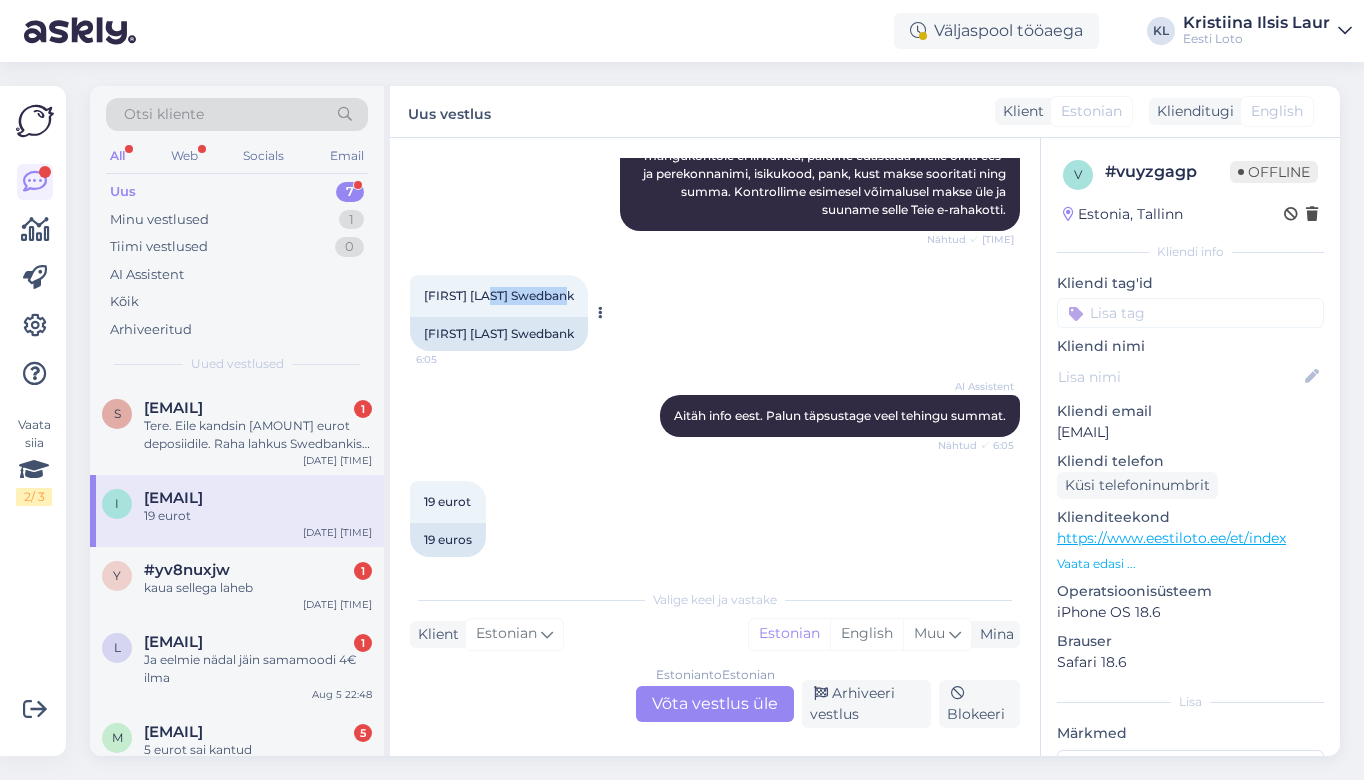 click on "[FIRST] [LAST] [PHONE] [BANK] [TIME]" at bounding box center [499, 295] 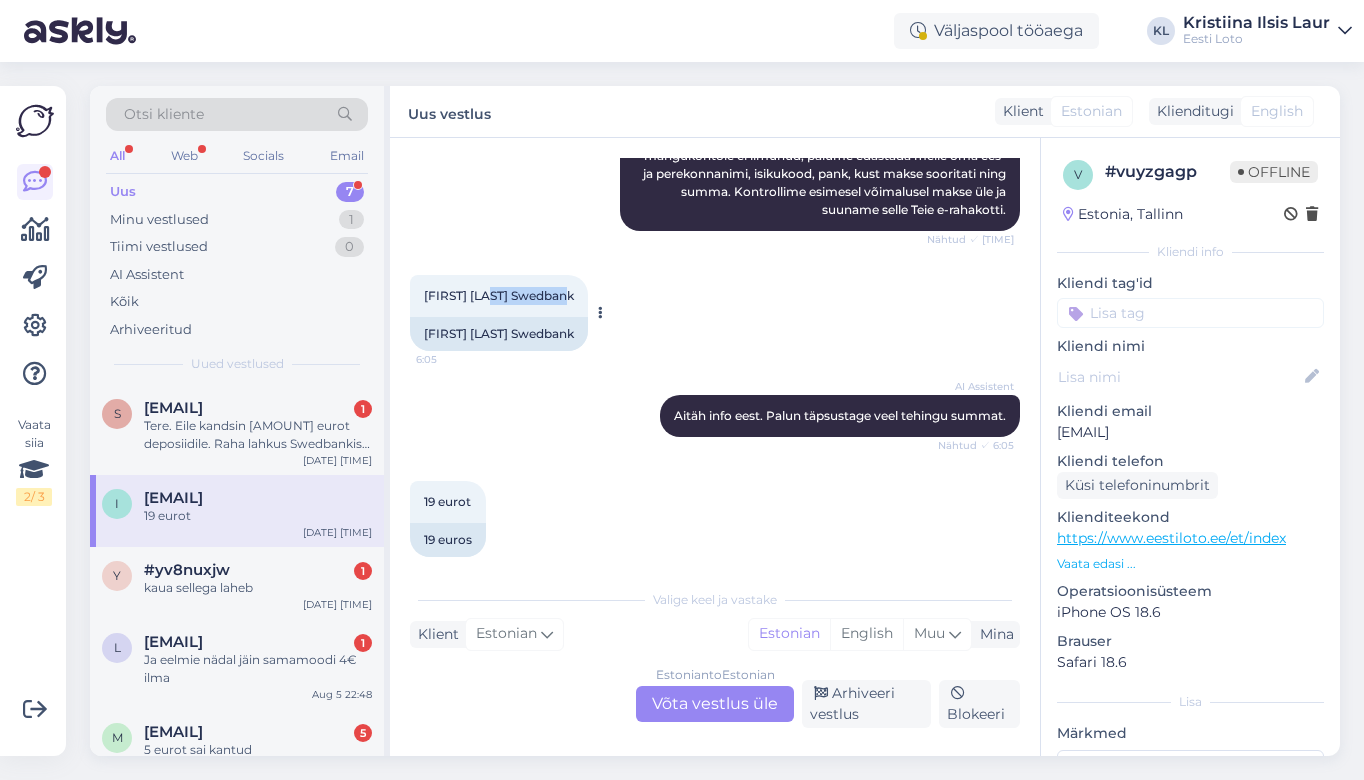 copy on "[PHONE]" 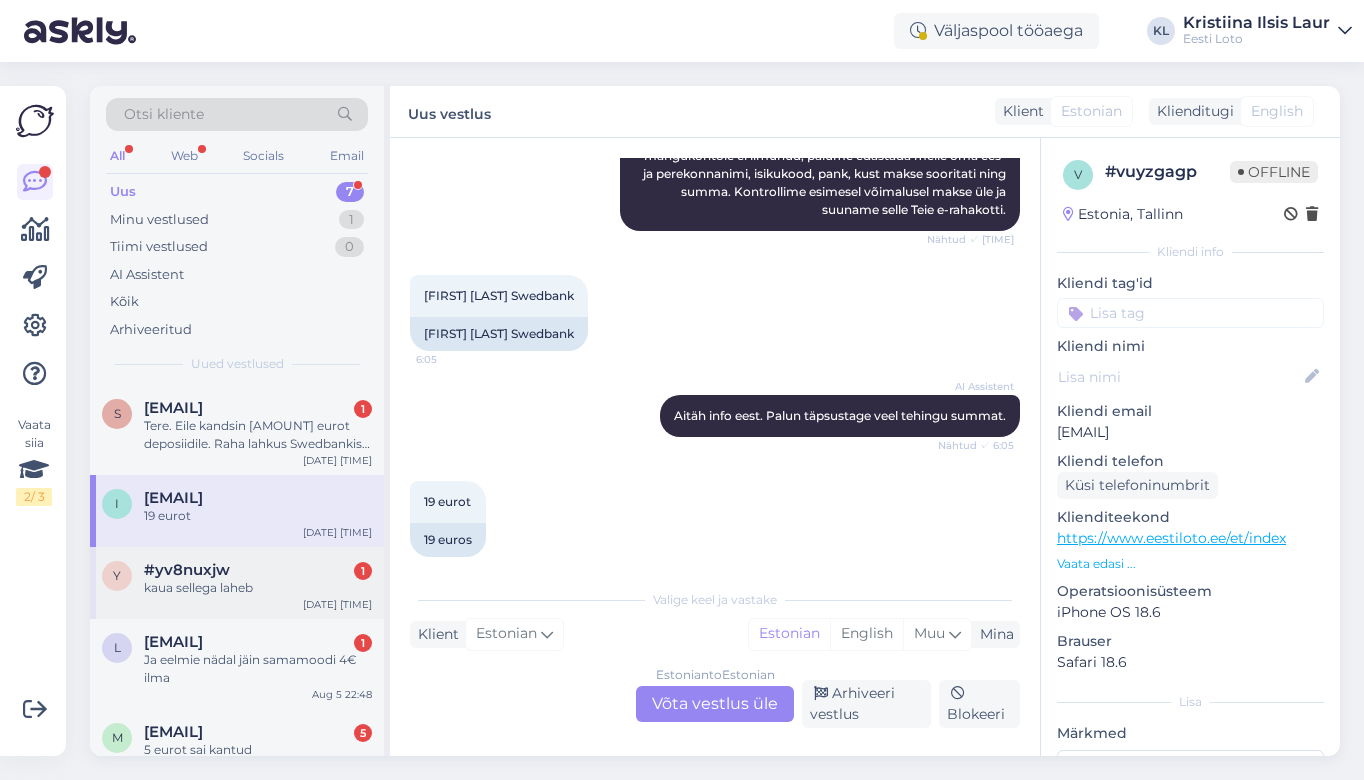 click on "y #yv8nuxjw 1 kaua sellega laheb Aug 5 23:53" at bounding box center (237, 583) 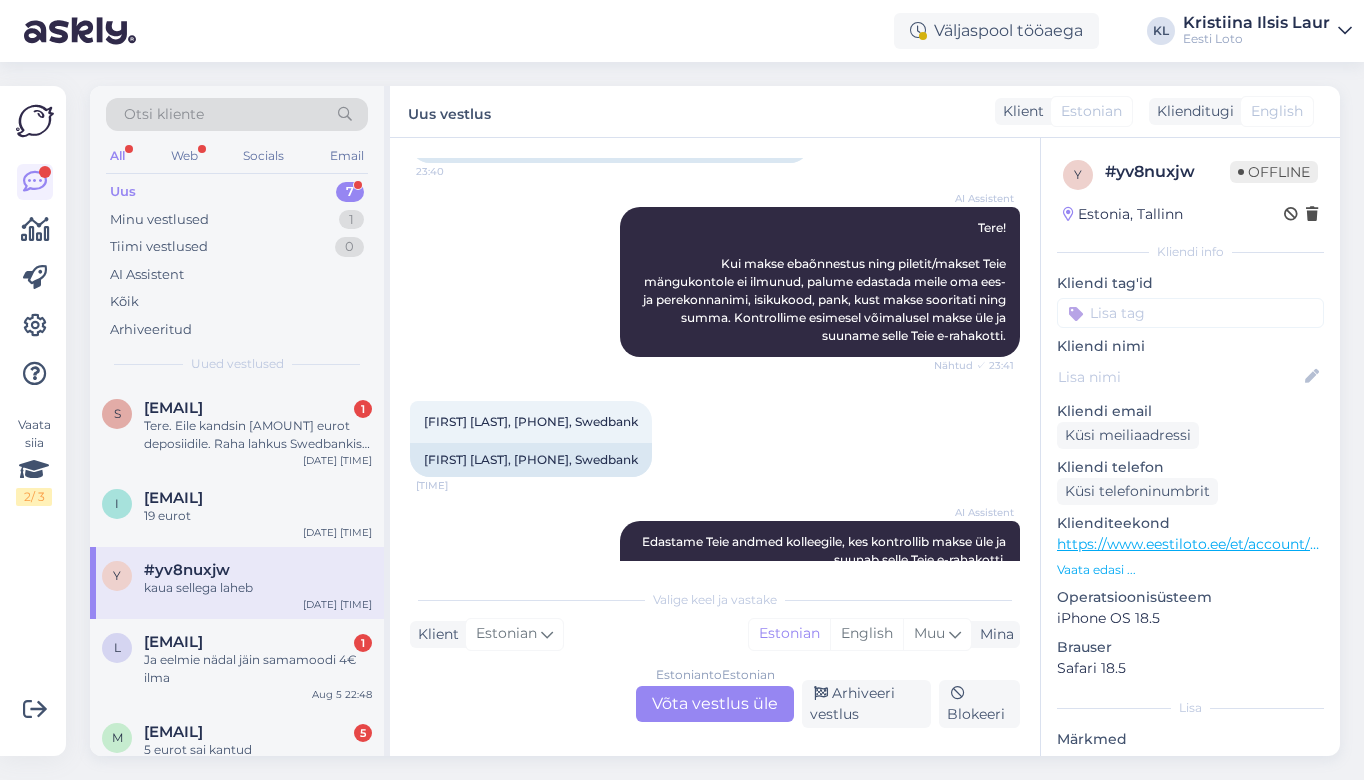 scroll, scrollTop: 1695, scrollLeft: 0, axis: vertical 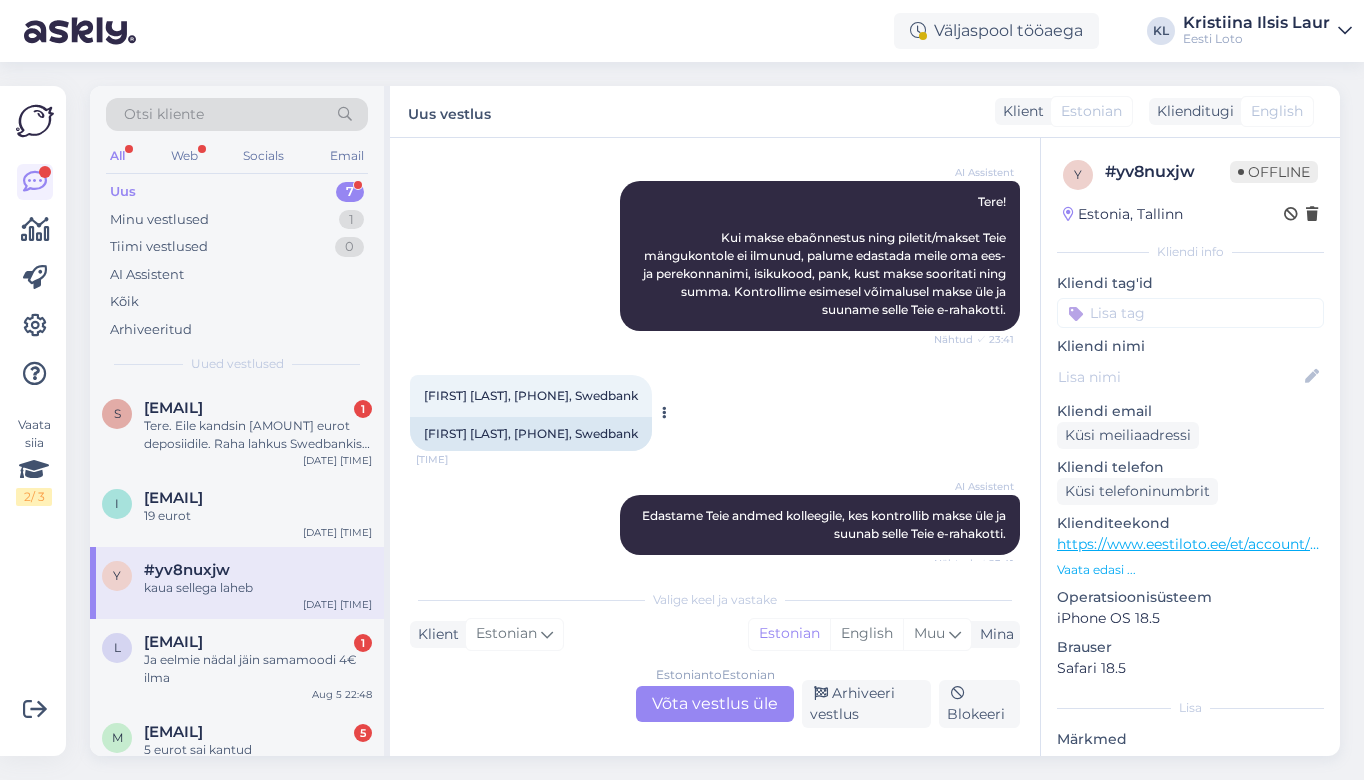 click on "[FIRST] [LAST], [PHONE], [BANK]" at bounding box center [531, 395] 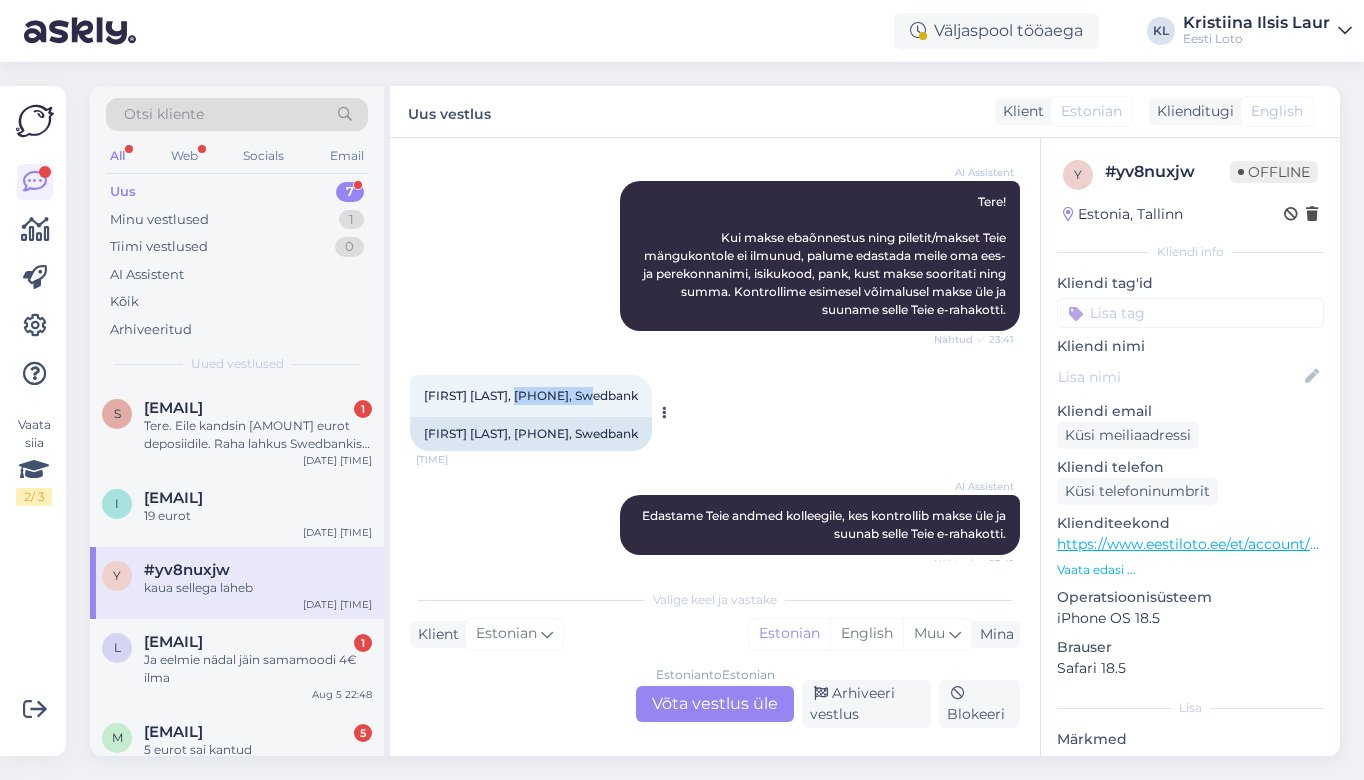 click on "[FIRST] [LAST], [PHONE], [BANK]" at bounding box center (531, 395) 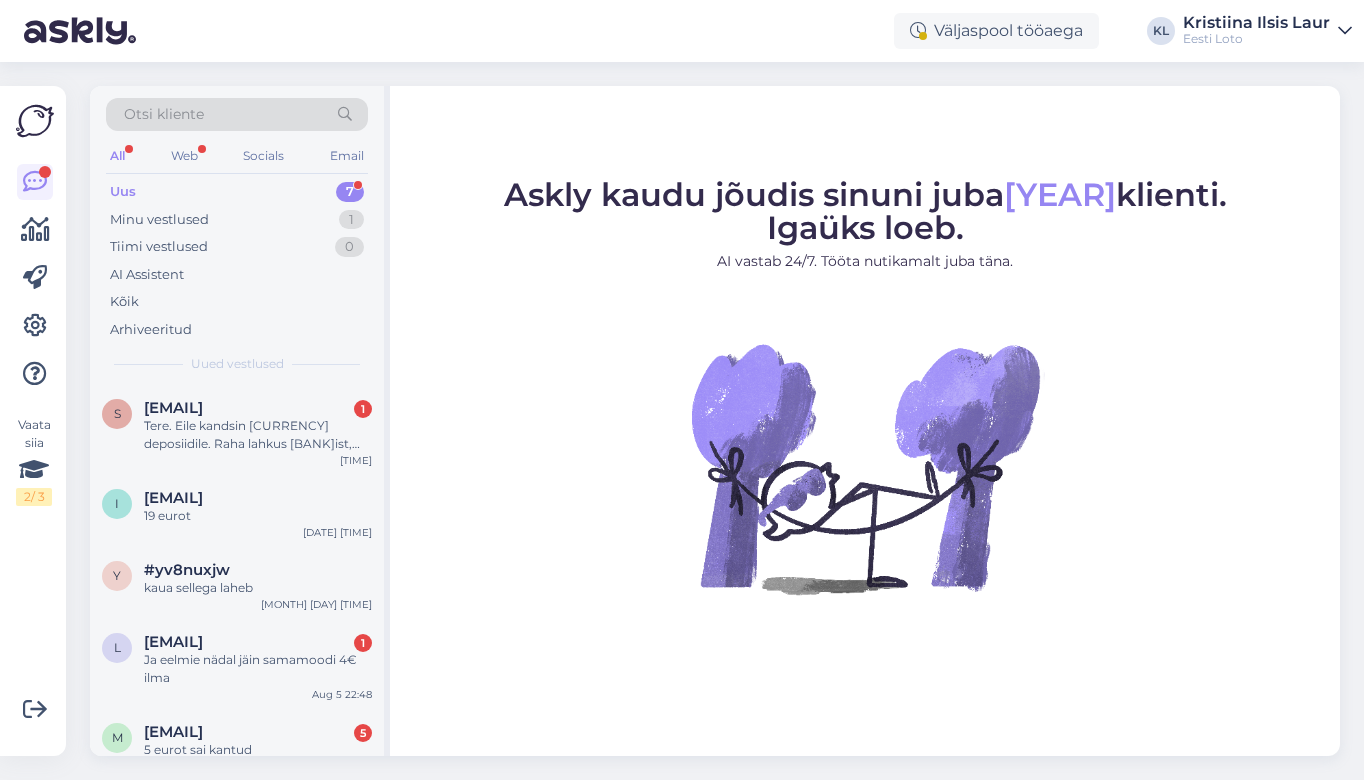 scroll, scrollTop: 0, scrollLeft: 0, axis: both 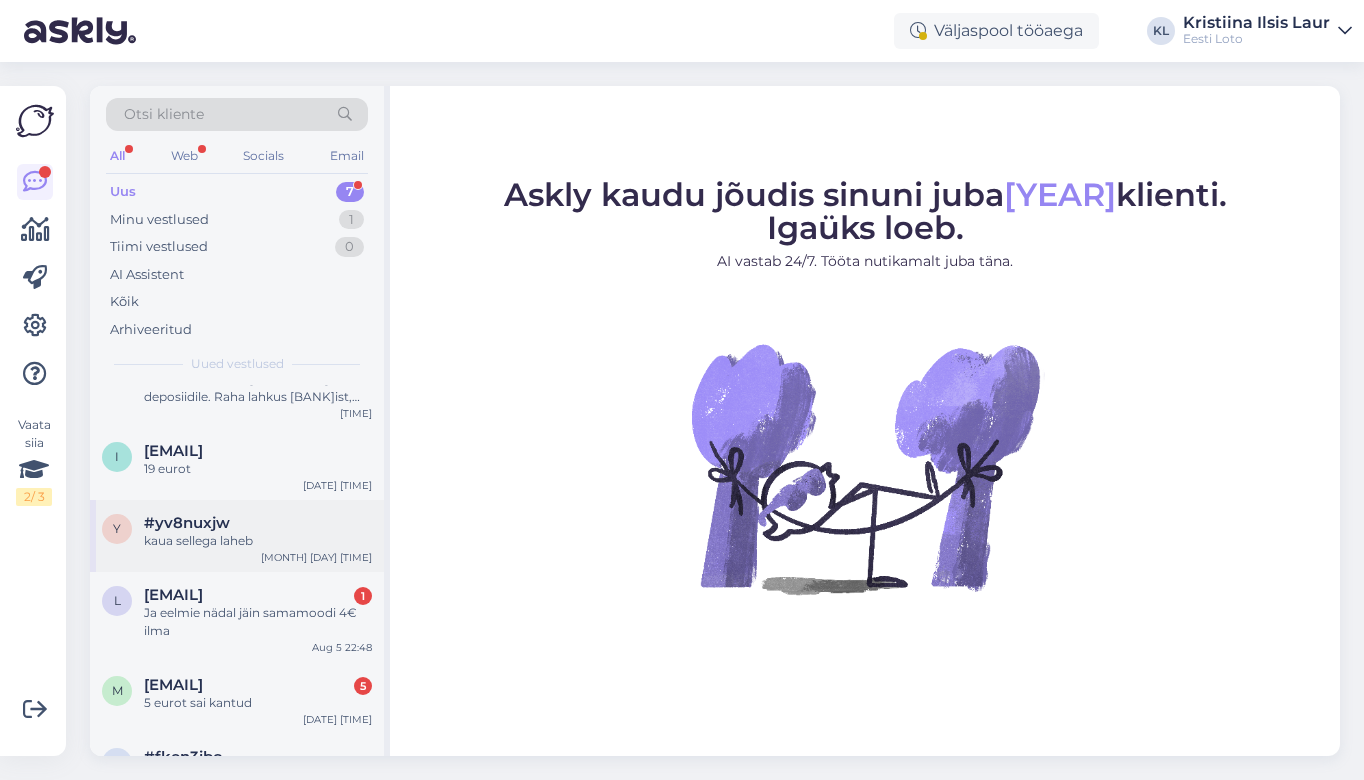 click on "#yv8nuxjw" at bounding box center (258, 523) 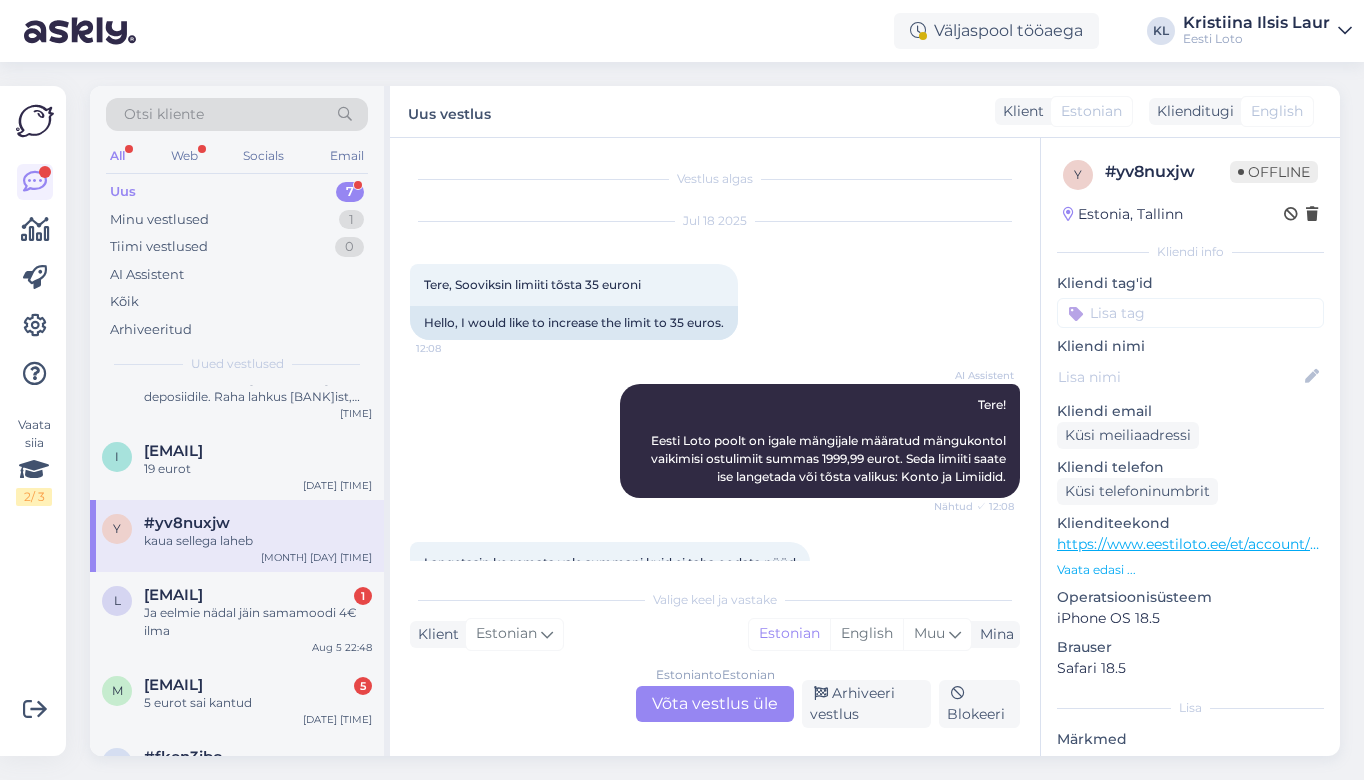 scroll, scrollTop: 1831, scrollLeft: 0, axis: vertical 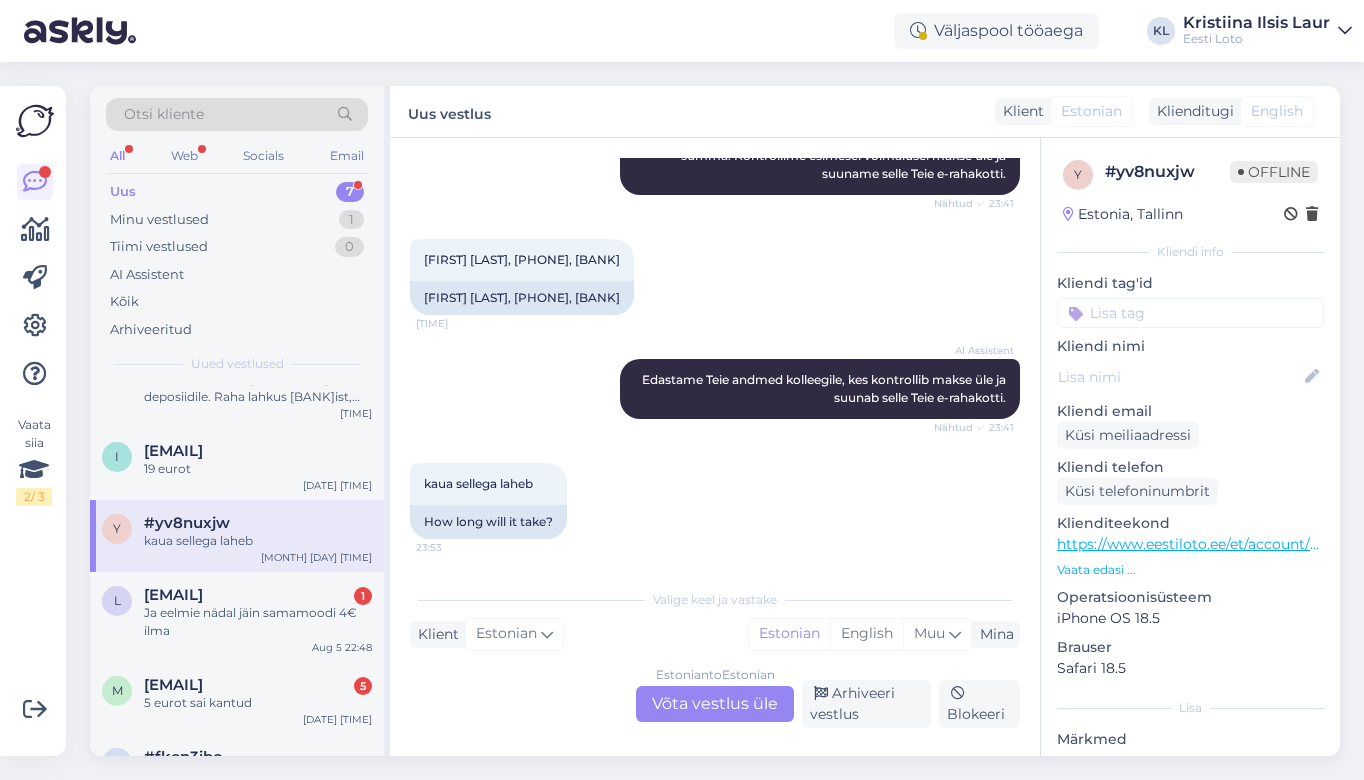 click on "Estonian  to  Estonian Võta vestlus üle" at bounding box center [715, 704] 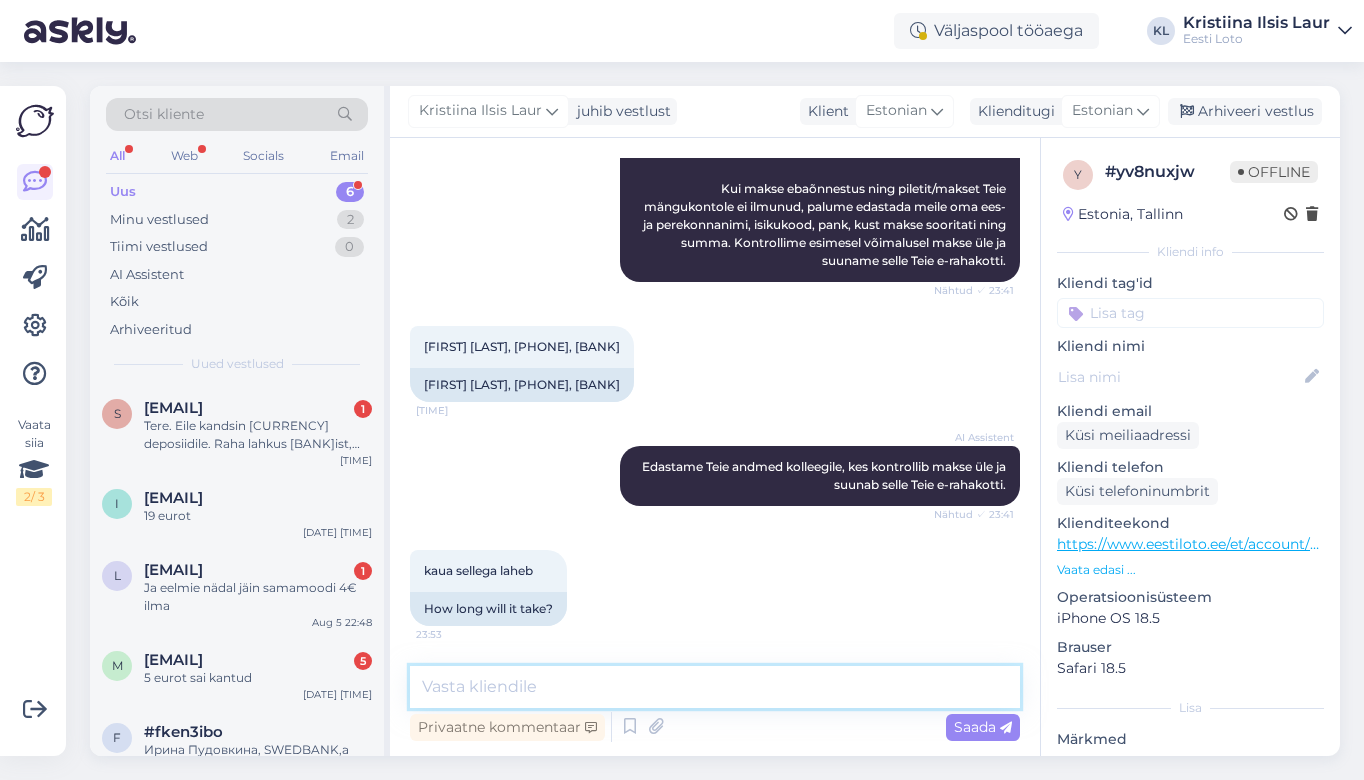 click at bounding box center (715, 687) 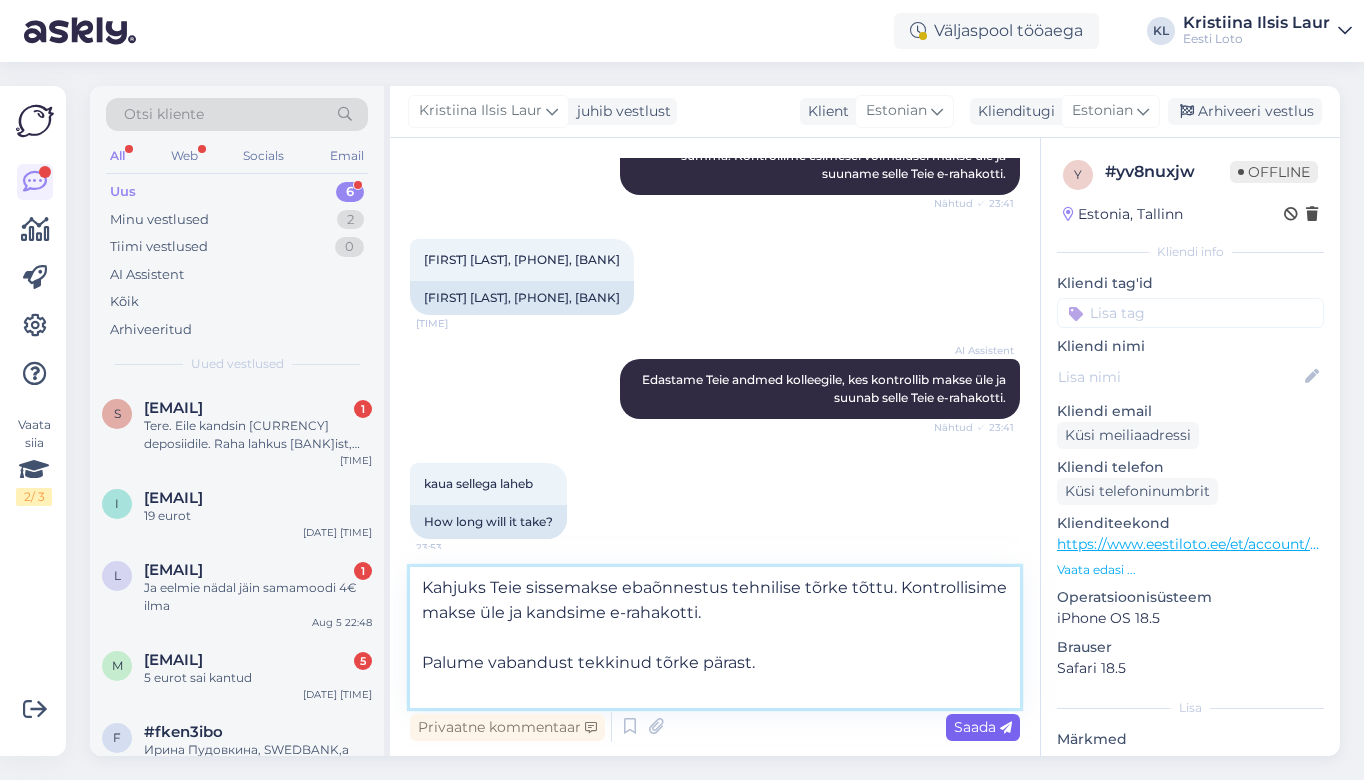 type on "Kahjuks Teie sissemakse ebaõnnestus tehnilise tõrke tõttu. Kontrollisime makse üle ja kandsime e-rahakotti.
Palume vabandust tekkinud tõrke pärast." 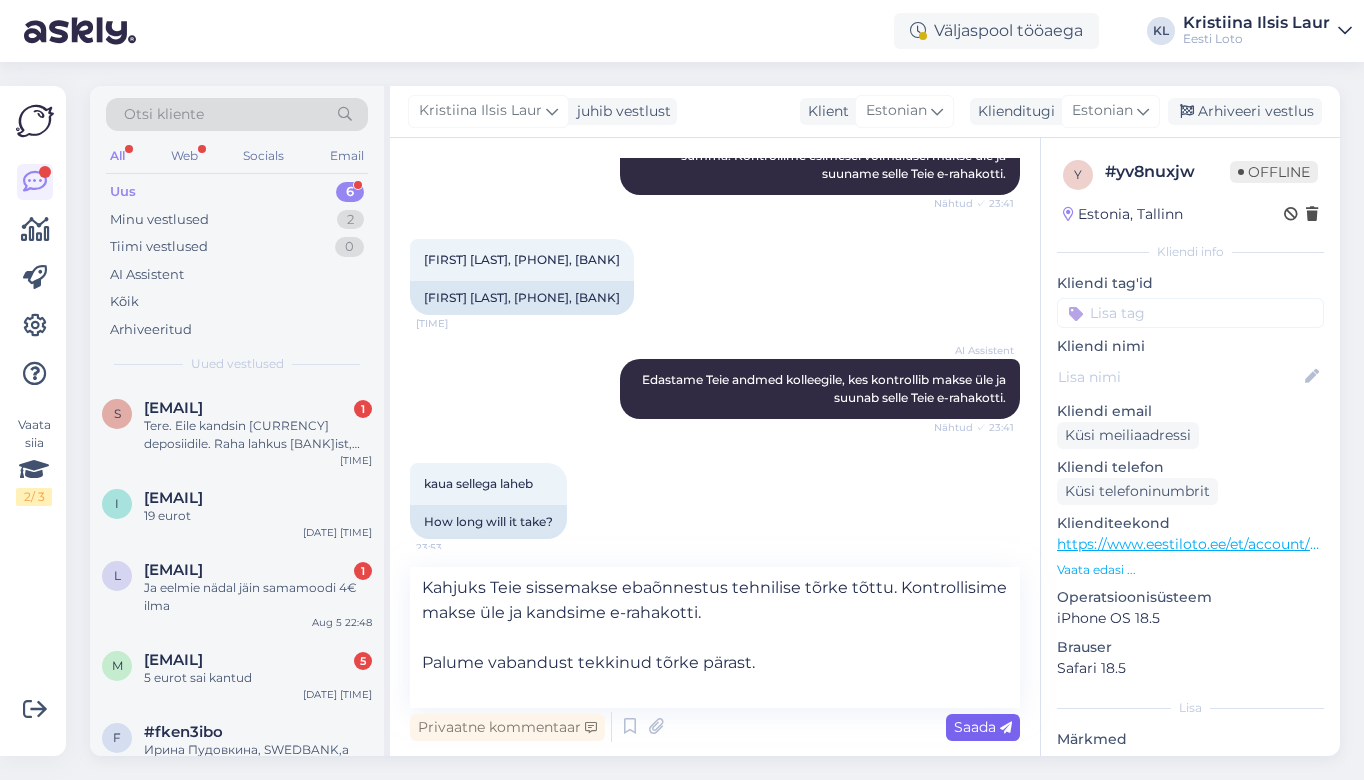 click on "Saada" at bounding box center [983, 727] 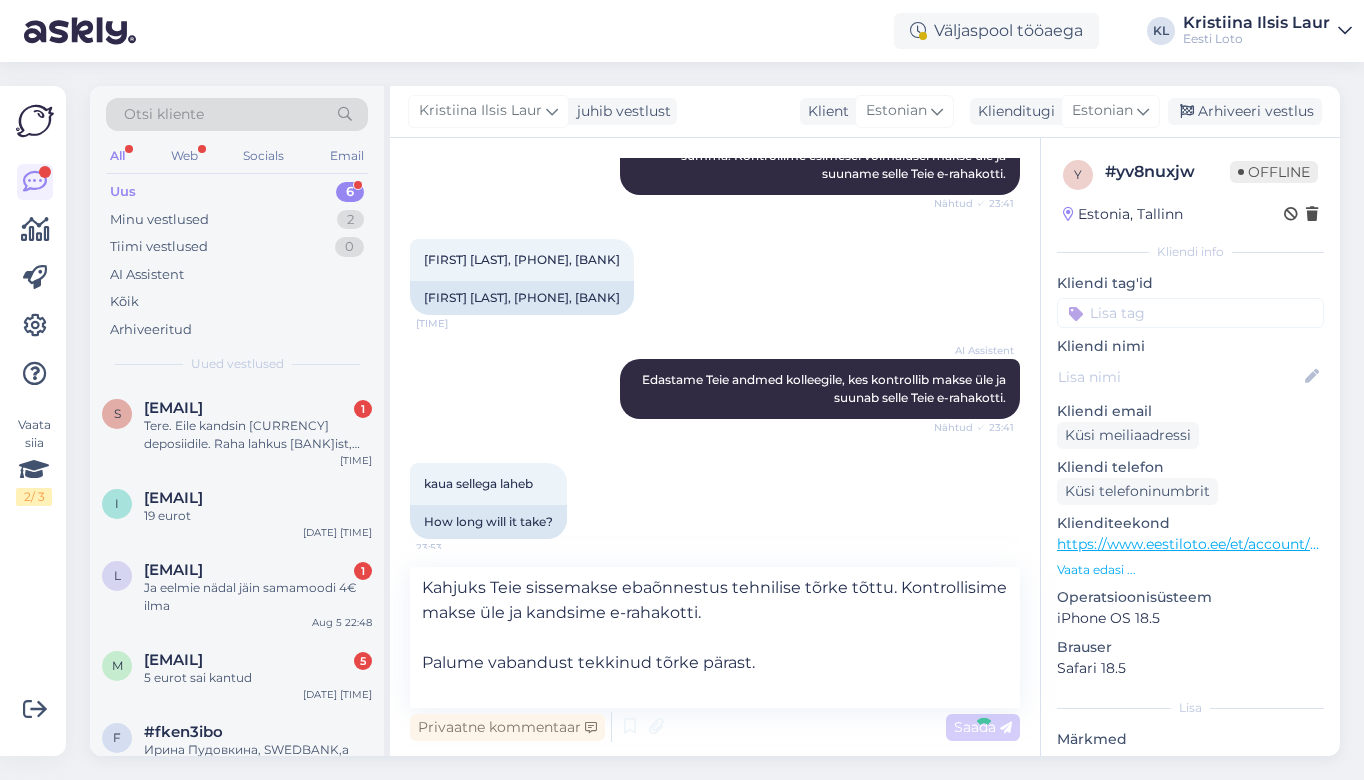type 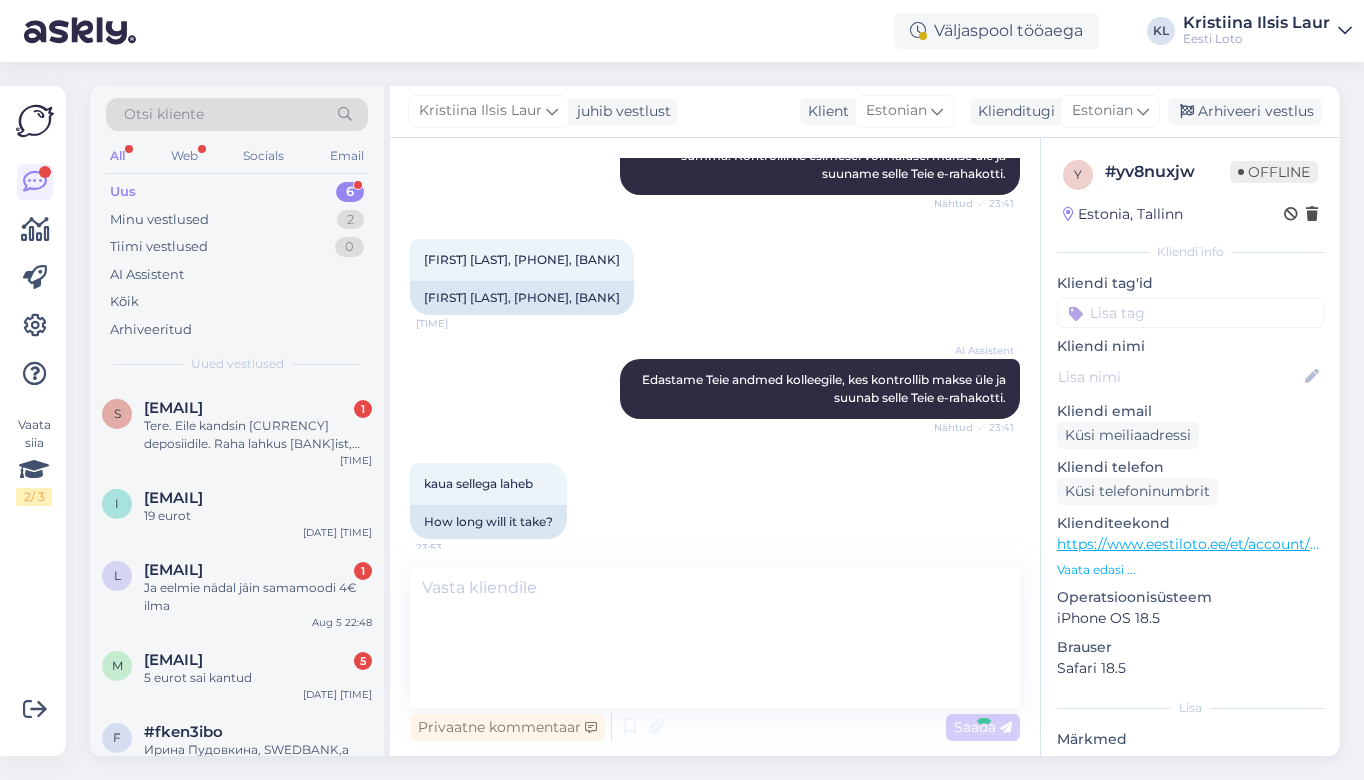 scroll, scrollTop: 2025, scrollLeft: 0, axis: vertical 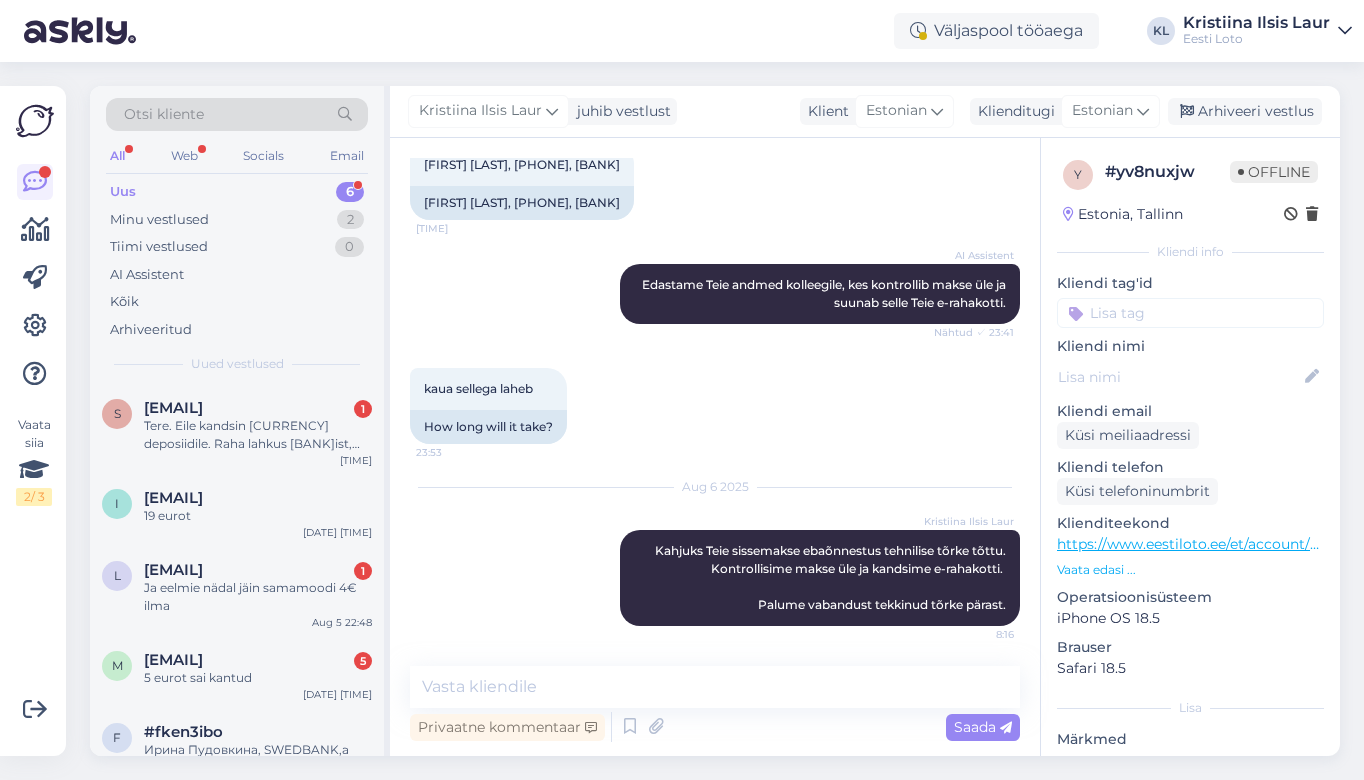 click at bounding box center (1190, 313) 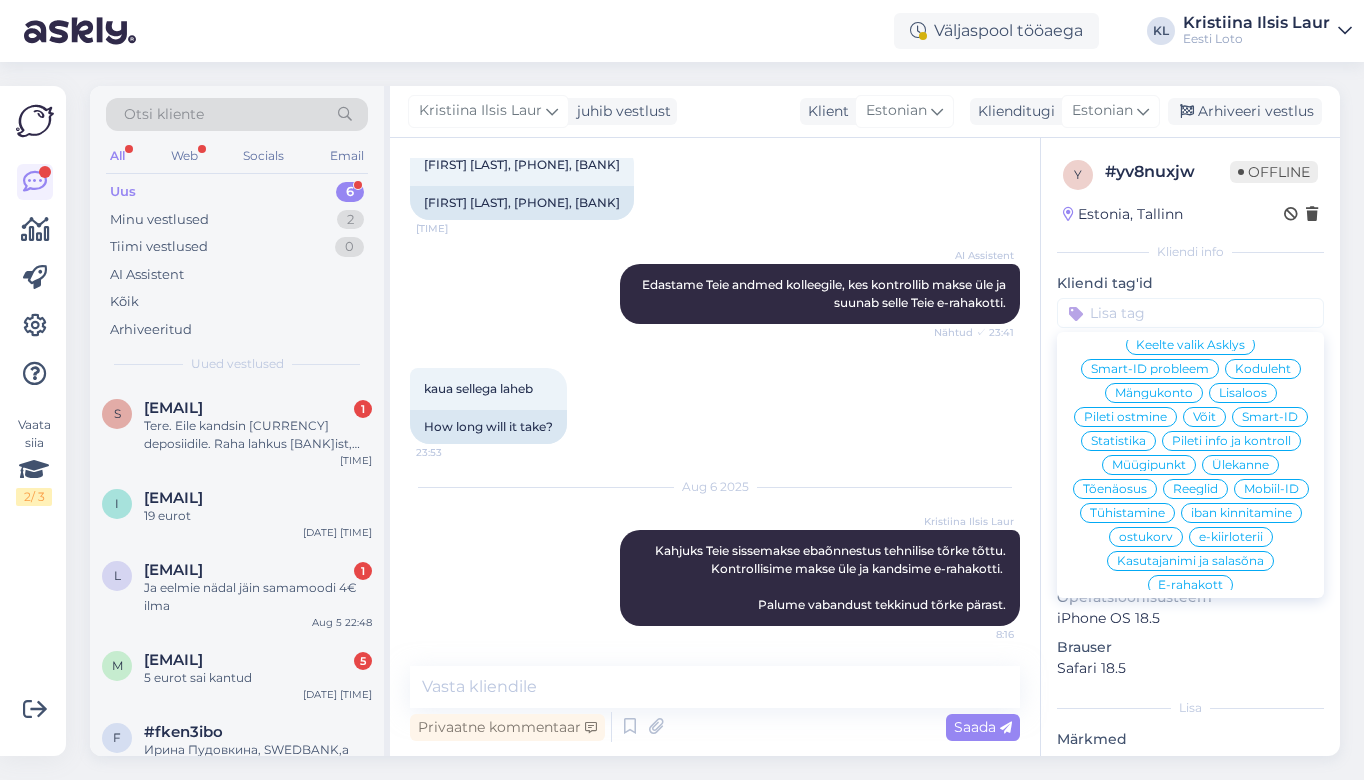 scroll, scrollTop: 334, scrollLeft: 0, axis: vertical 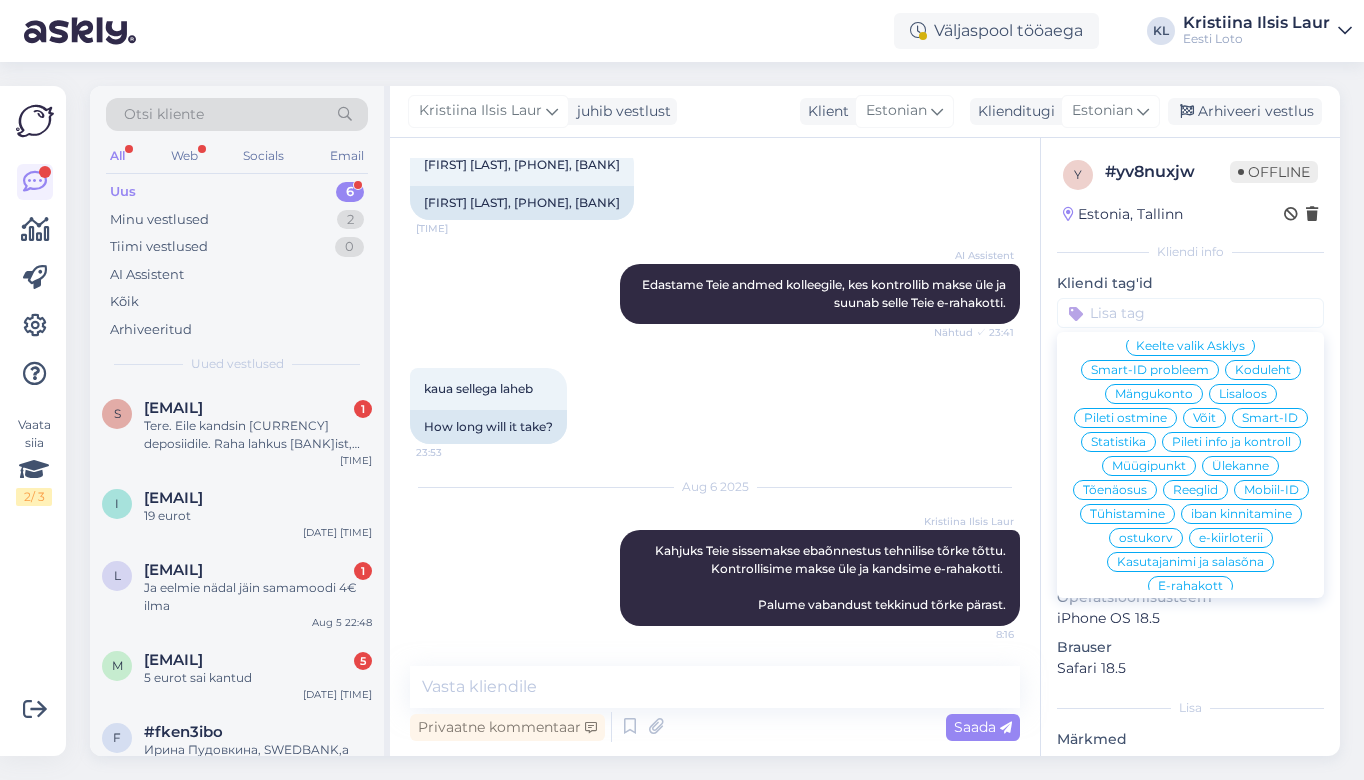 click on "E-rahakott" at bounding box center [1190, 586] 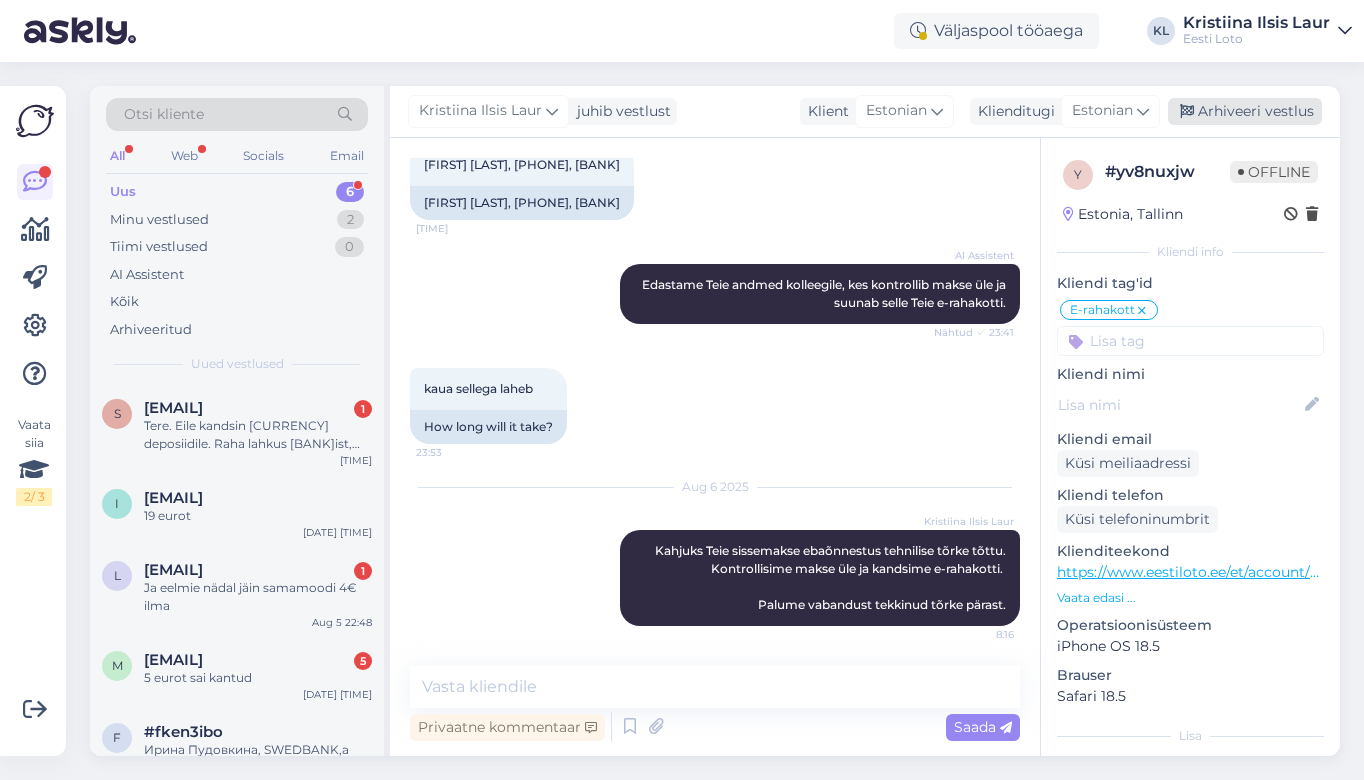 click on "Arhiveeri vestlus" at bounding box center (1245, 111) 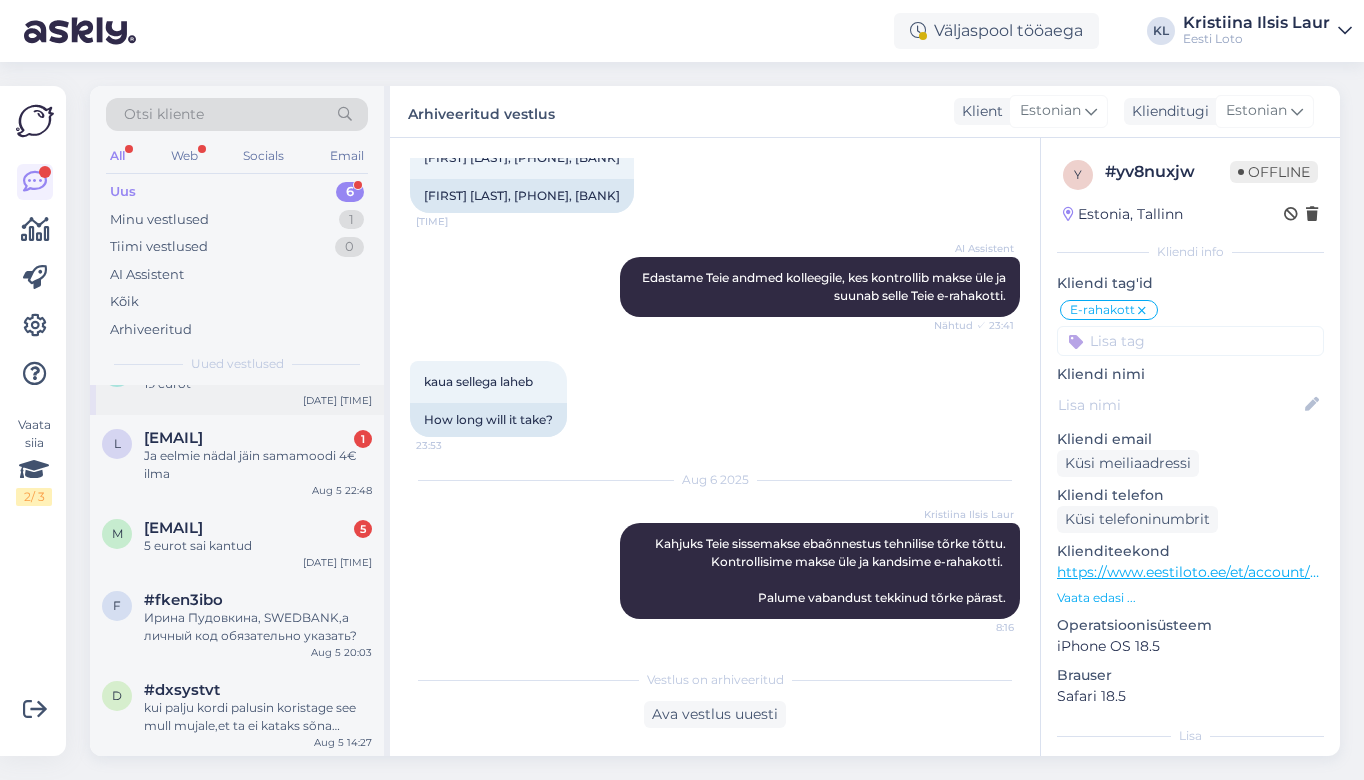 scroll, scrollTop: 130, scrollLeft: 0, axis: vertical 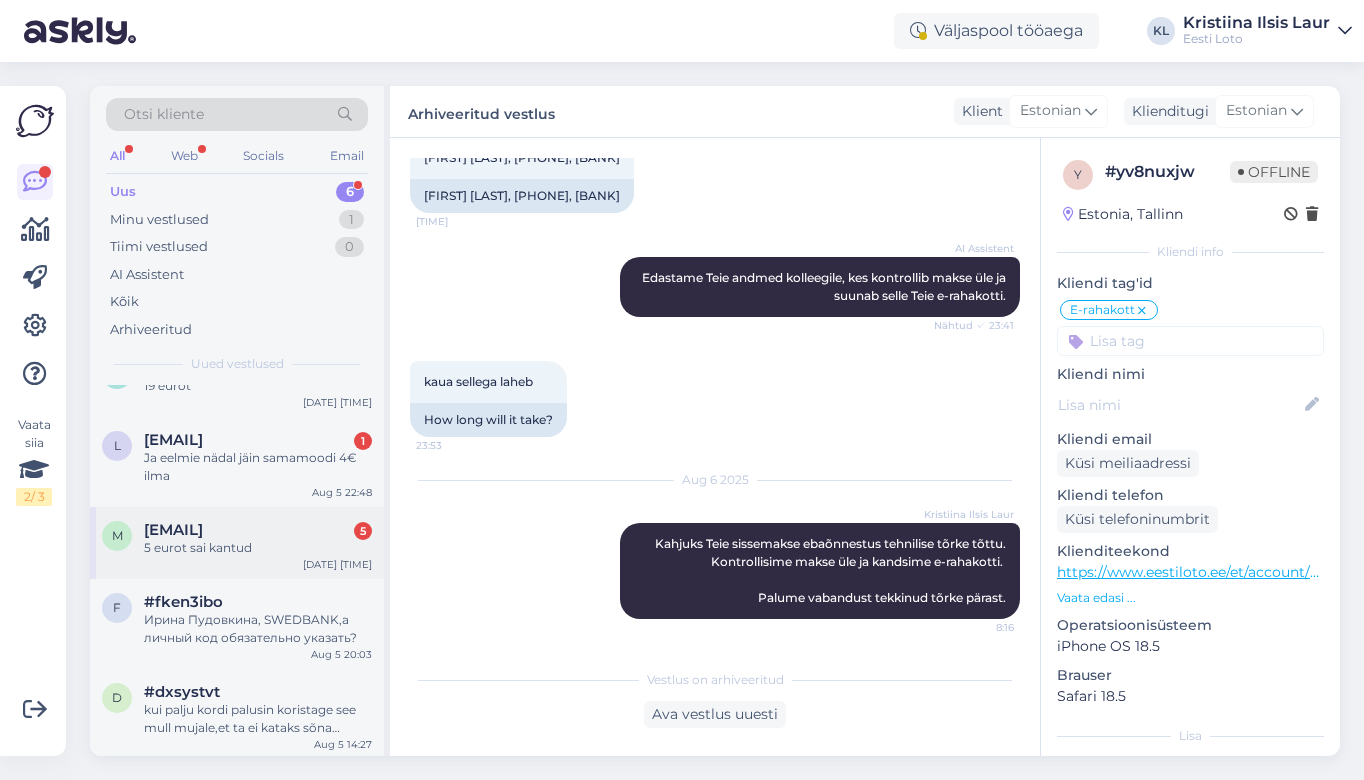 click on "5 eurot sai kantud" at bounding box center [258, 548] 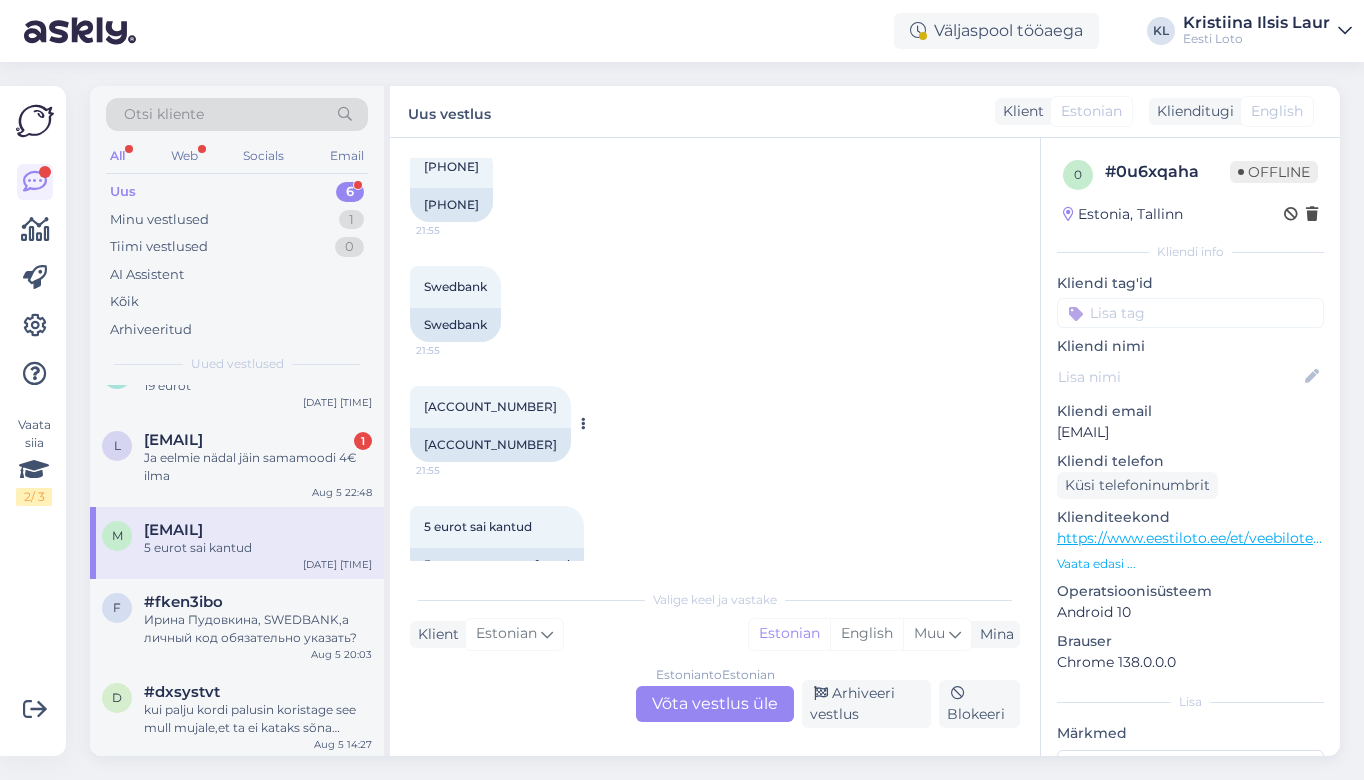 scroll, scrollTop: 541, scrollLeft: 0, axis: vertical 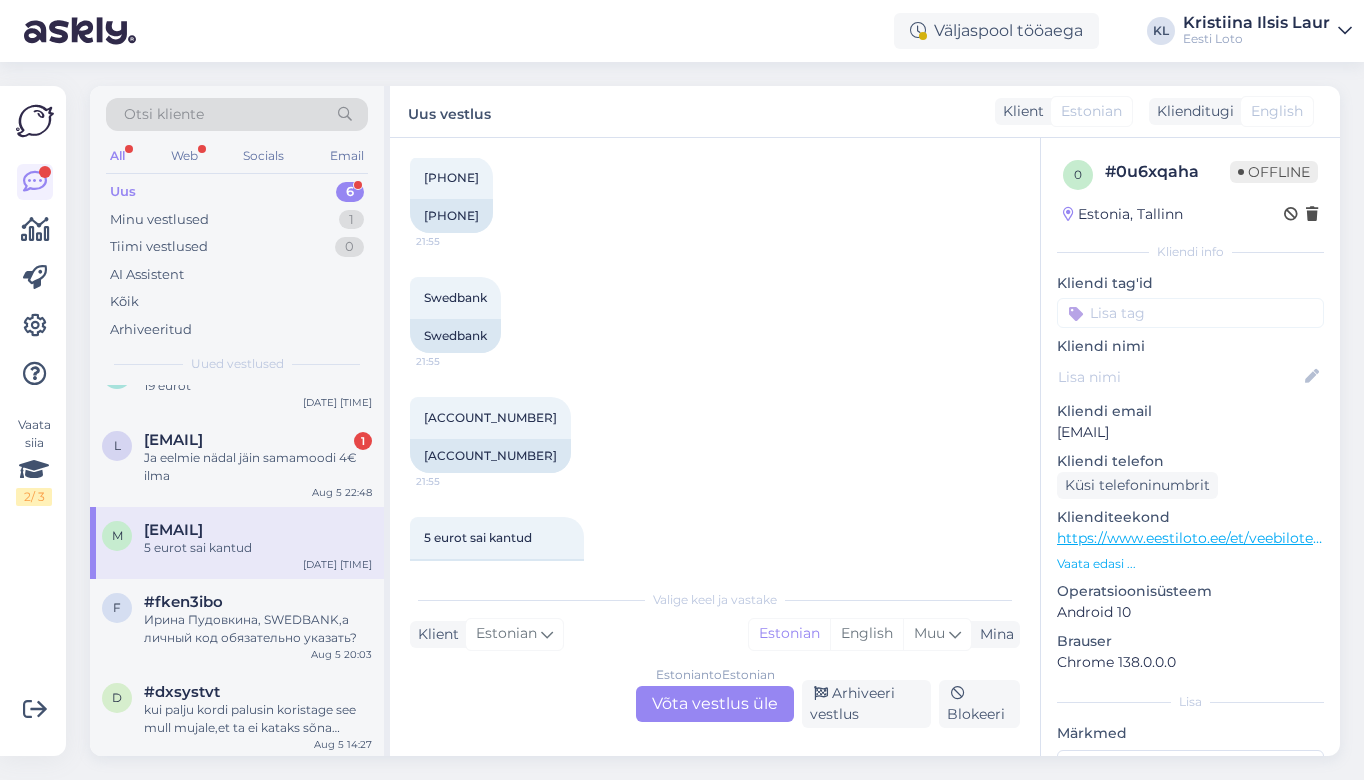 click on "Estonian  to  Estonian Võta vestlus üle" at bounding box center (715, 704) 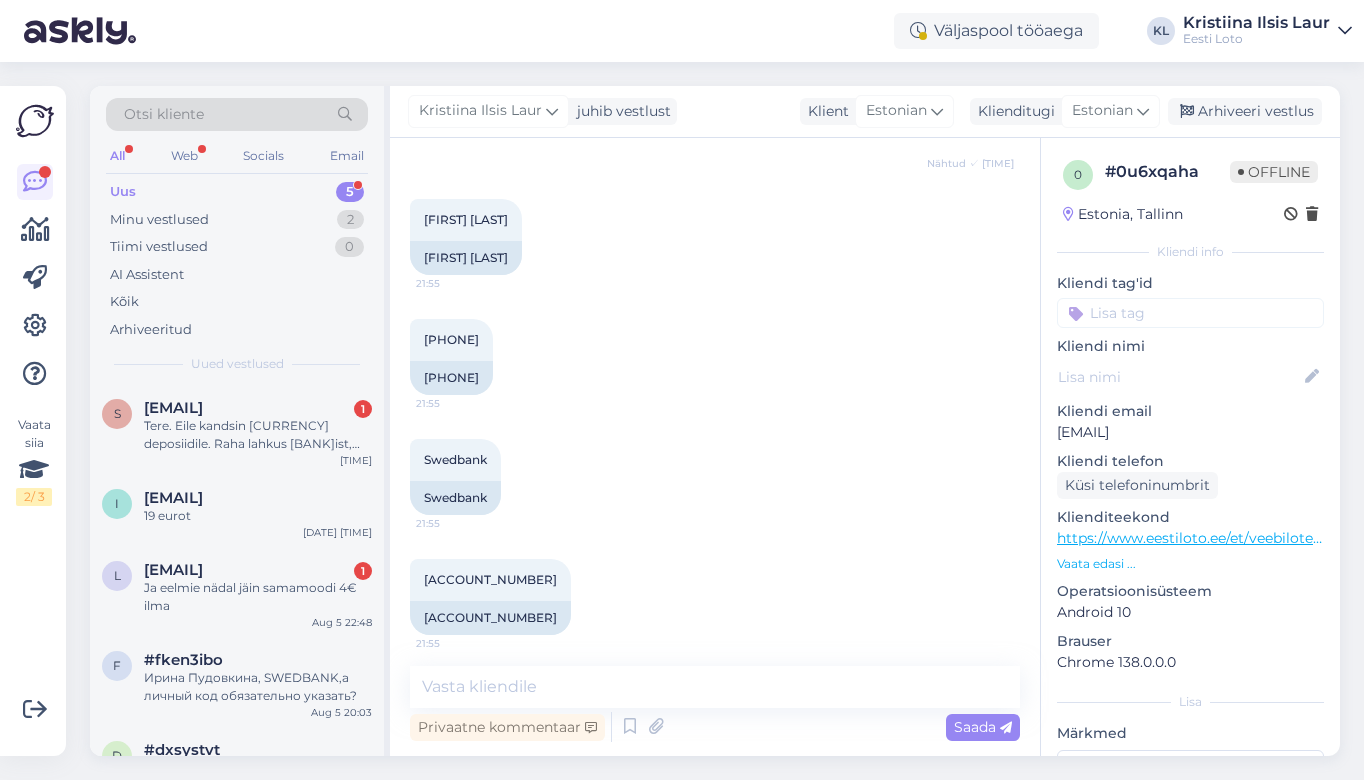 scroll, scrollTop: 416, scrollLeft: 0, axis: vertical 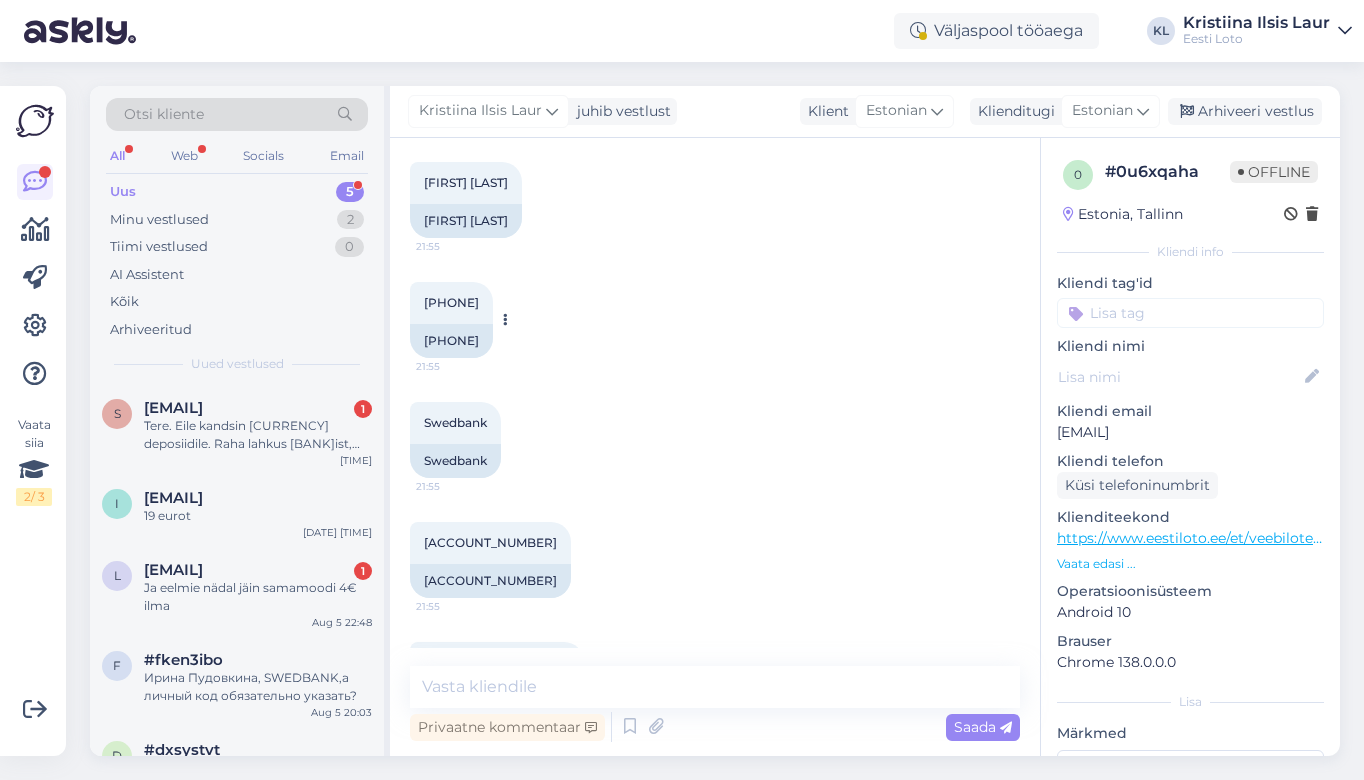 click on "[PHONE]" at bounding box center [451, 341] 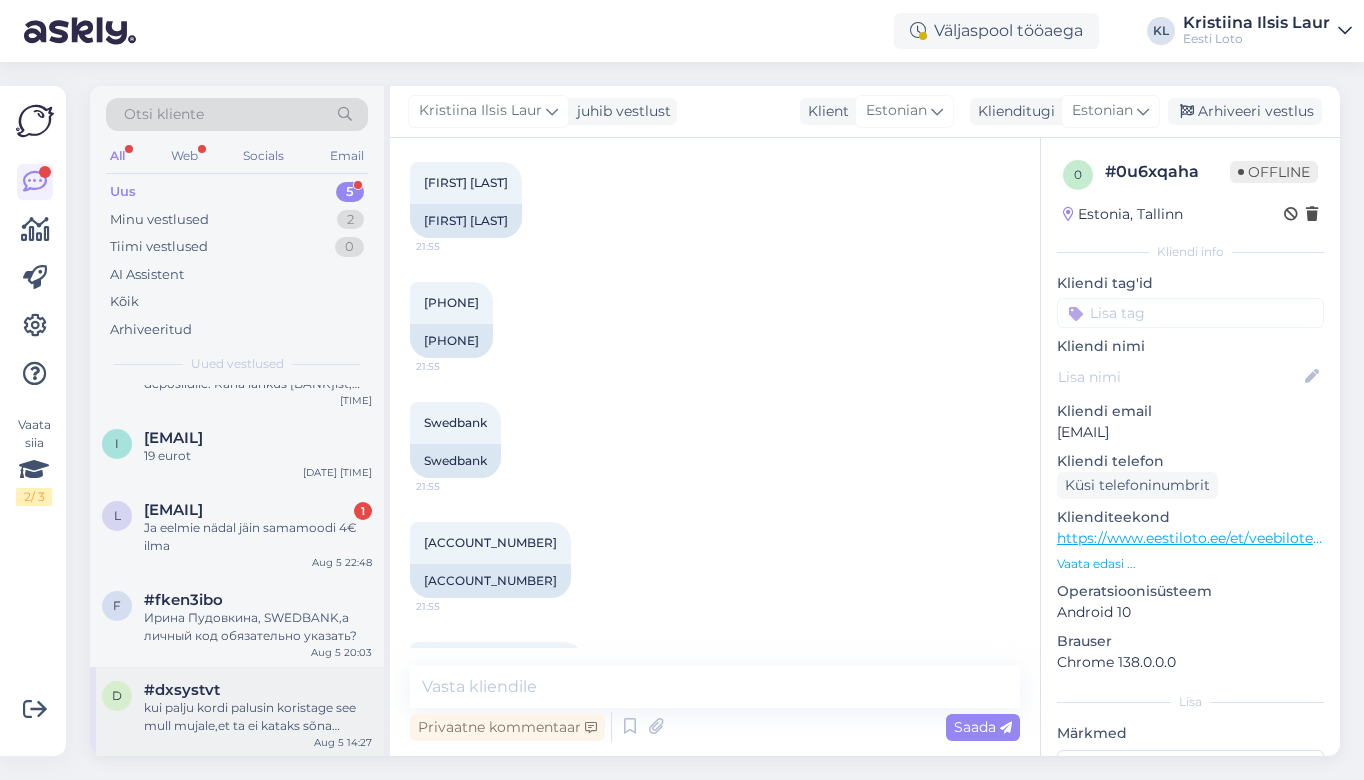 scroll, scrollTop: 58, scrollLeft: 0, axis: vertical 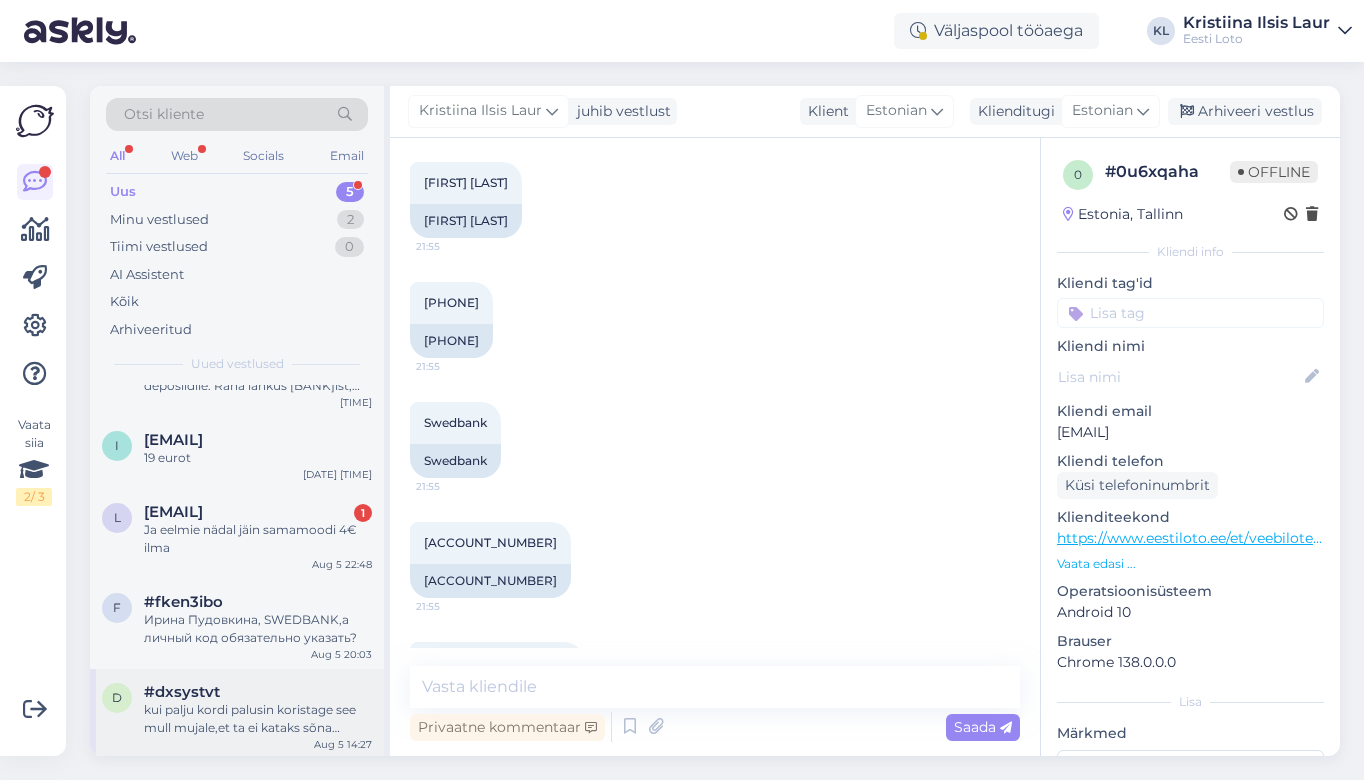 click on "#dxsystvt" at bounding box center [258, 692] 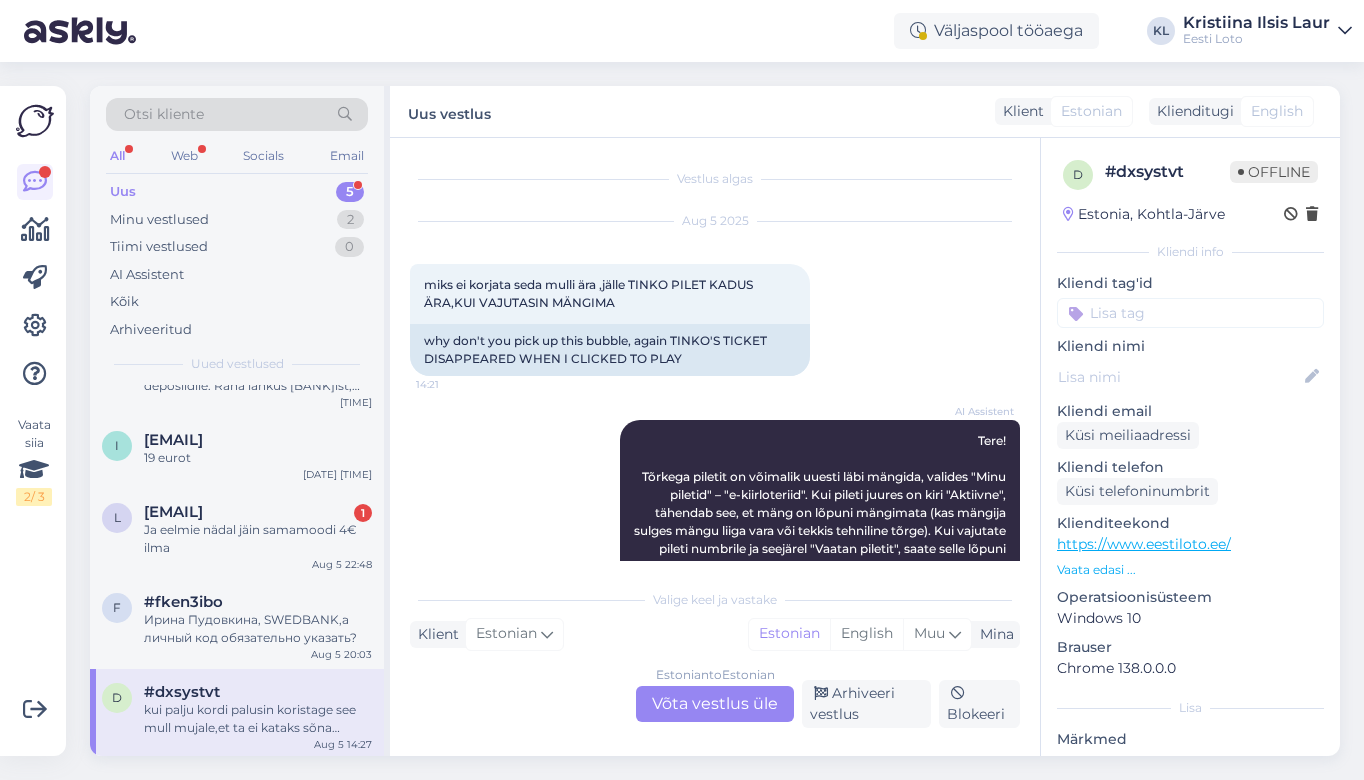 scroll, scrollTop: 0, scrollLeft: 0, axis: both 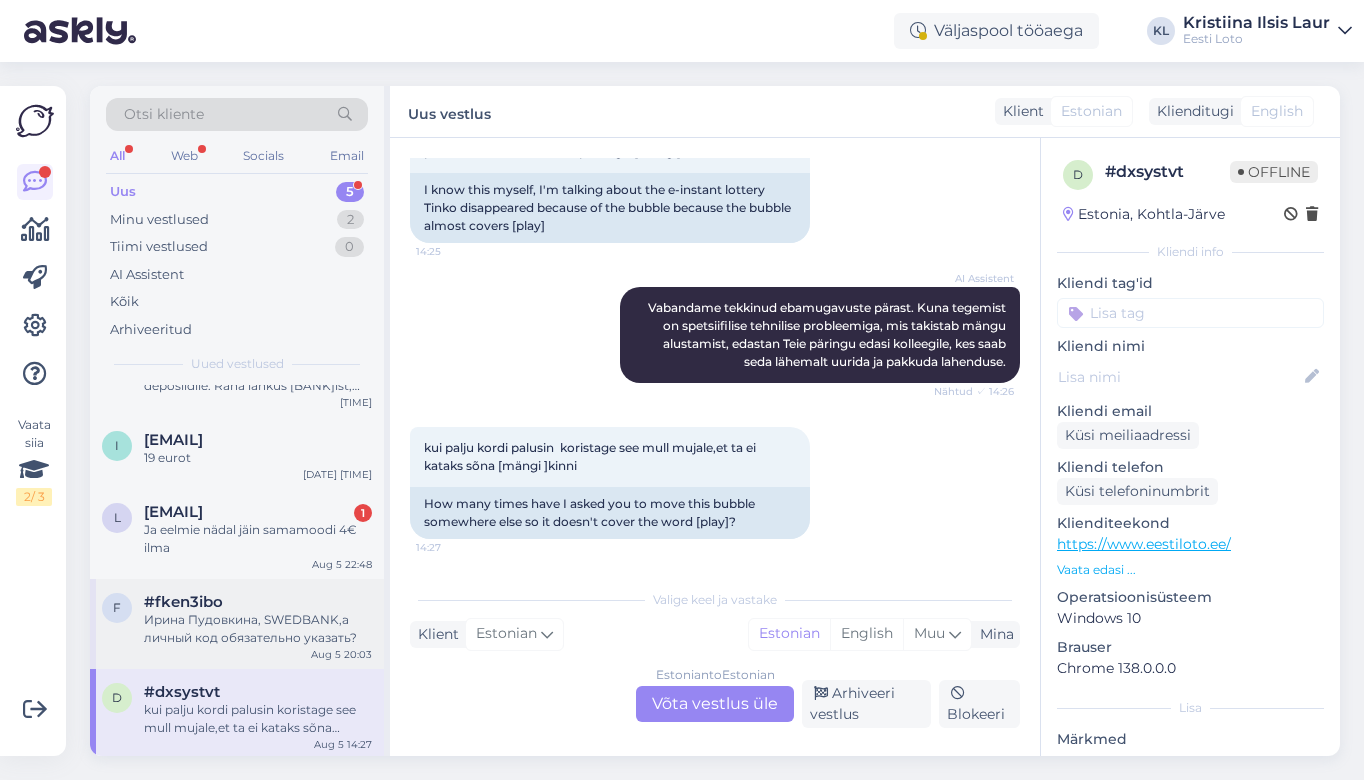 click on "f #fken3ibo [LAST] [FIRST], [BANK],а личный код обязательно указать? [DATE] [TIME]" at bounding box center [237, 624] 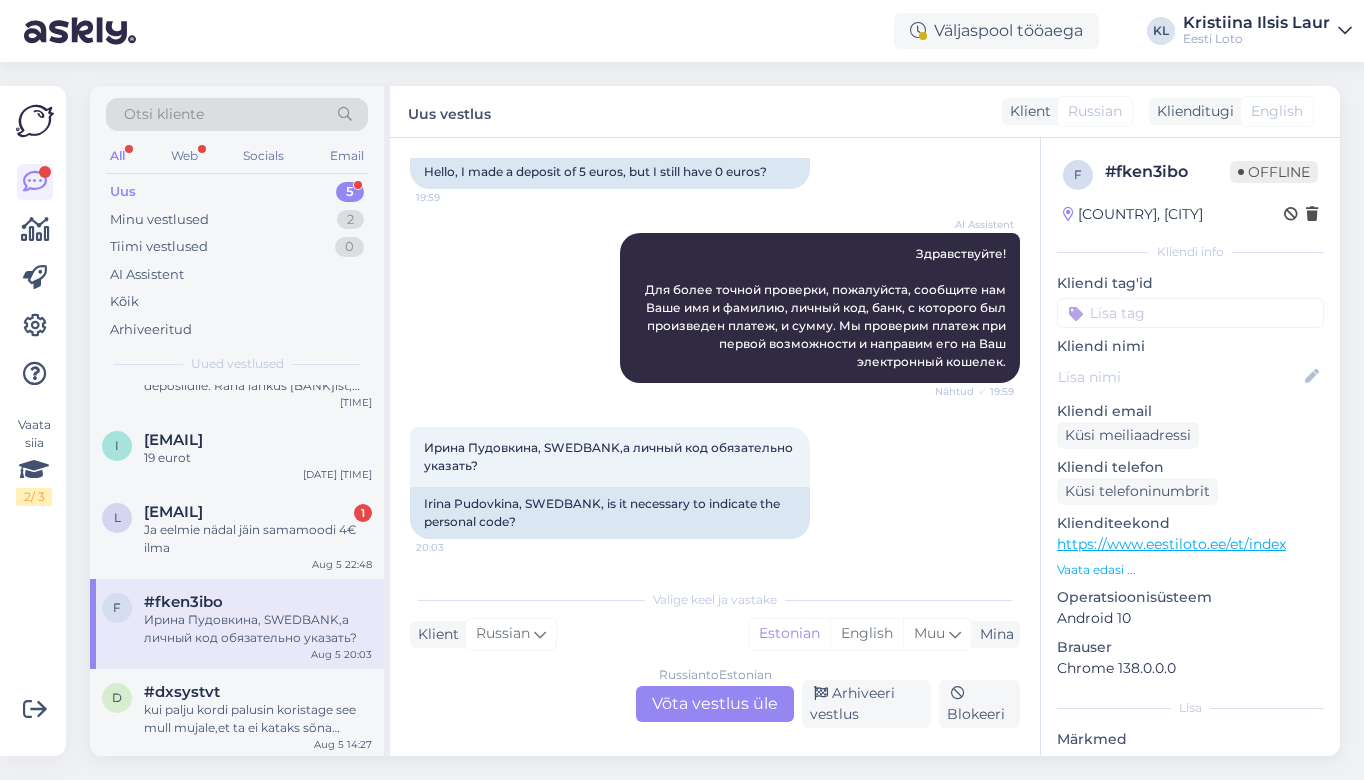 scroll, scrollTop: 169, scrollLeft: 0, axis: vertical 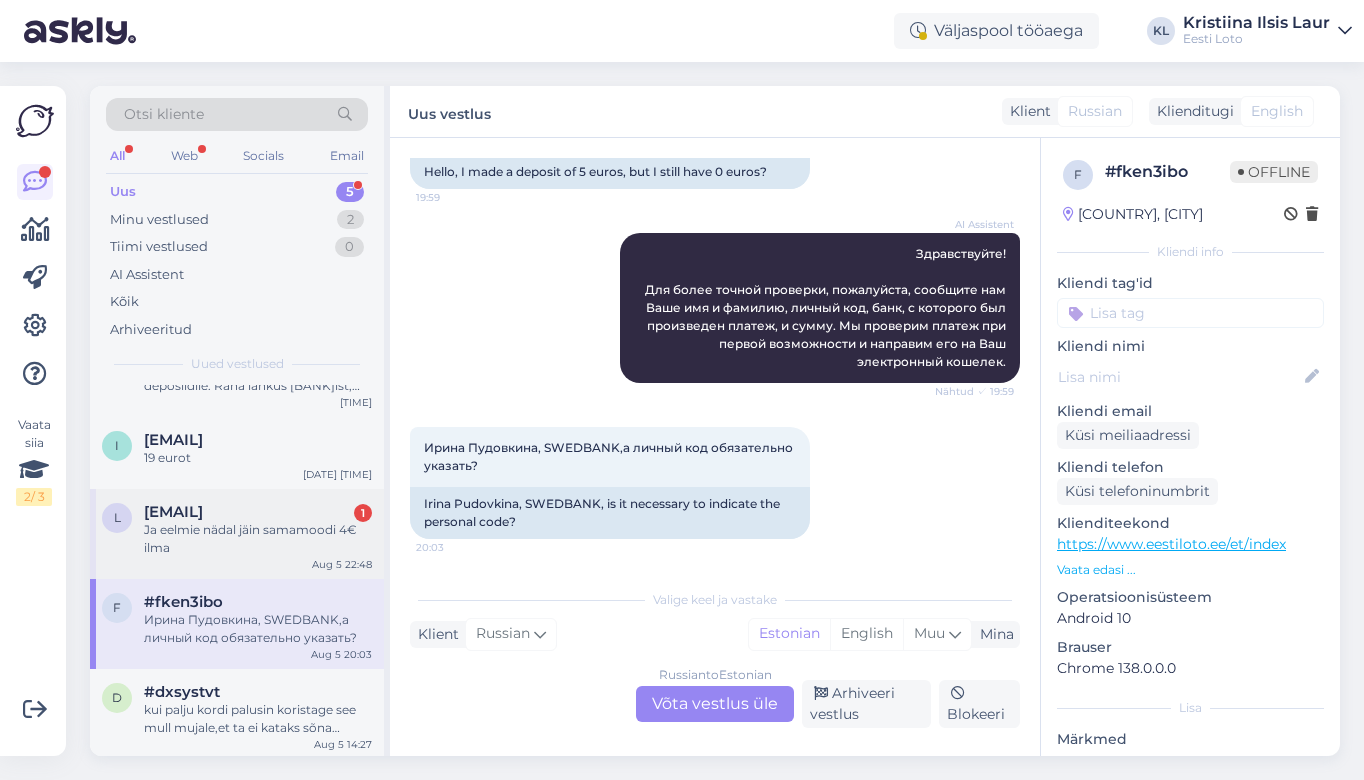 click on "Ja eelmie nädal jäin samamoodi 4€ ilma" at bounding box center [258, 539] 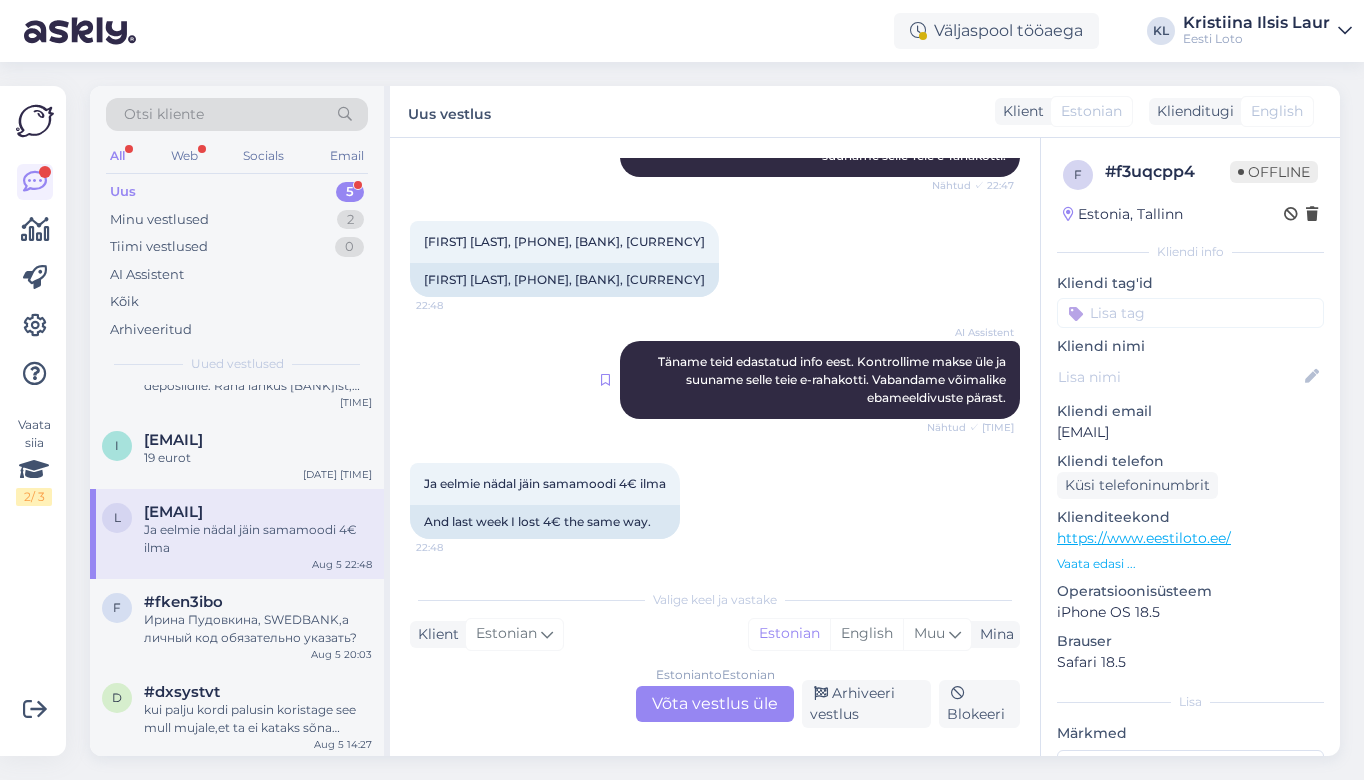 scroll, scrollTop: 566, scrollLeft: 0, axis: vertical 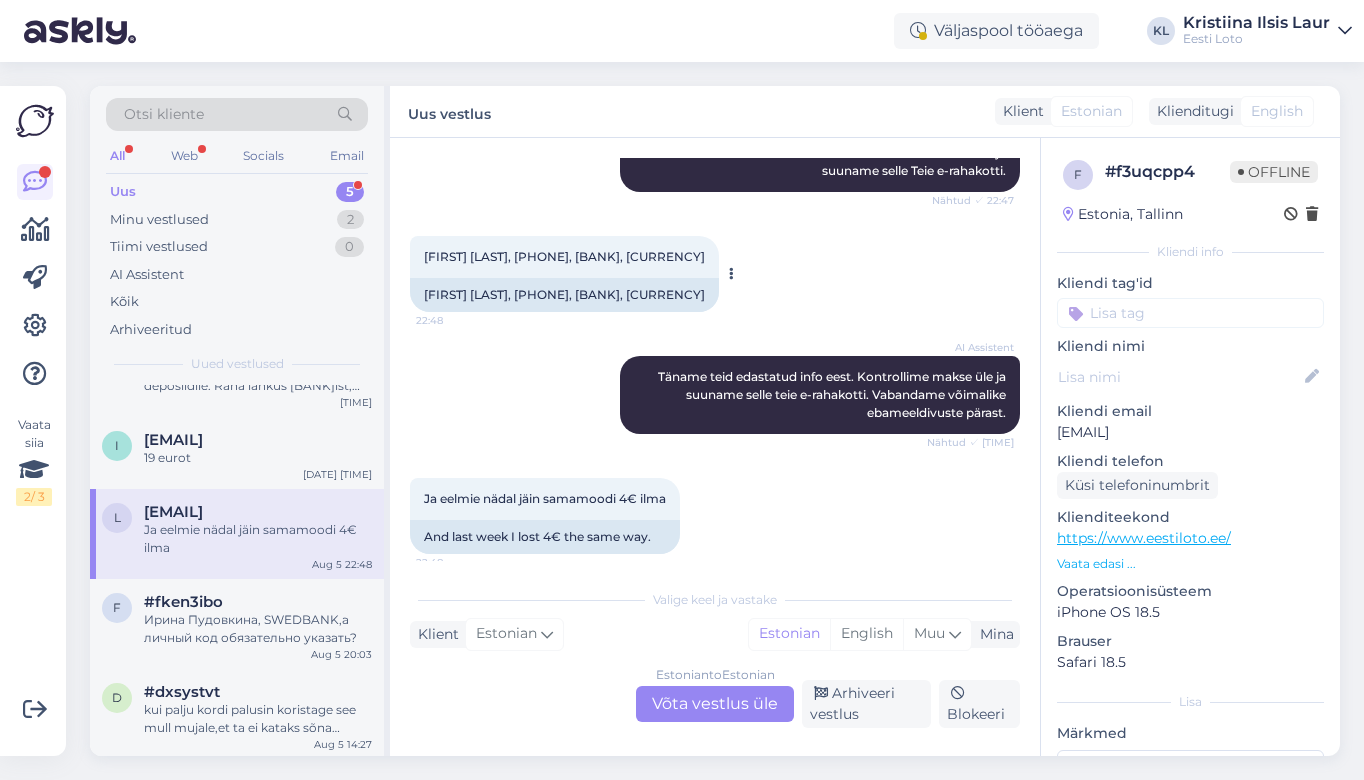 click on "[FIRST] [LAST], [PHONE], [BANK], [CURRENCY]" at bounding box center (564, 256) 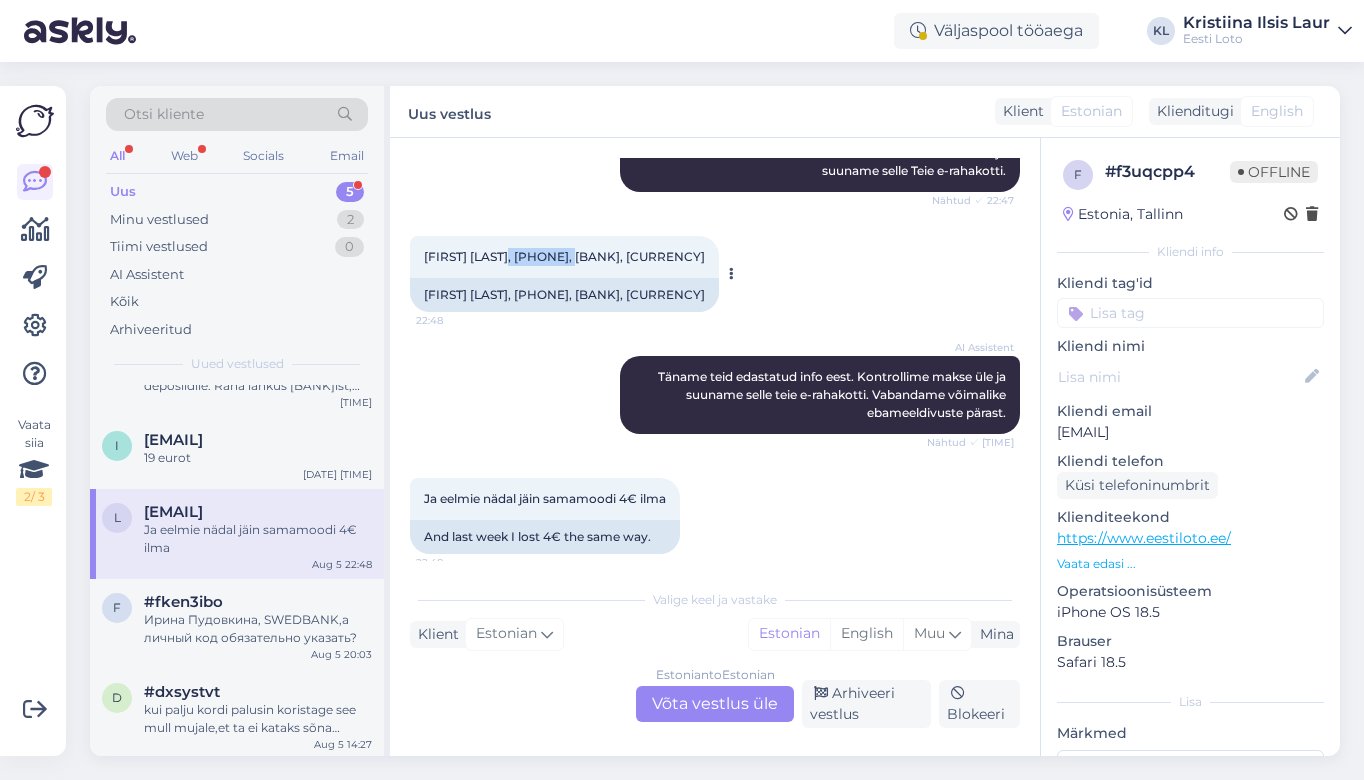 click on "[FIRST] [LAST], [PHONE], [BANK], [CURRENCY]" at bounding box center [564, 256] 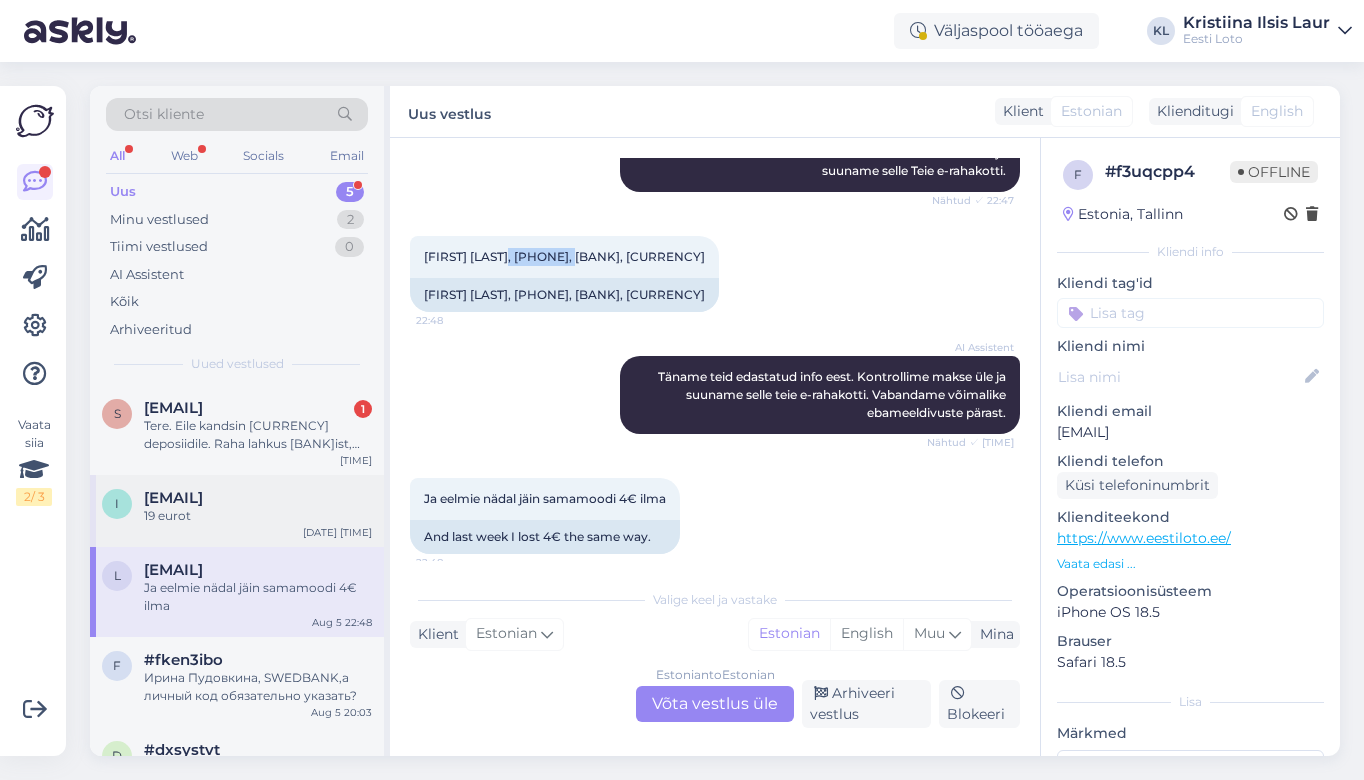 scroll, scrollTop: -1, scrollLeft: 0, axis: vertical 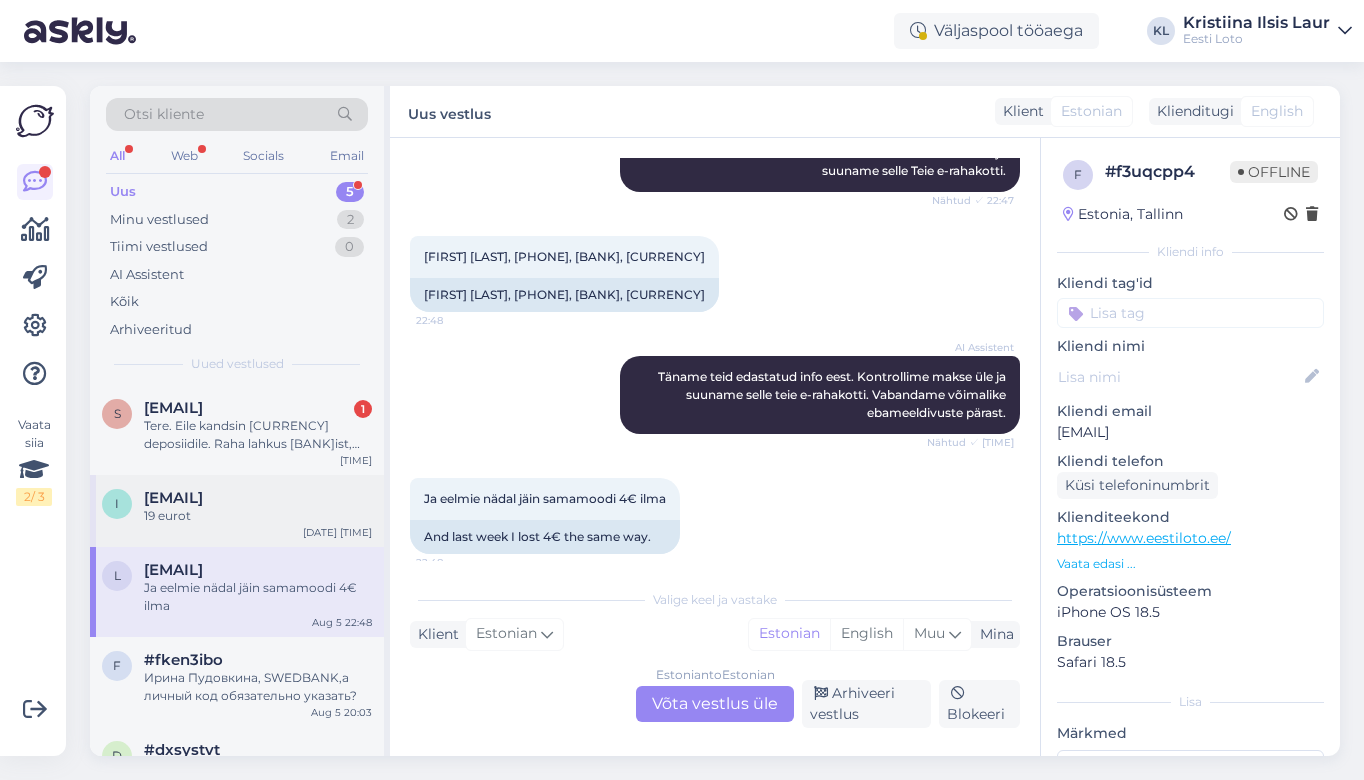 click on "[EMAIL]" at bounding box center [173, 498] 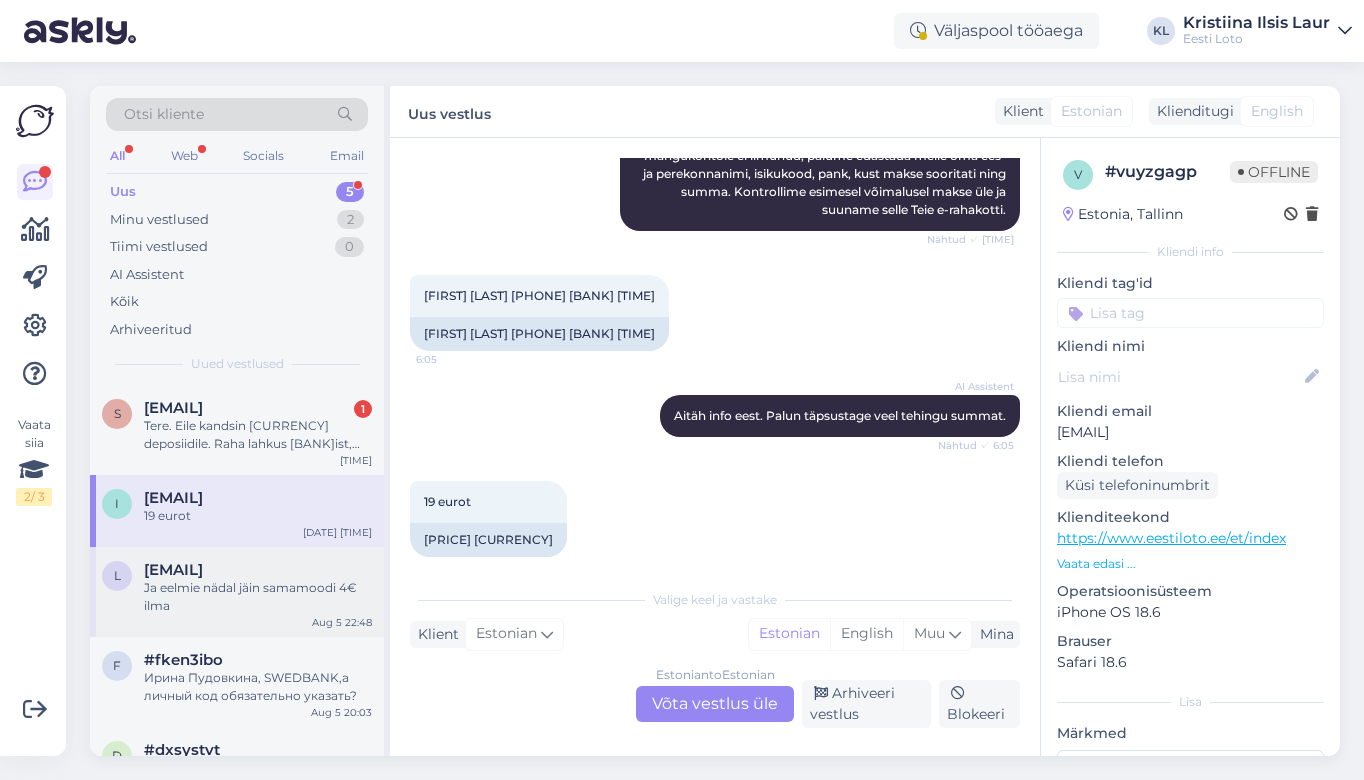 click on "Ja eelmie nädal jäin samamoodi 4€ ilma" at bounding box center [258, 597] 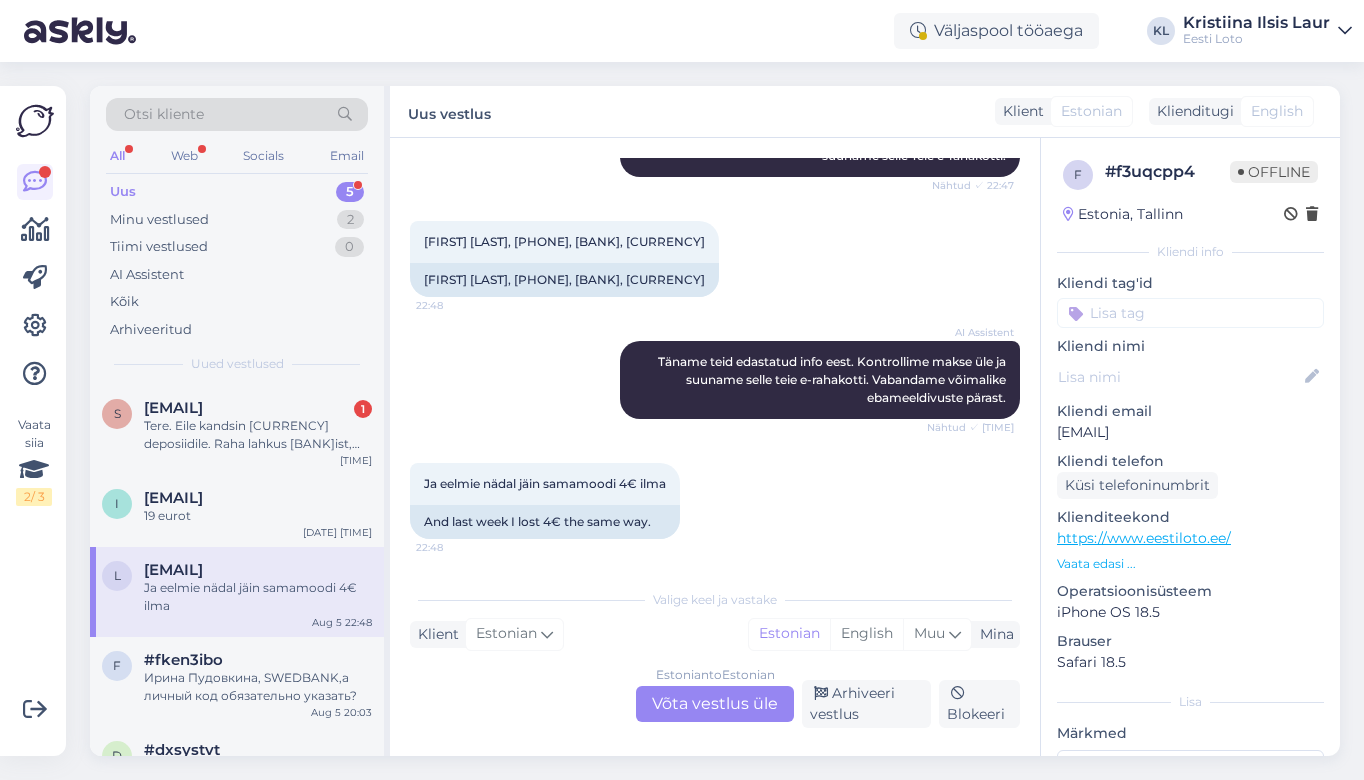 scroll, scrollTop: 28, scrollLeft: 0, axis: vertical 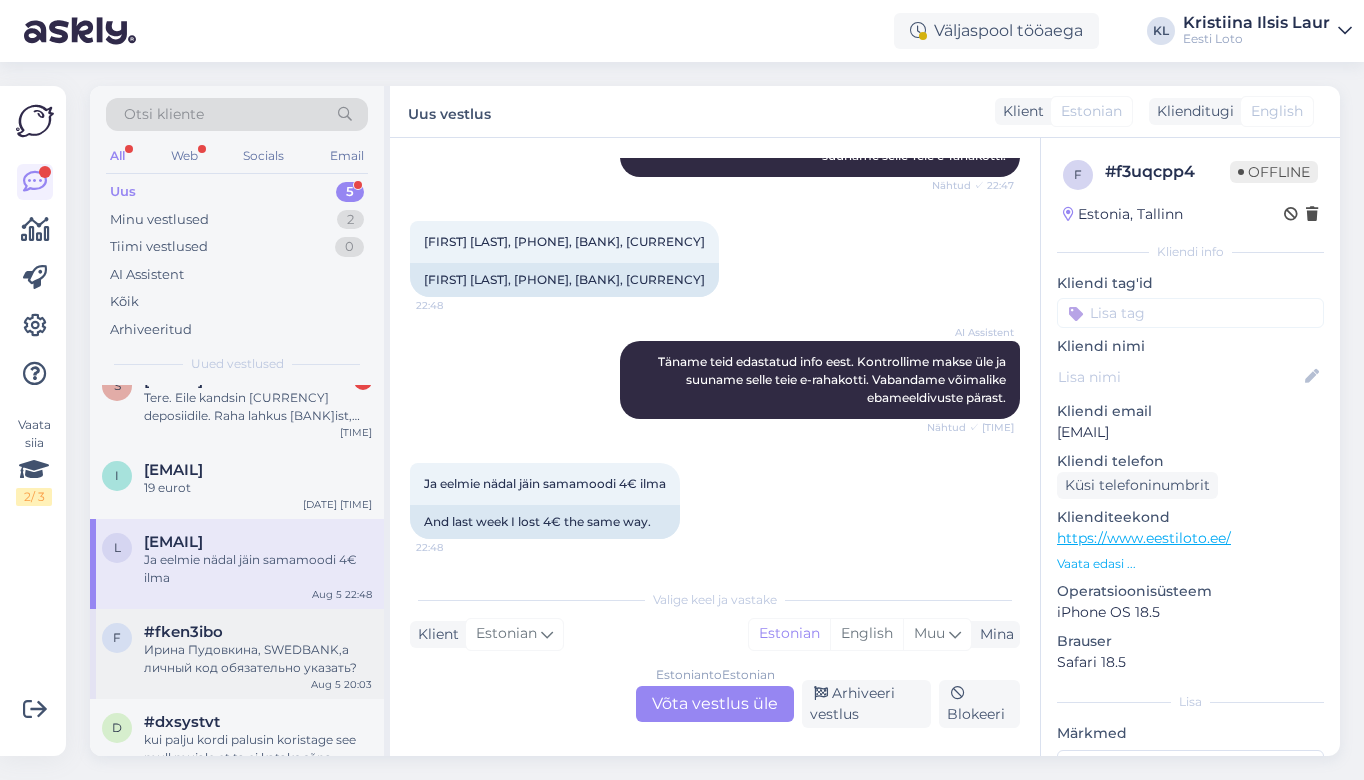 click on "Ирина Пудовкина, SWEDBANK,а личный код обязательно указать?" at bounding box center [258, 659] 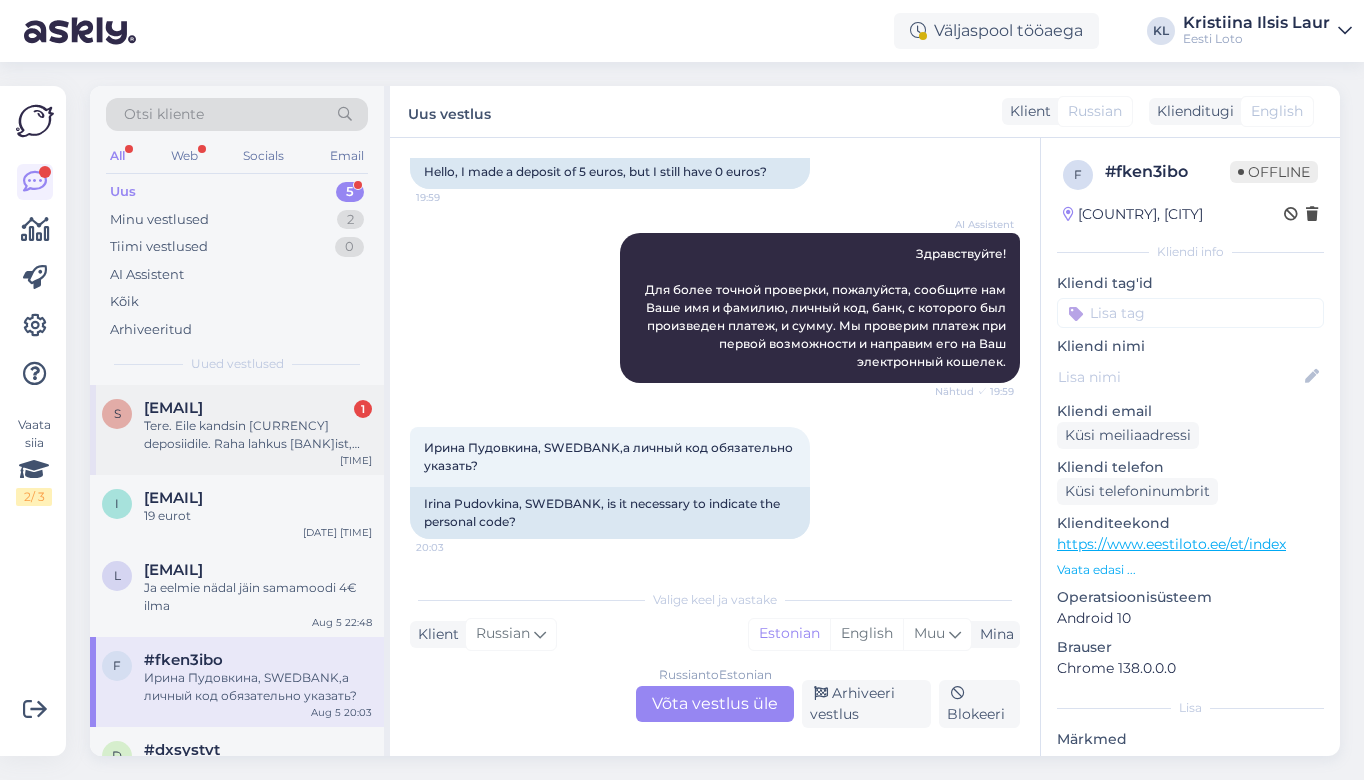 scroll, scrollTop: 0, scrollLeft: 0, axis: both 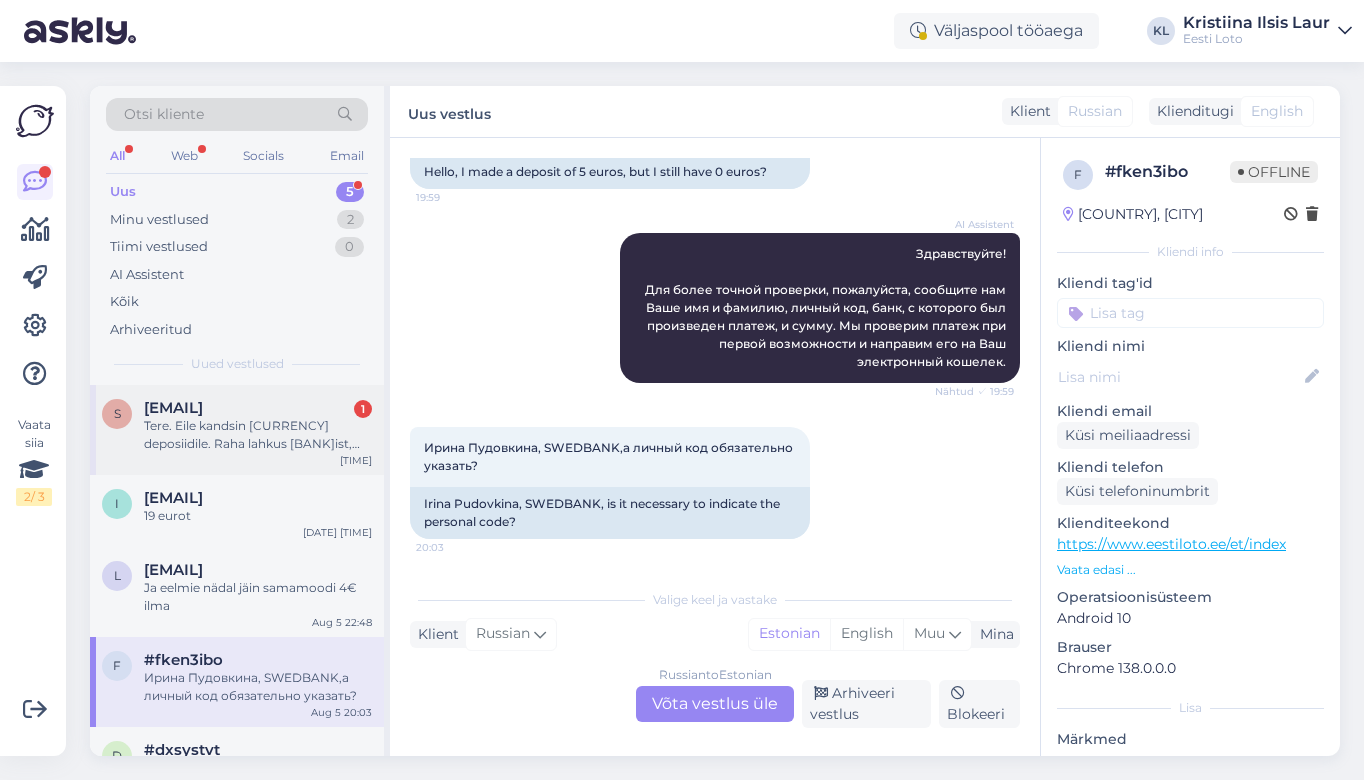 click on "Tere. Eile kandsin [CURRENCY] deposiidile. Raha lahkus [BANK]ist, aga minu kontol seda ei näe. Palun kontrollige. Ette tänades." at bounding box center (258, 435) 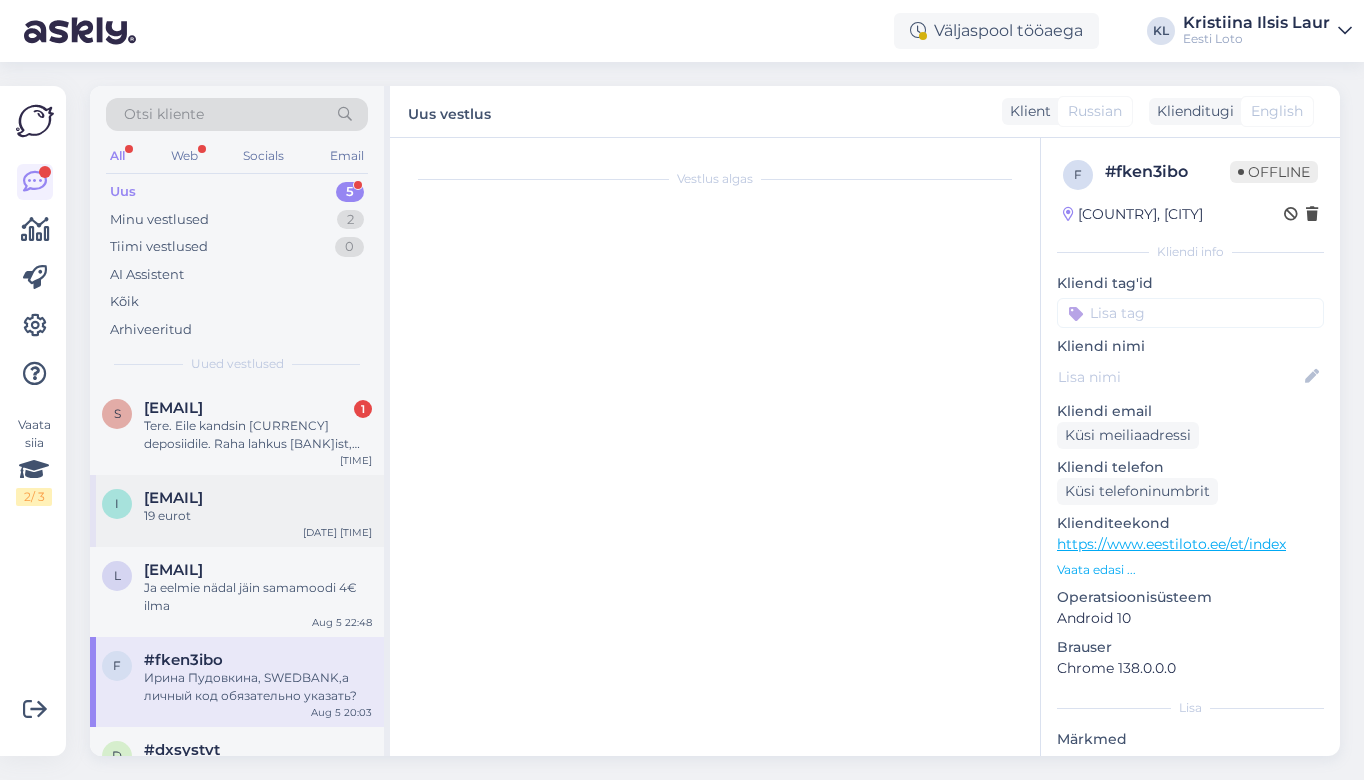 scroll, scrollTop: 0, scrollLeft: 0, axis: both 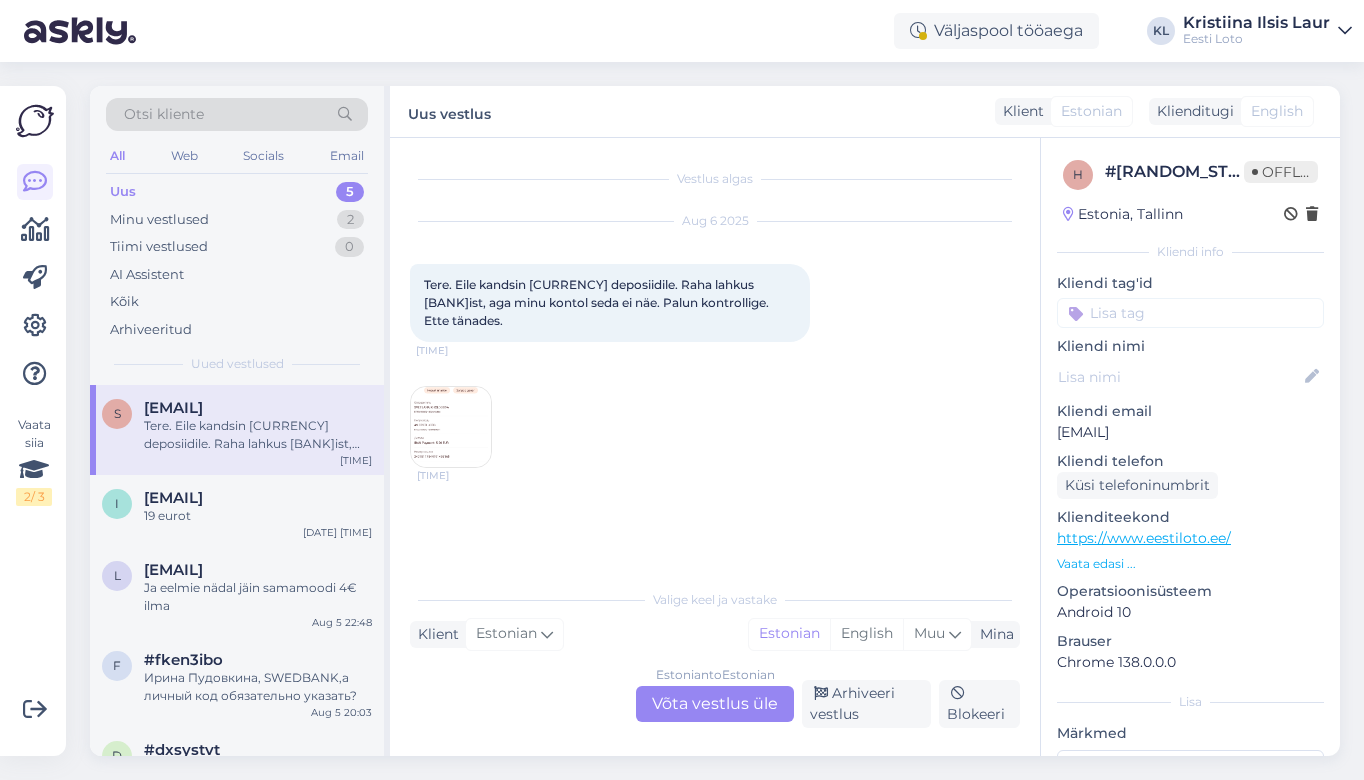 click at bounding box center [451, 427] 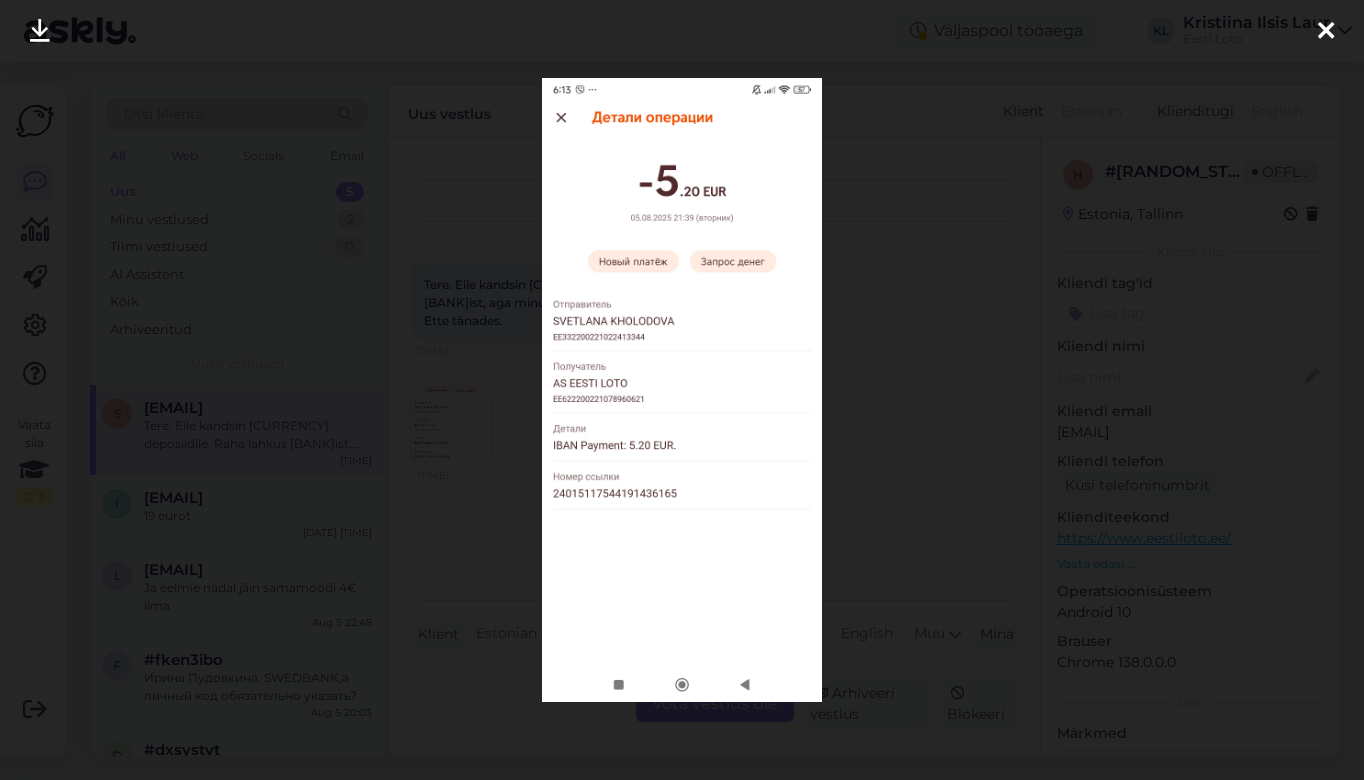 click at bounding box center [682, 390] 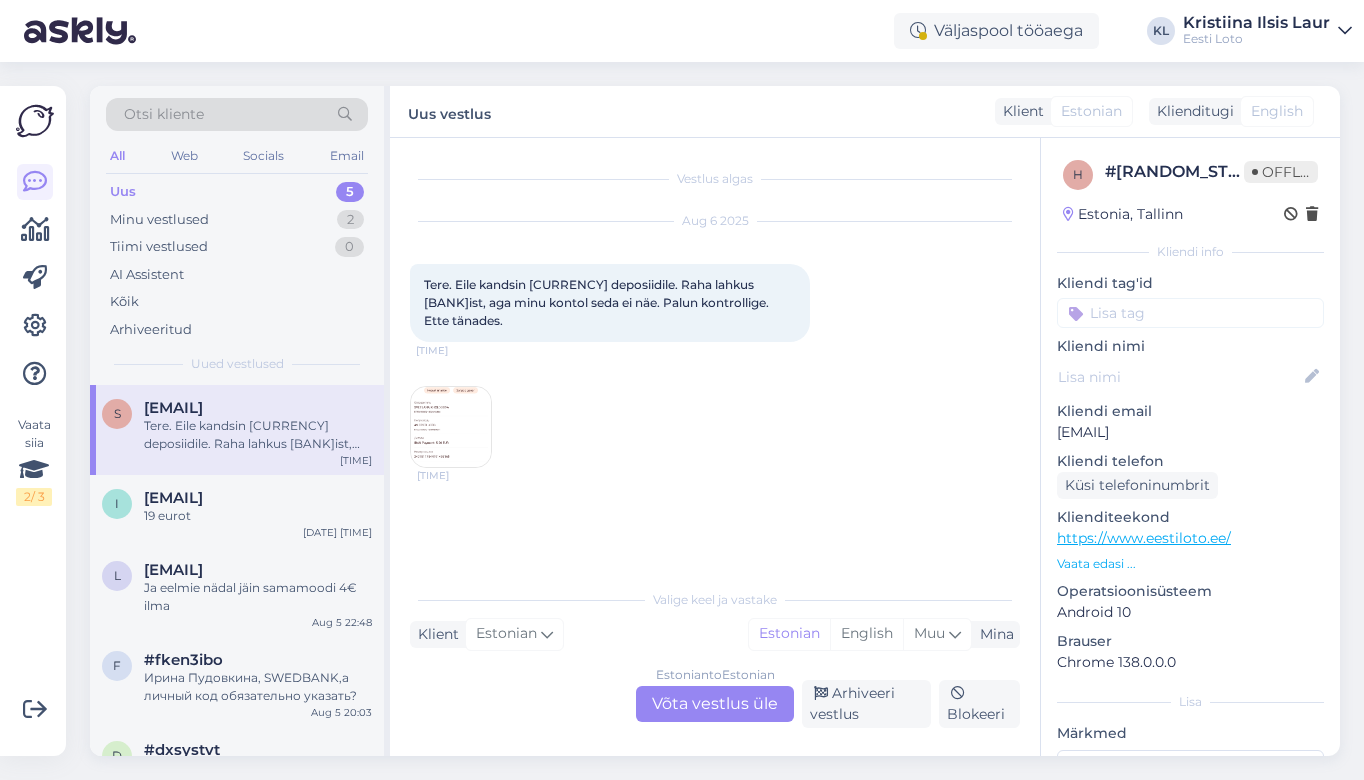 click on "Estonian  to  Estonian Võta vestlus üle" at bounding box center (715, 704) 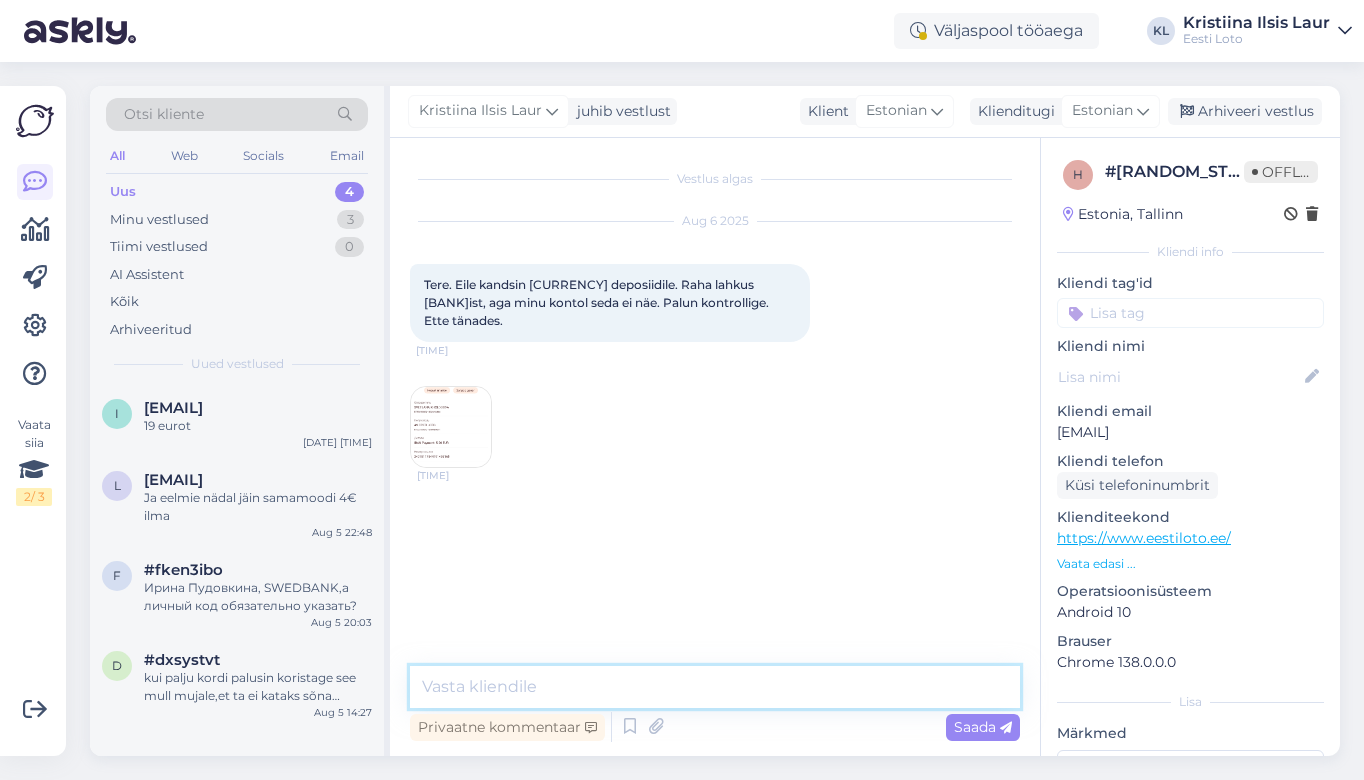 click at bounding box center [715, 687] 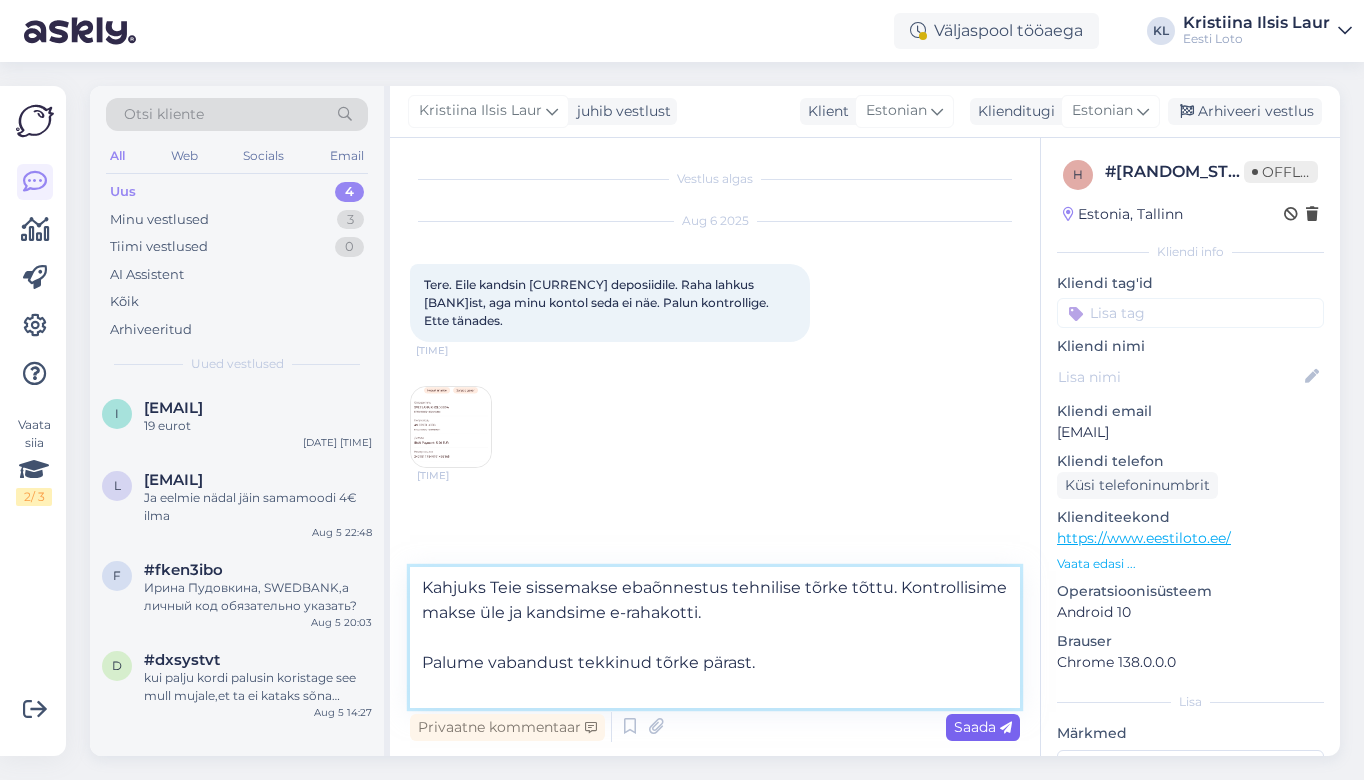 type on "Kahjuks Teie sissemakse ebaõnnestus tehnilise tõrke tõttu. Kontrollisime makse üle ja kandsime e-rahakotti.
Palume vabandust tekkinud tõrke pärast." 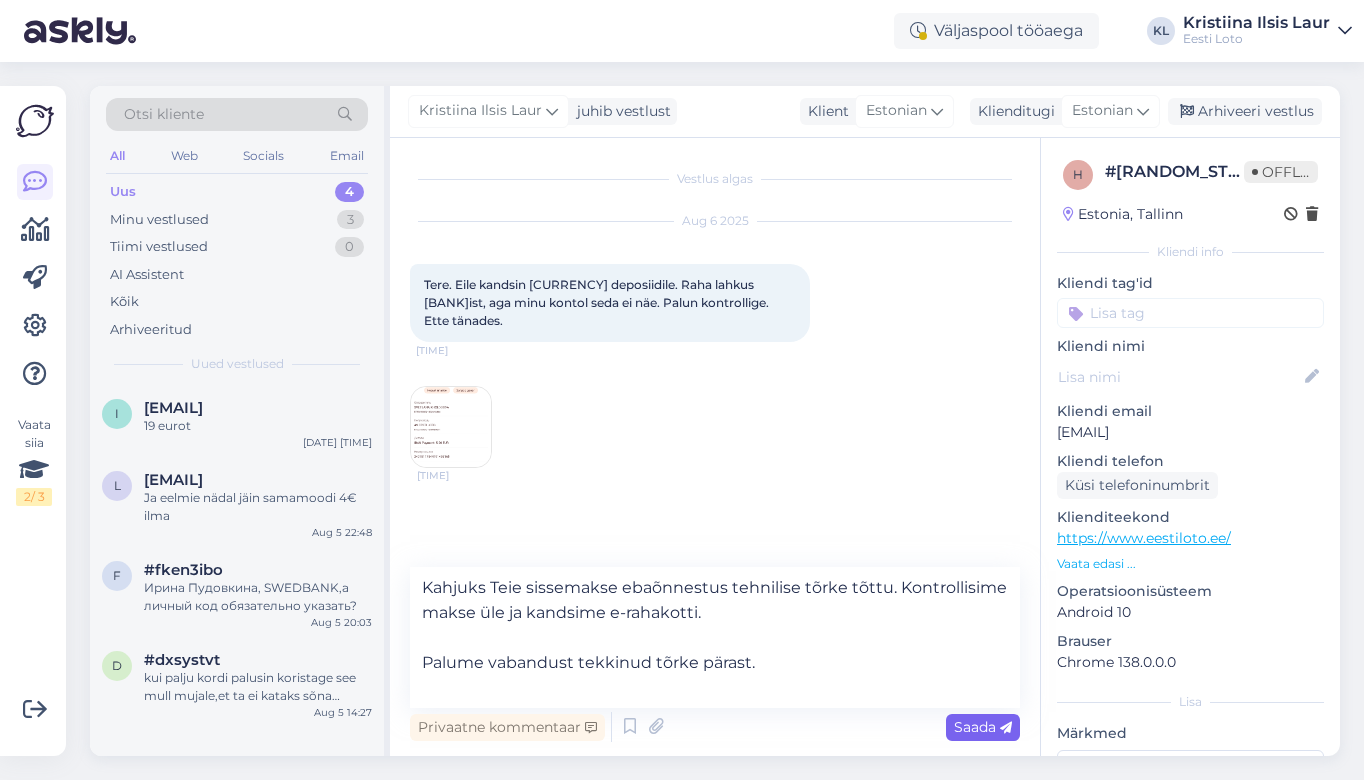click on "Saada" at bounding box center (983, 727) 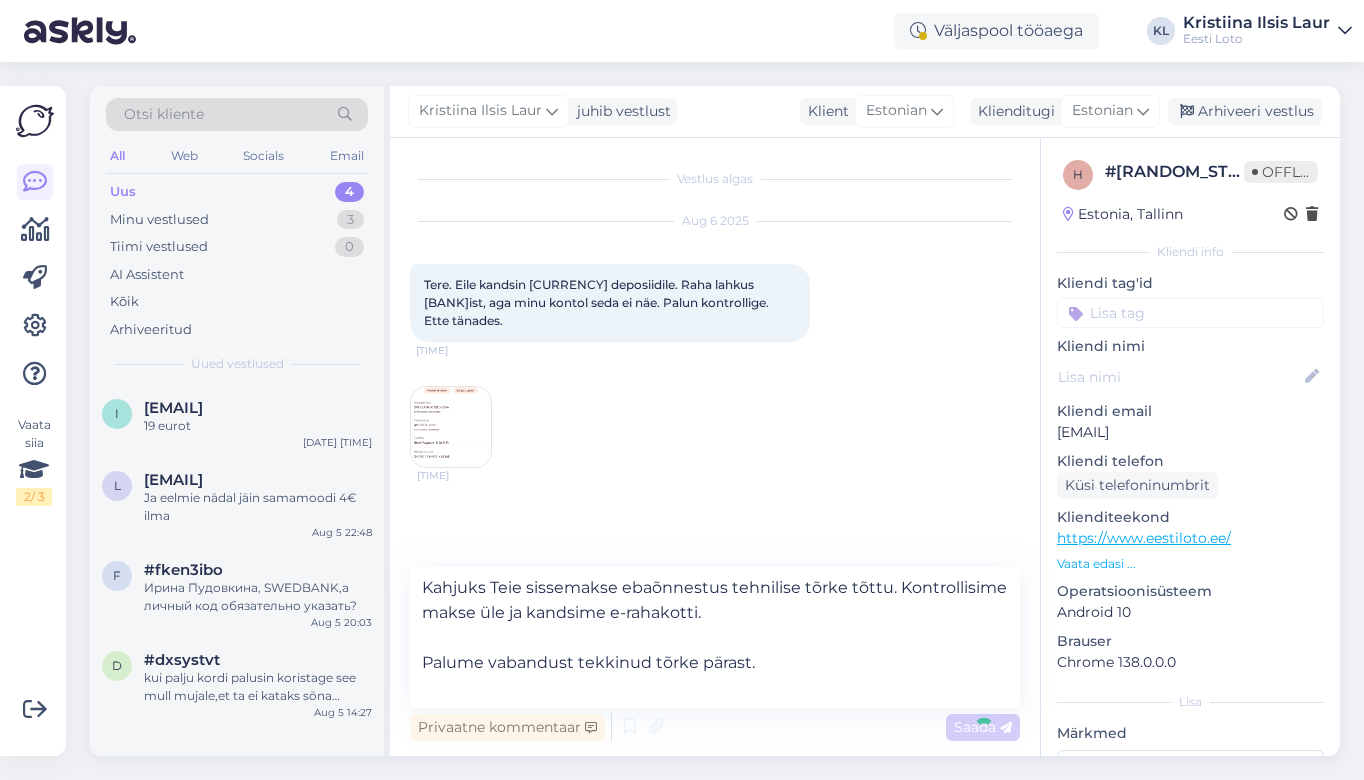 type 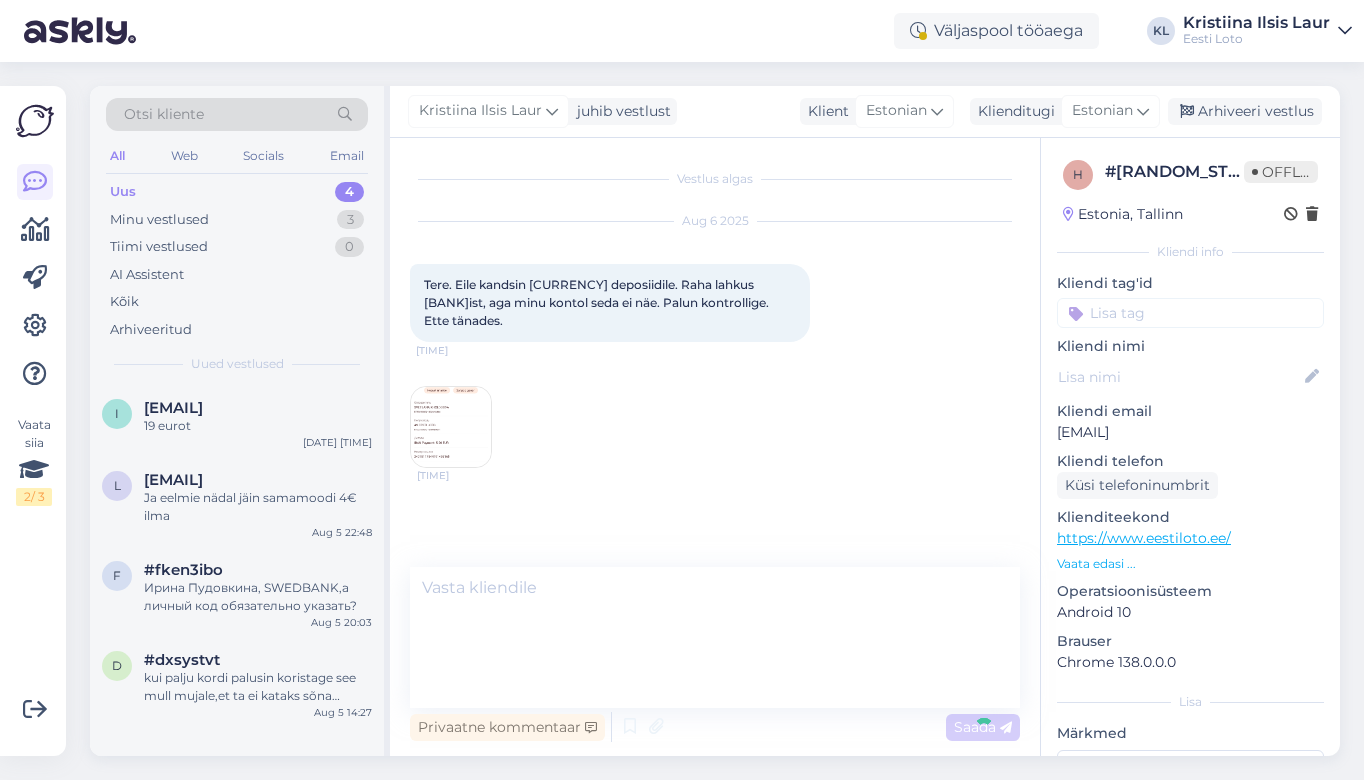 scroll, scrollTop: 0, scrollLeft: 0, axis: both 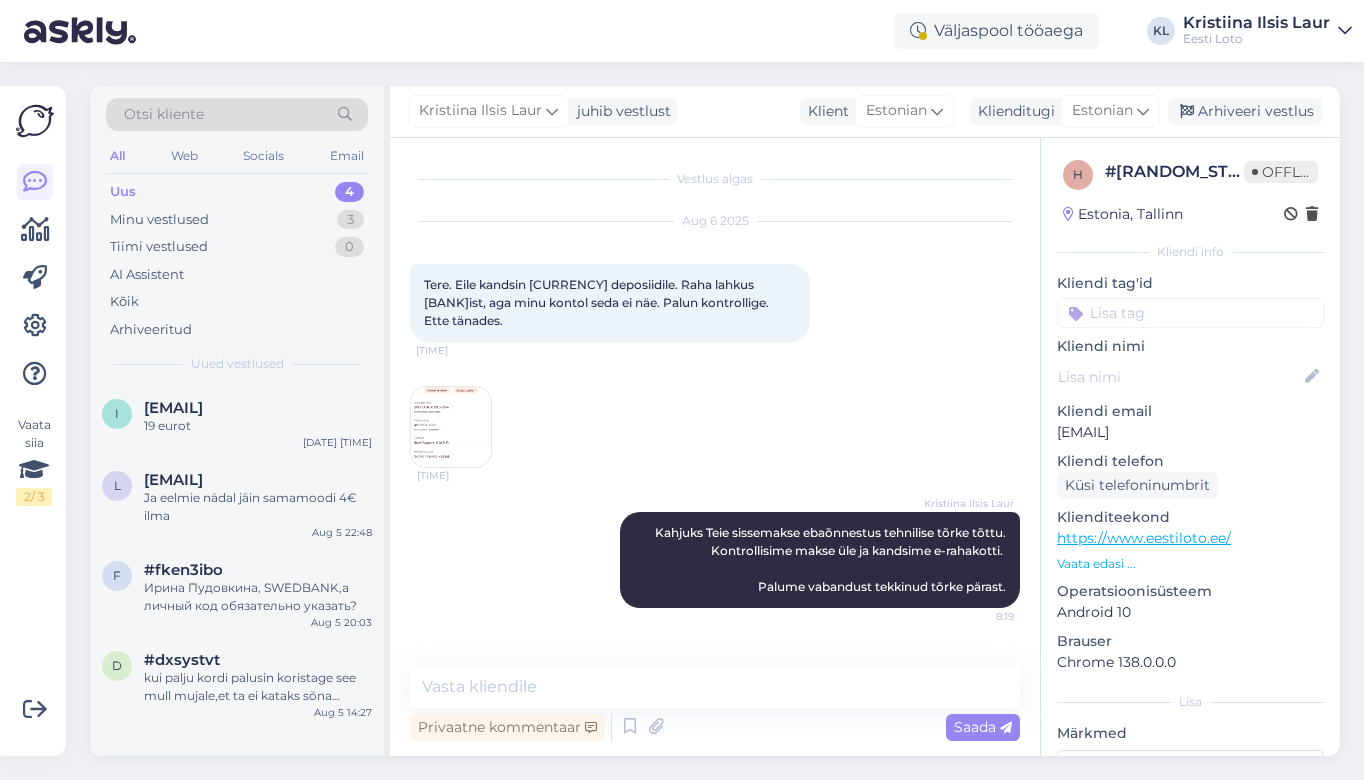 click at bounding box center [1190, 313] 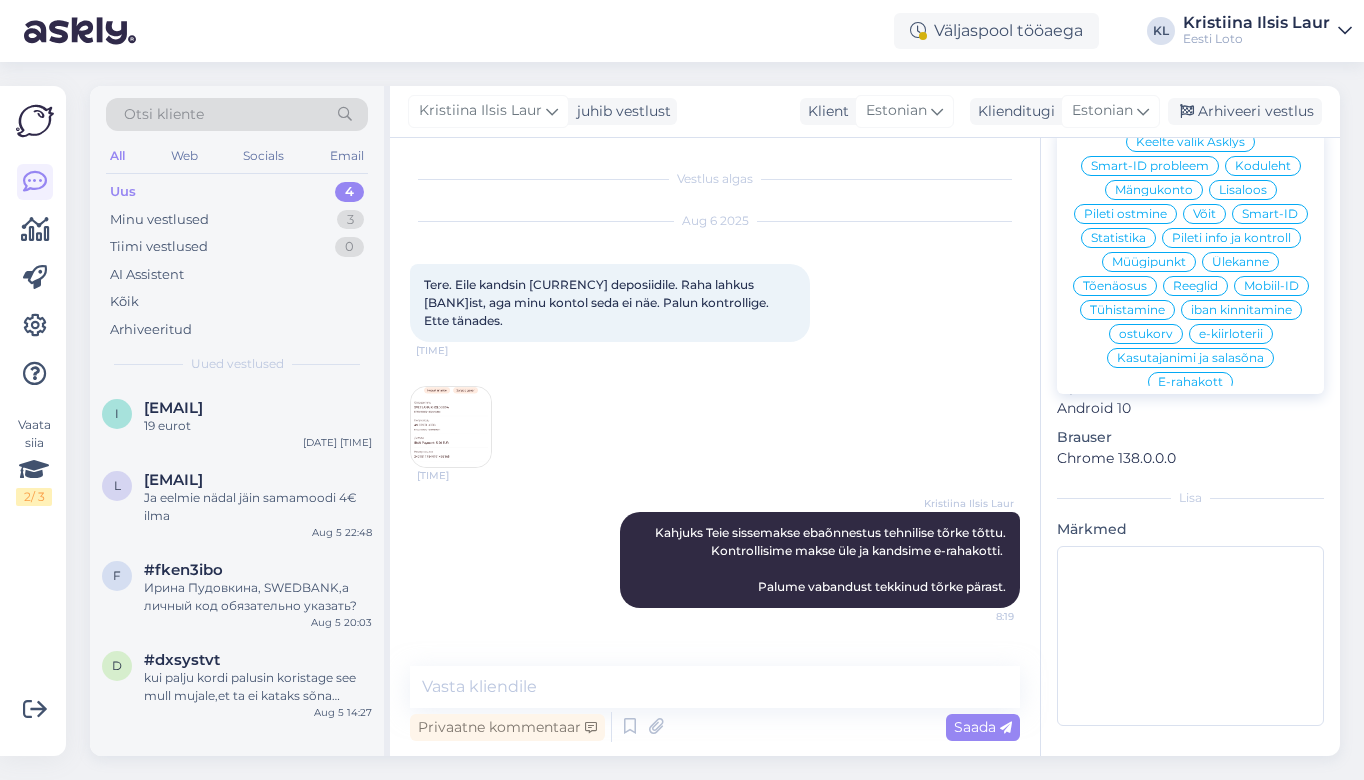 scroll, scrollTop: 206, scrollLeft: 0, axis: vertical 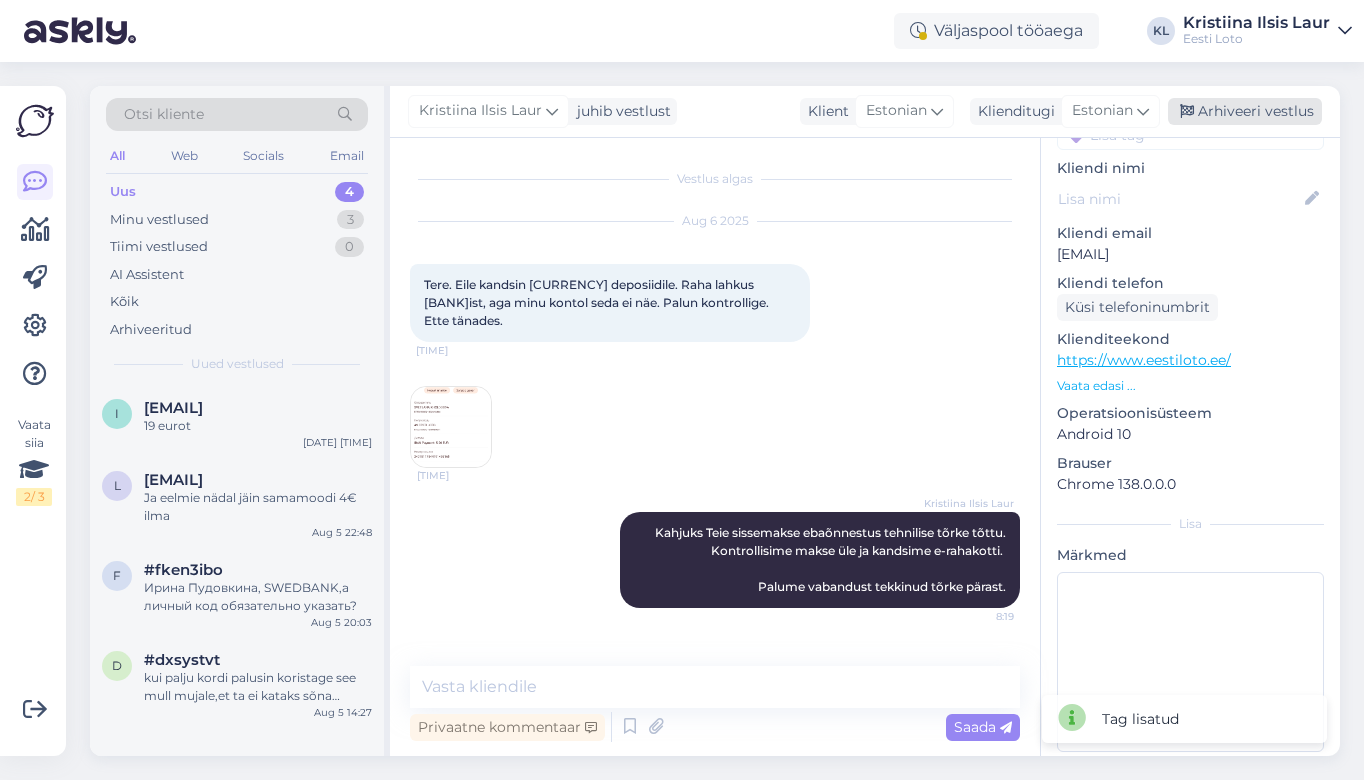 click on "Arhiveeri vestlus" at bounding box center (1245, 111) 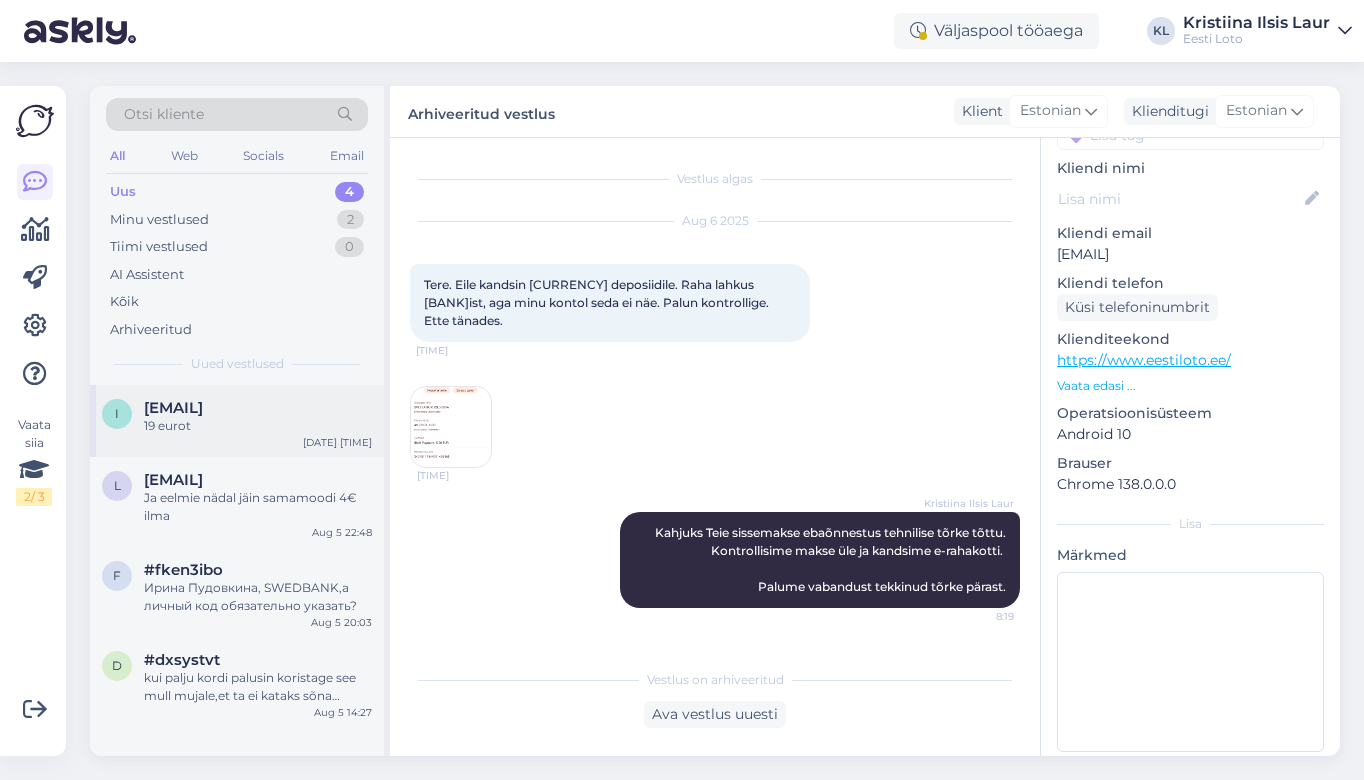 click on "19 eurot" at bounding box center (258, 426) 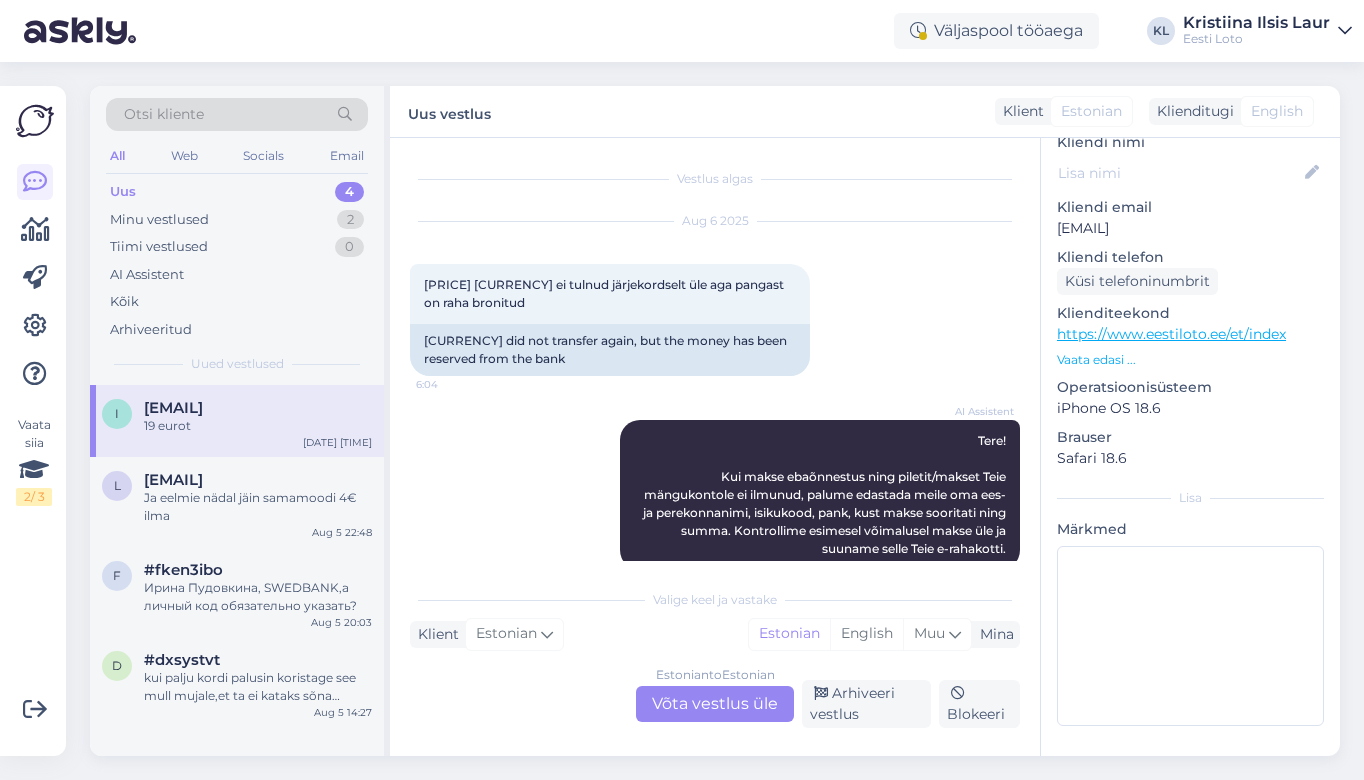 scroll, scrollTop: 339, scrollLeft: 0, axis: vertical 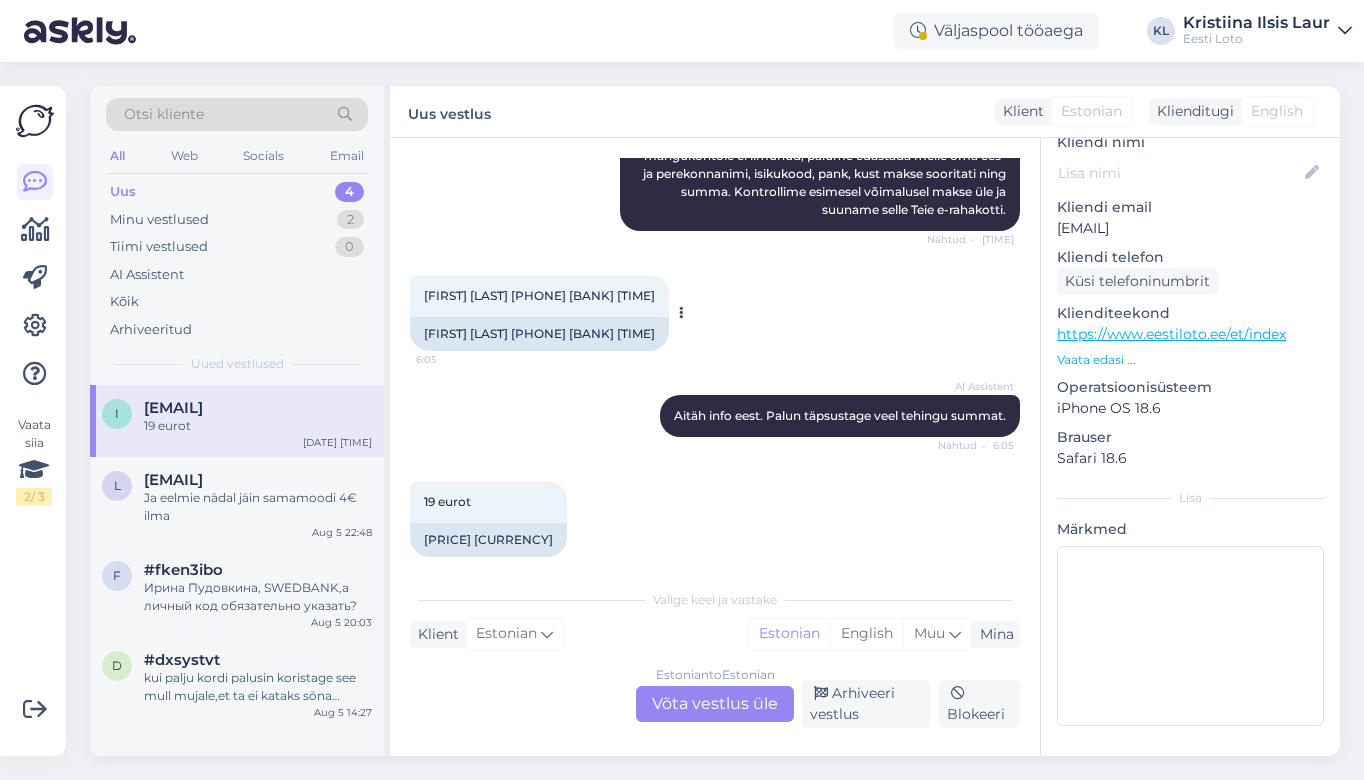 click on "[FIRST] [LAST] [PHONE] [BANK] [TIME]" at bounding box center (539, 296) 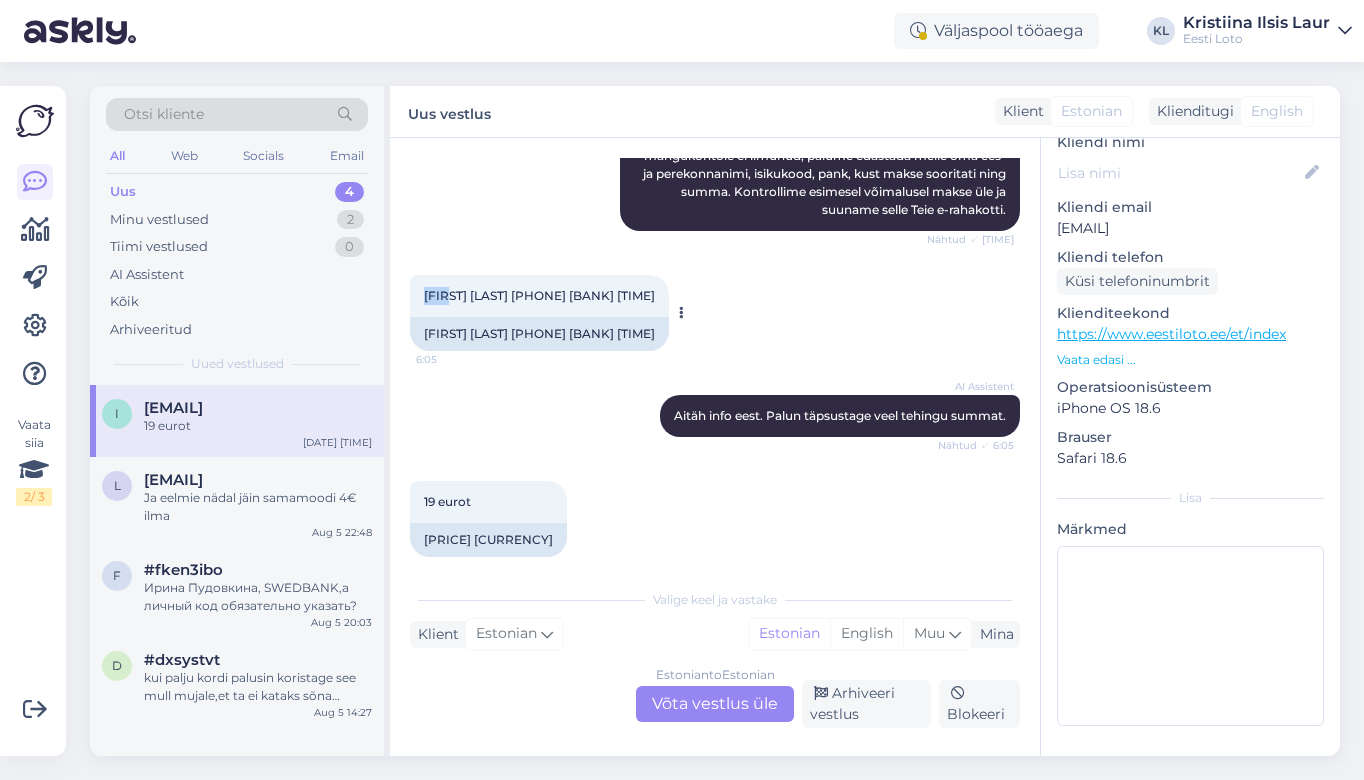 click on "[FIRST] [LAST] [PHONE] [BANK] [TIME]" at bounding box center [539, 296] 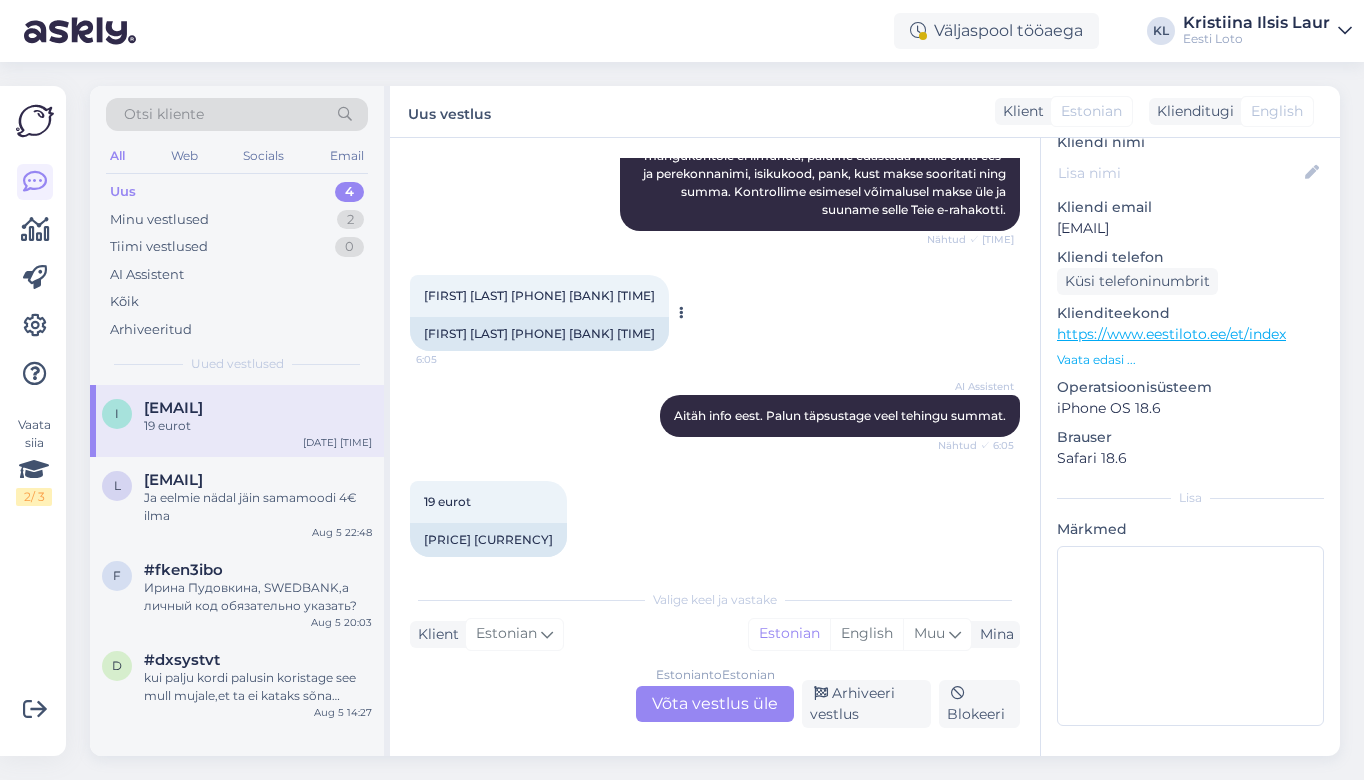 click on "[FIRST] [LAST] [PHONE] [BANK] [TIME]" at bounding box center [539, 295] 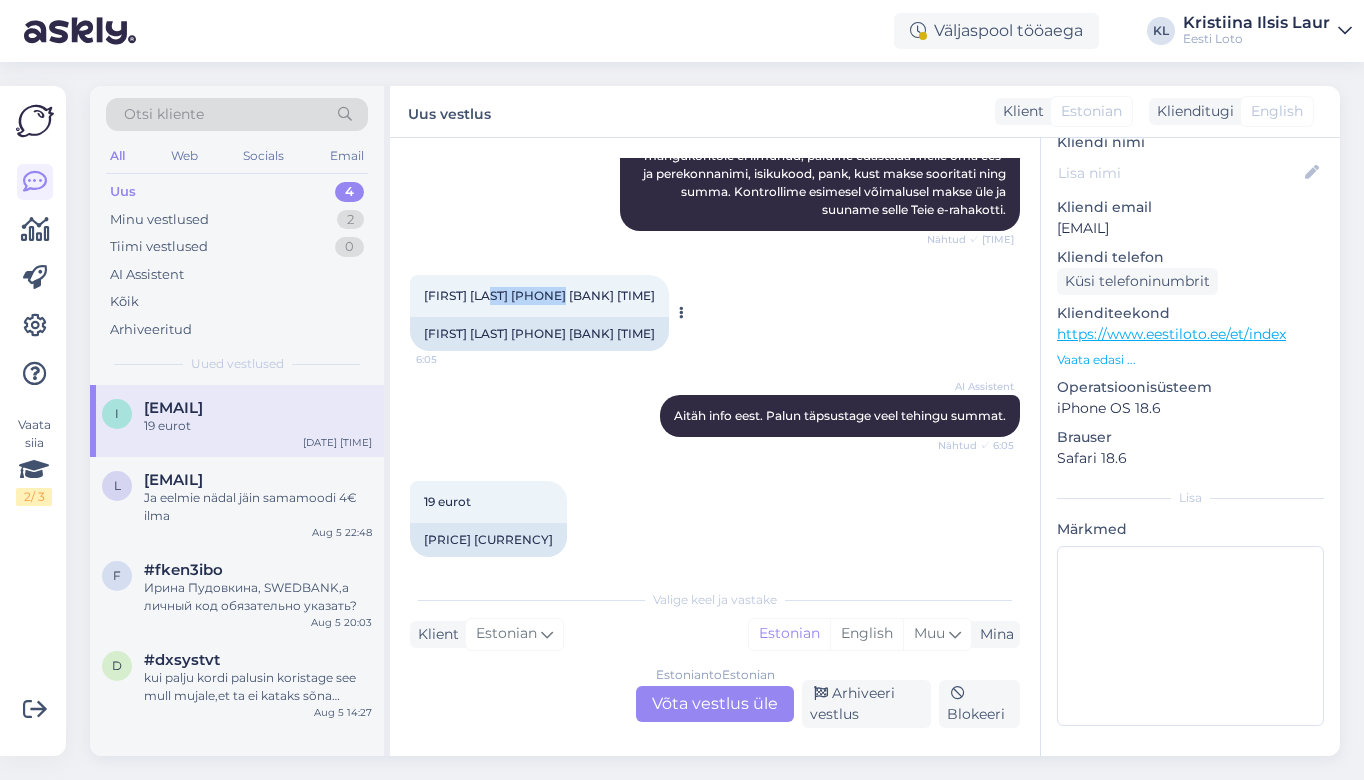 click on "[FIRST] [LAST] [PHONE] [BANK] [TIME]" at bounding box center [539, 295] 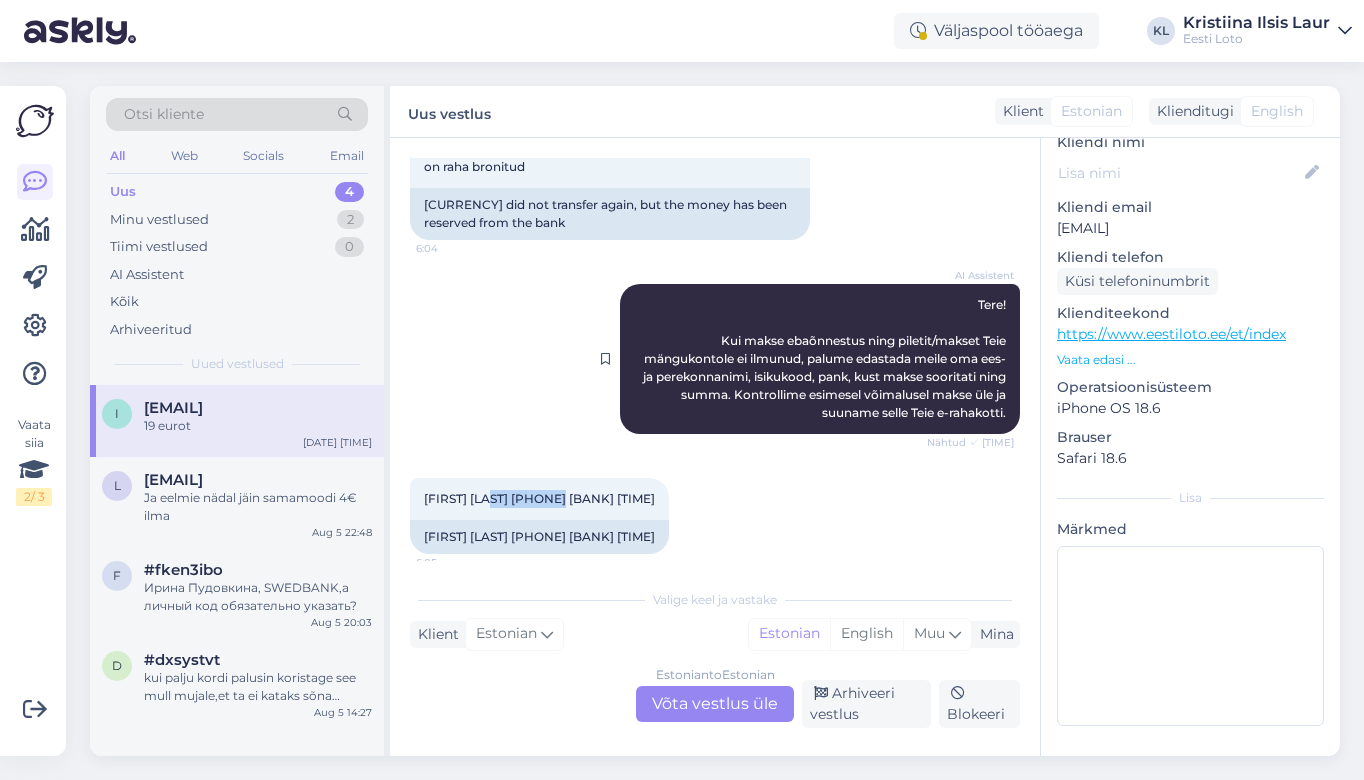 scroll, scrollTop: 99, scrollLeft: 0, axis: vertical 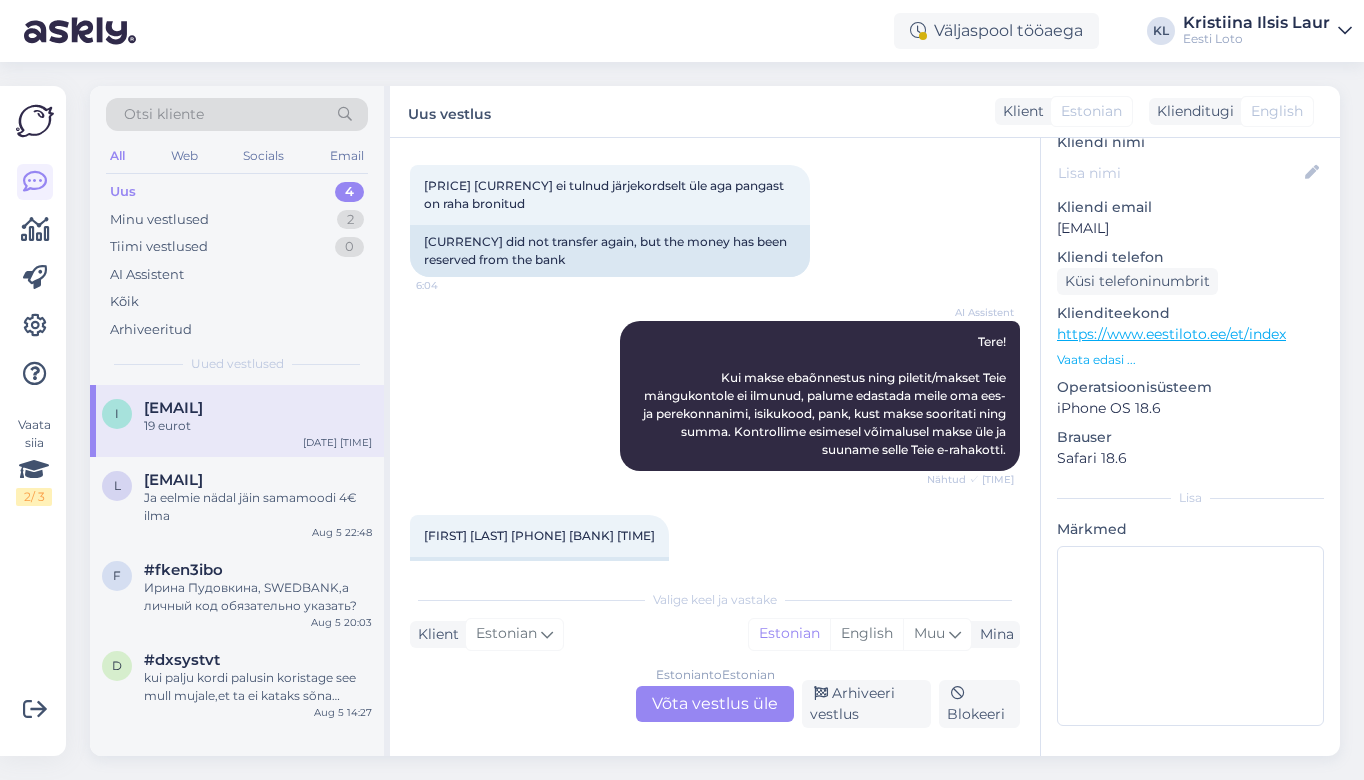 click on "Estonian  to  Estonian Võta vestlus üle" at bounding box center (715, 704) 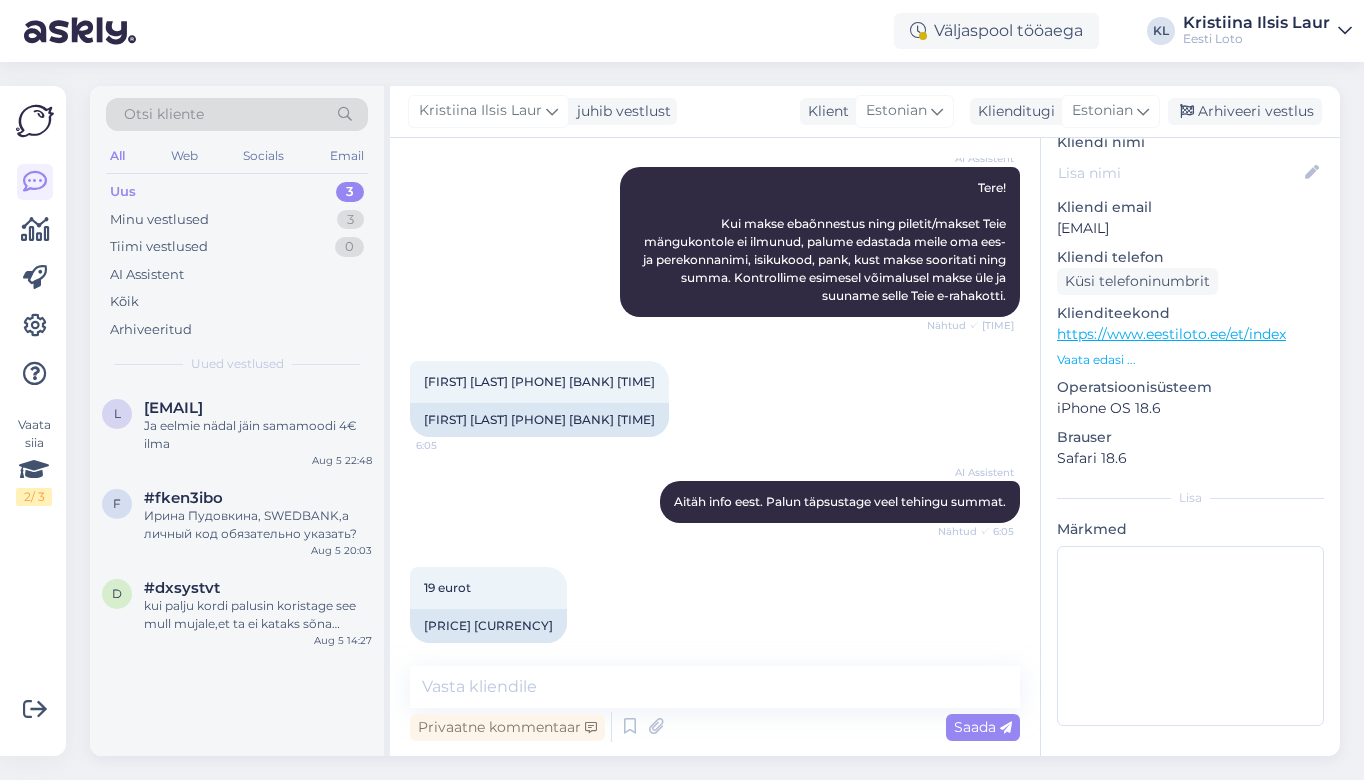 scroll, scrollTop: 252, scrollLeft: 0, axis: vertical 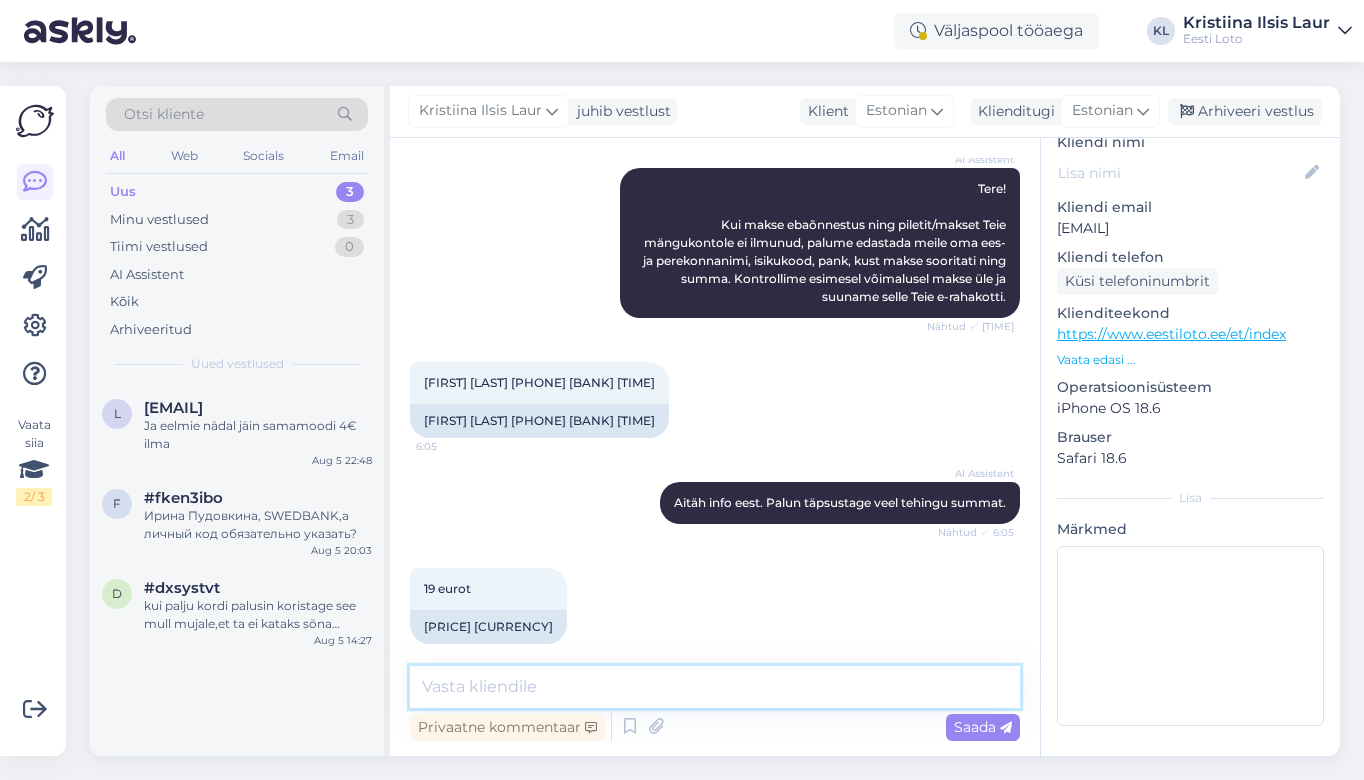 click at bounding box center [715, 687] 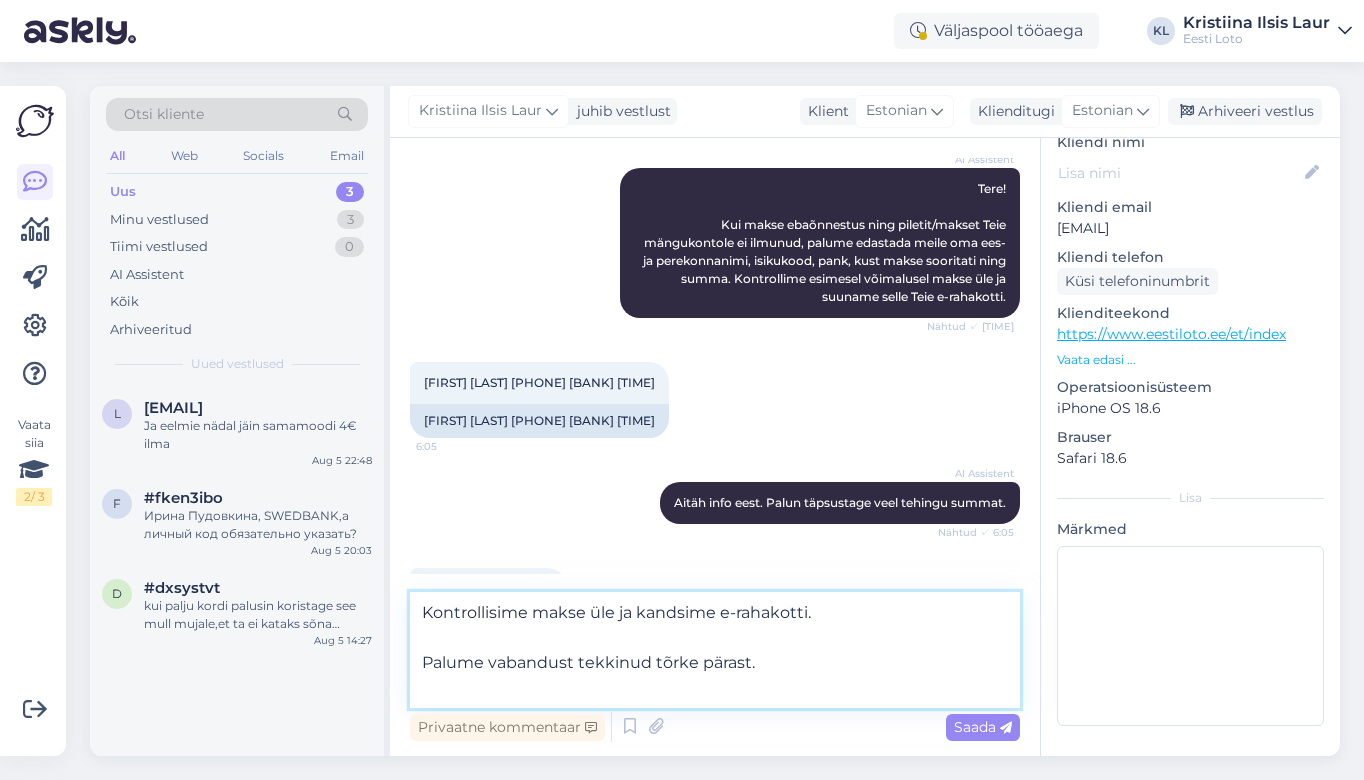 click on "Kontrollisime makse üle ja kandsime e-rahakotti.
Palume vabandust tekkinud tõrke pärast." at bounding box center [715, 650] 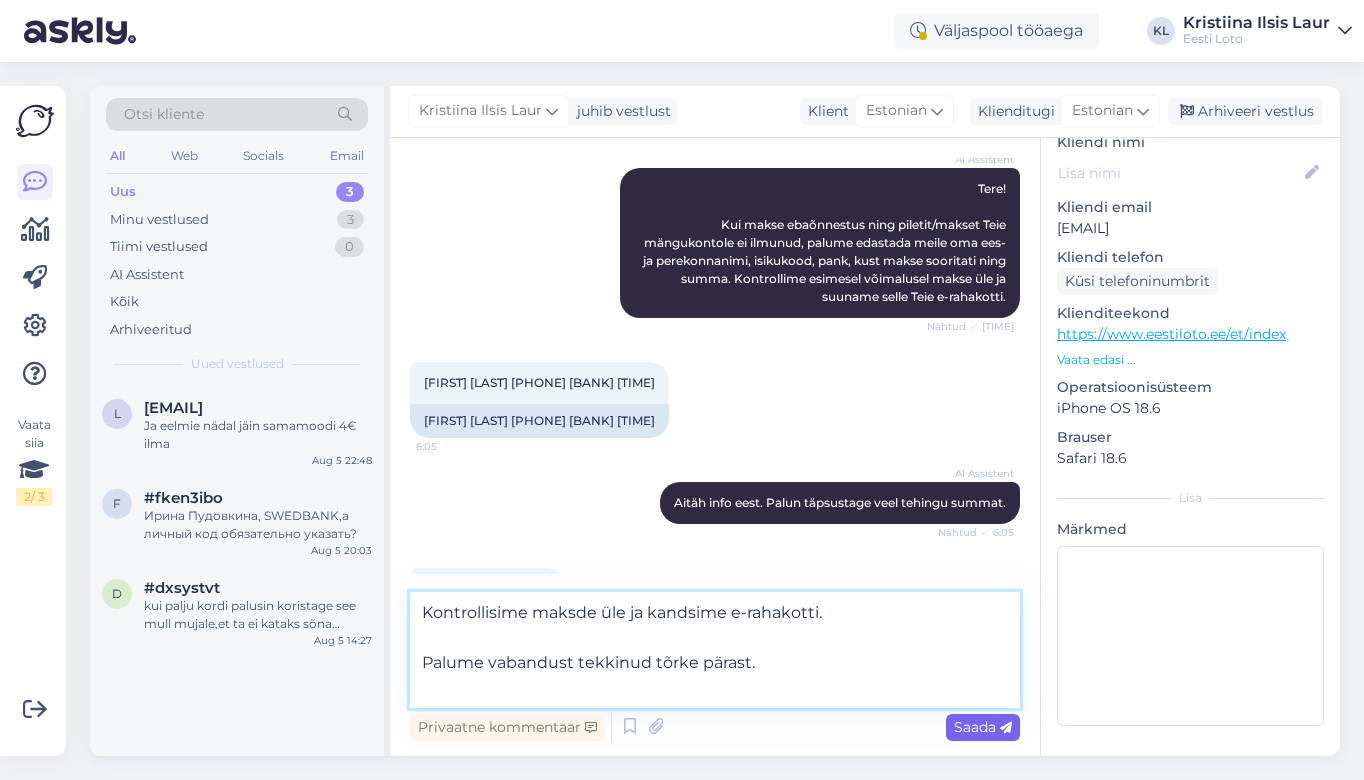 type on "Kontrollisime maksde üle ja kandsime e-rahakotti.
Palume vabandust tekkinud tõrke pärast." 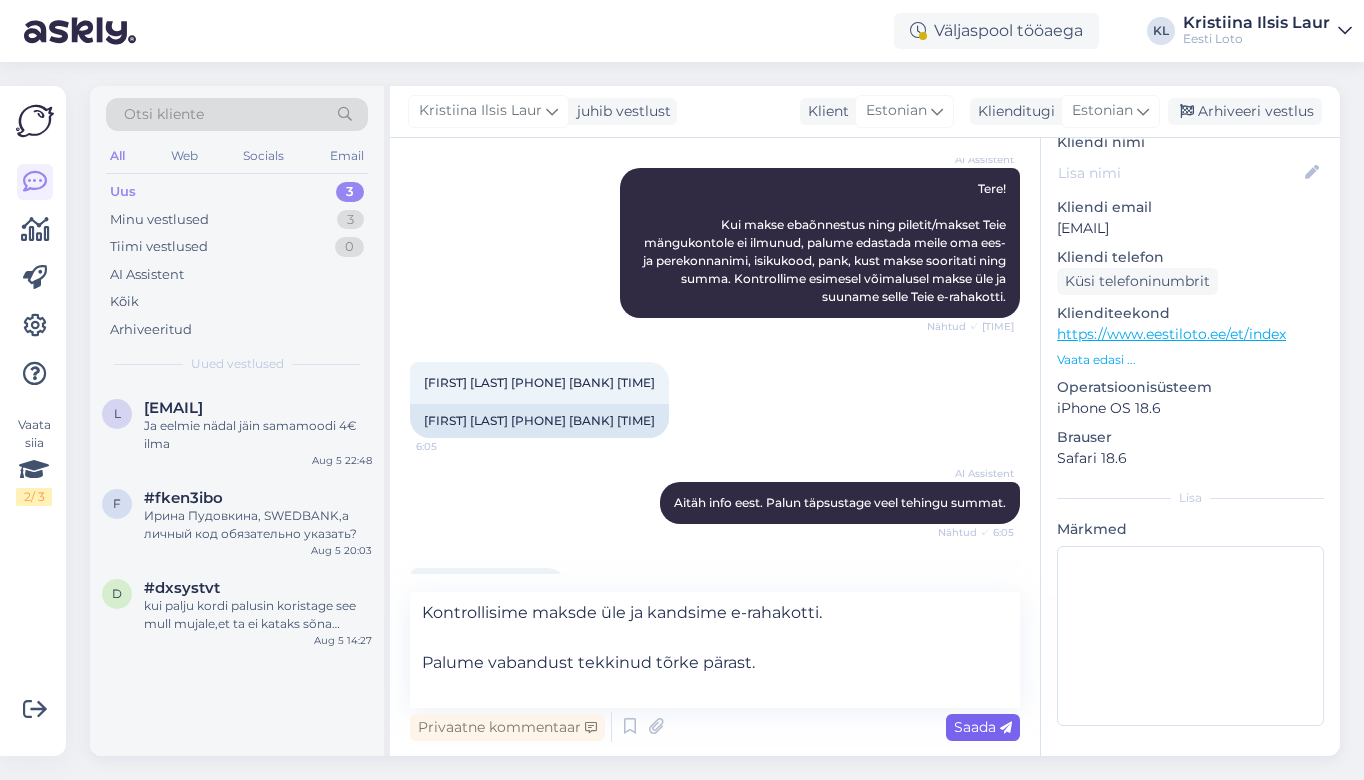 click on "Saada" at bounding box center [983, 727] 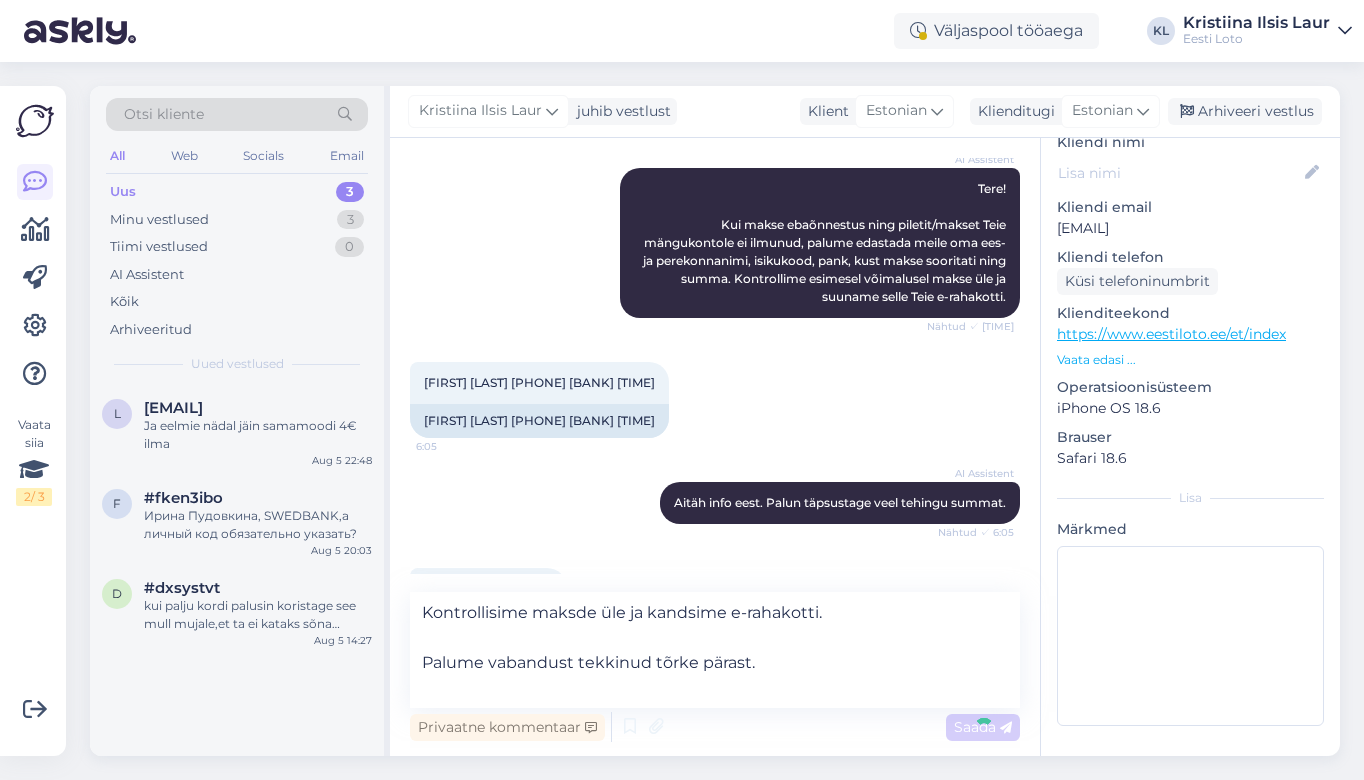 type 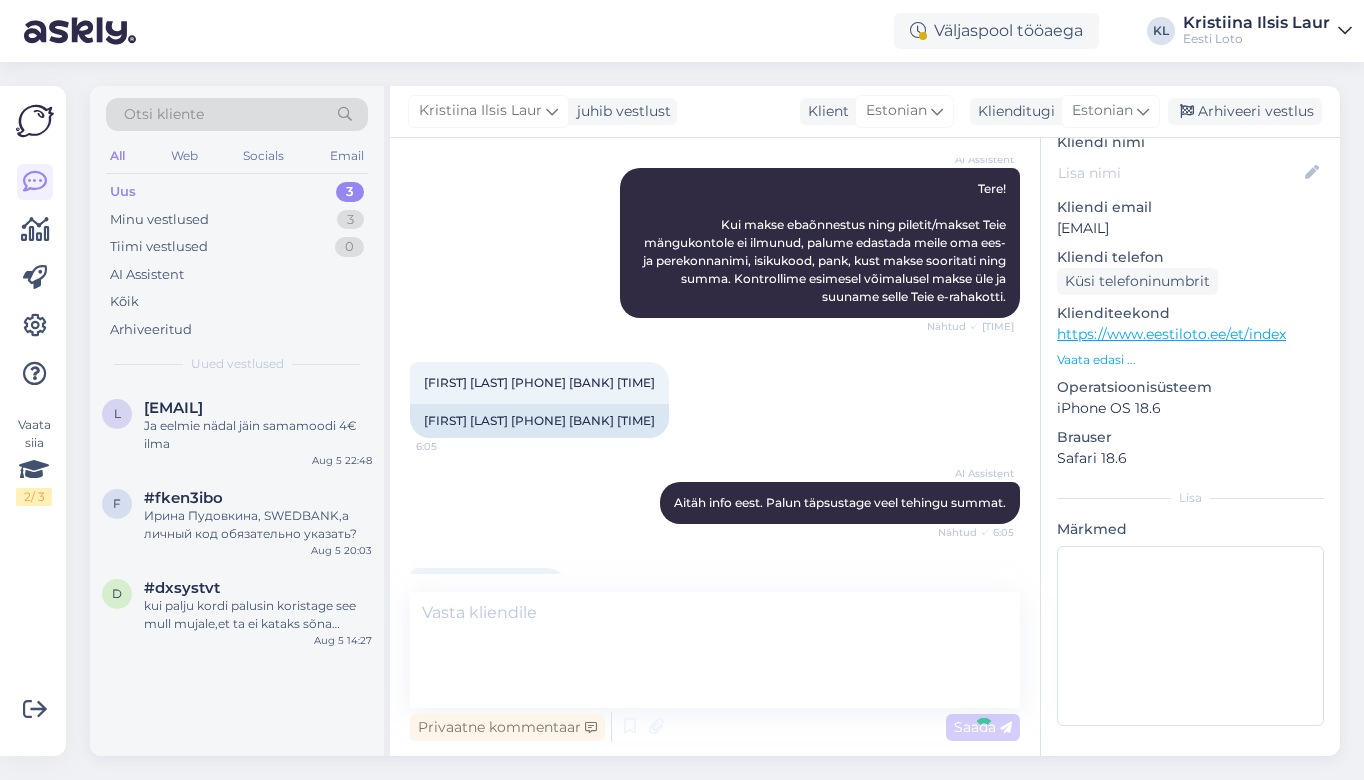 scroll, scrollTop: 374, scrollLeft: 0, axis: vertical 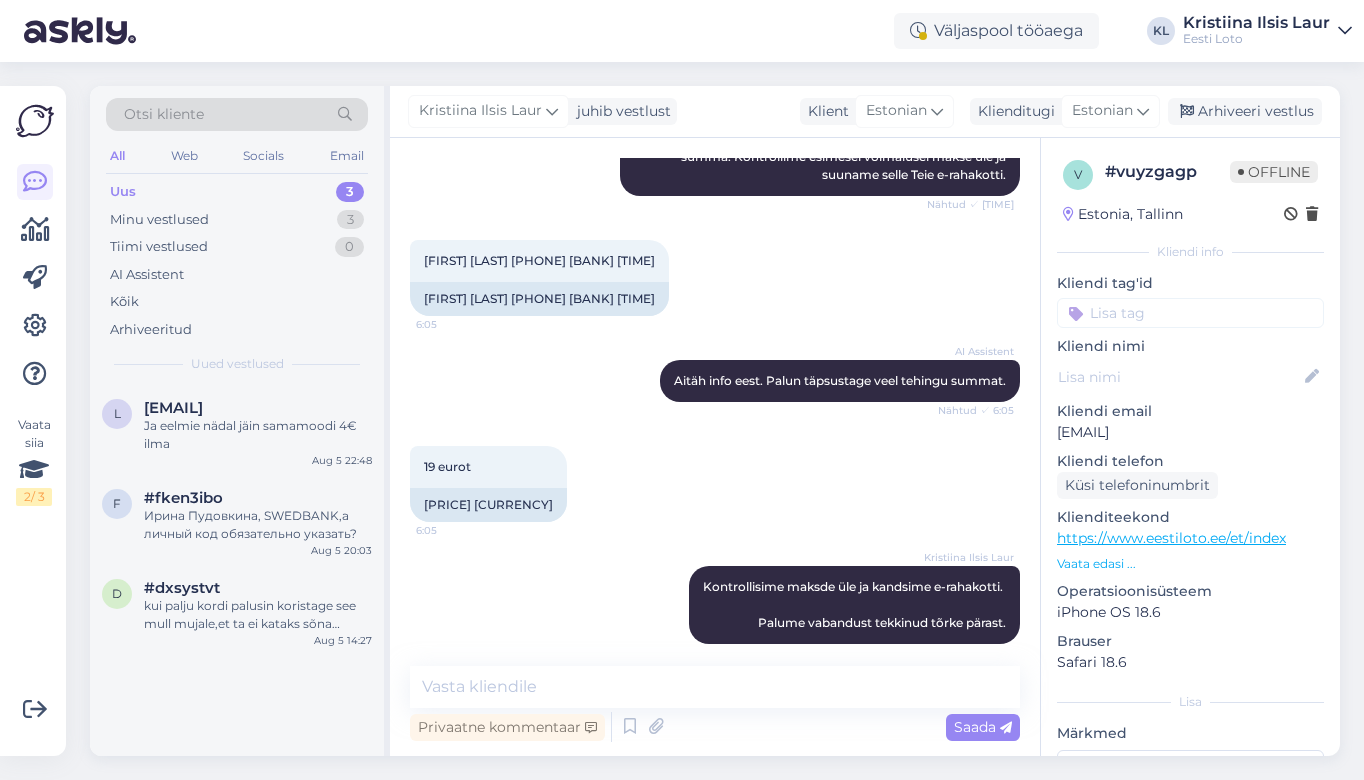 click at bounding box center (1190, 313) 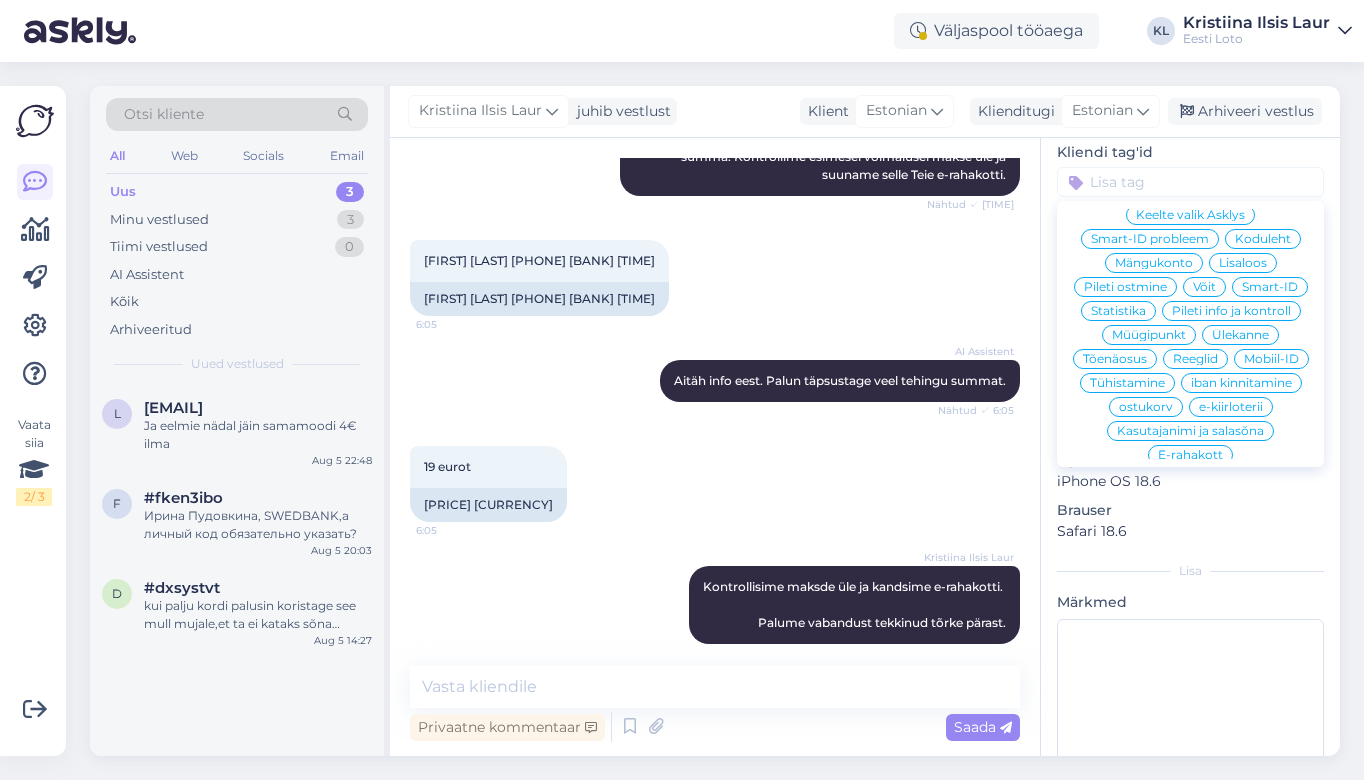 scroll, scrollTop: 183, scrollLeft: 0, axis: vertical 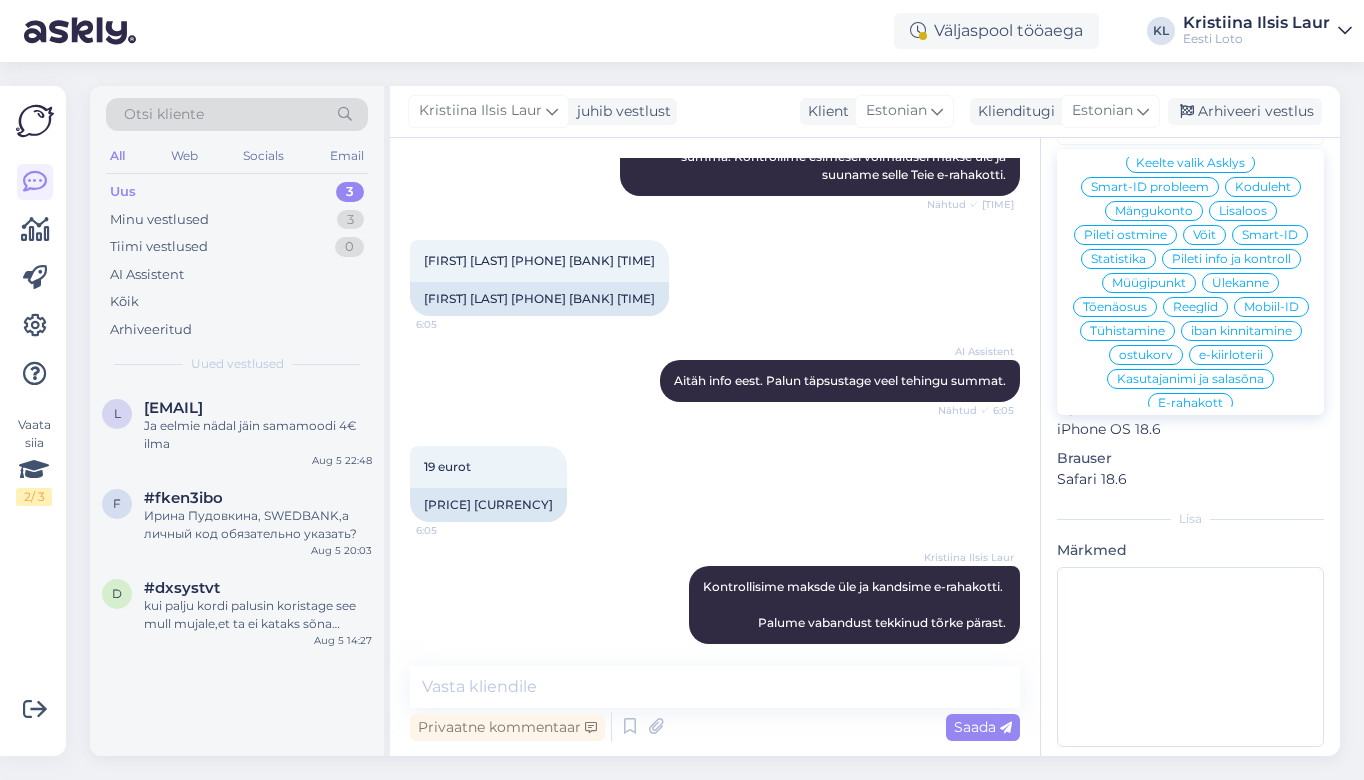 click on "E-rahakott" at bounding box center [1190, 403] 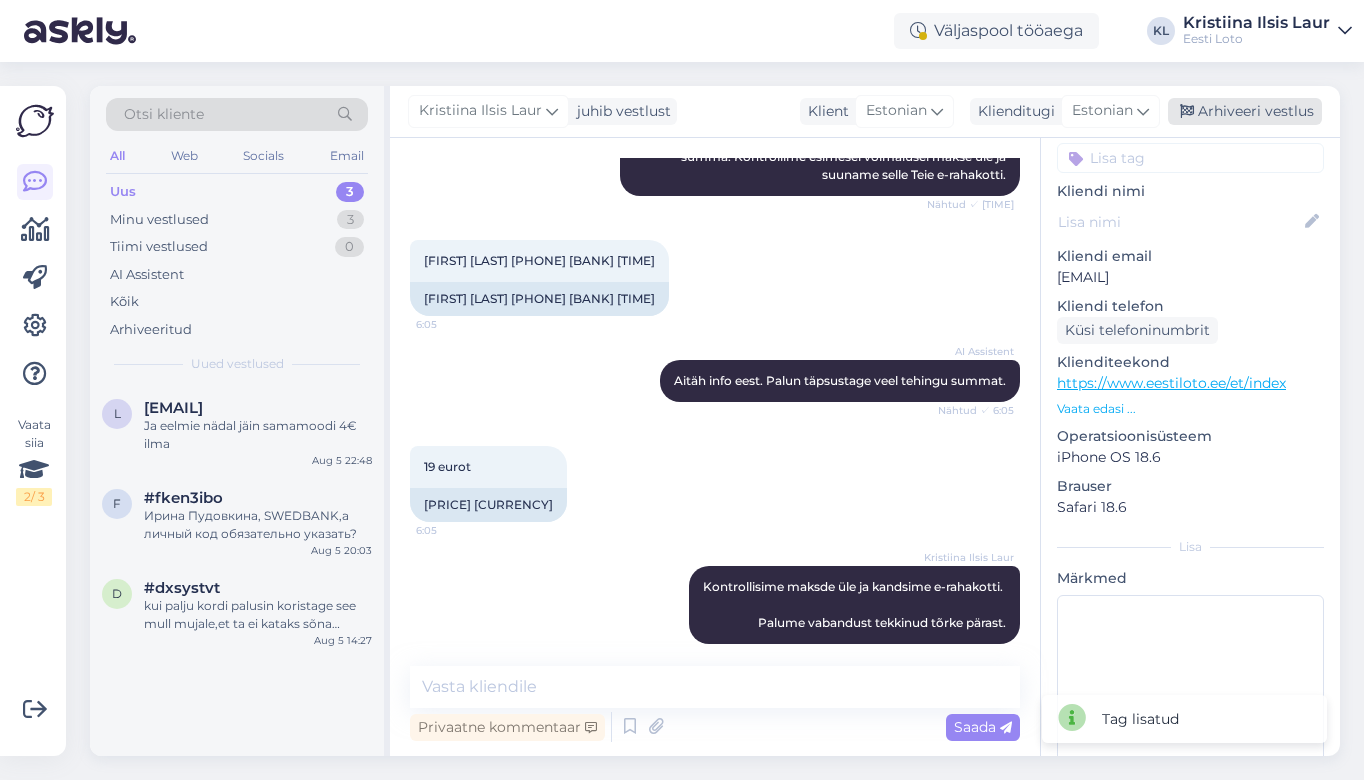 click on "Arhiveeri vestlus" at bounding box center [1245, 111] 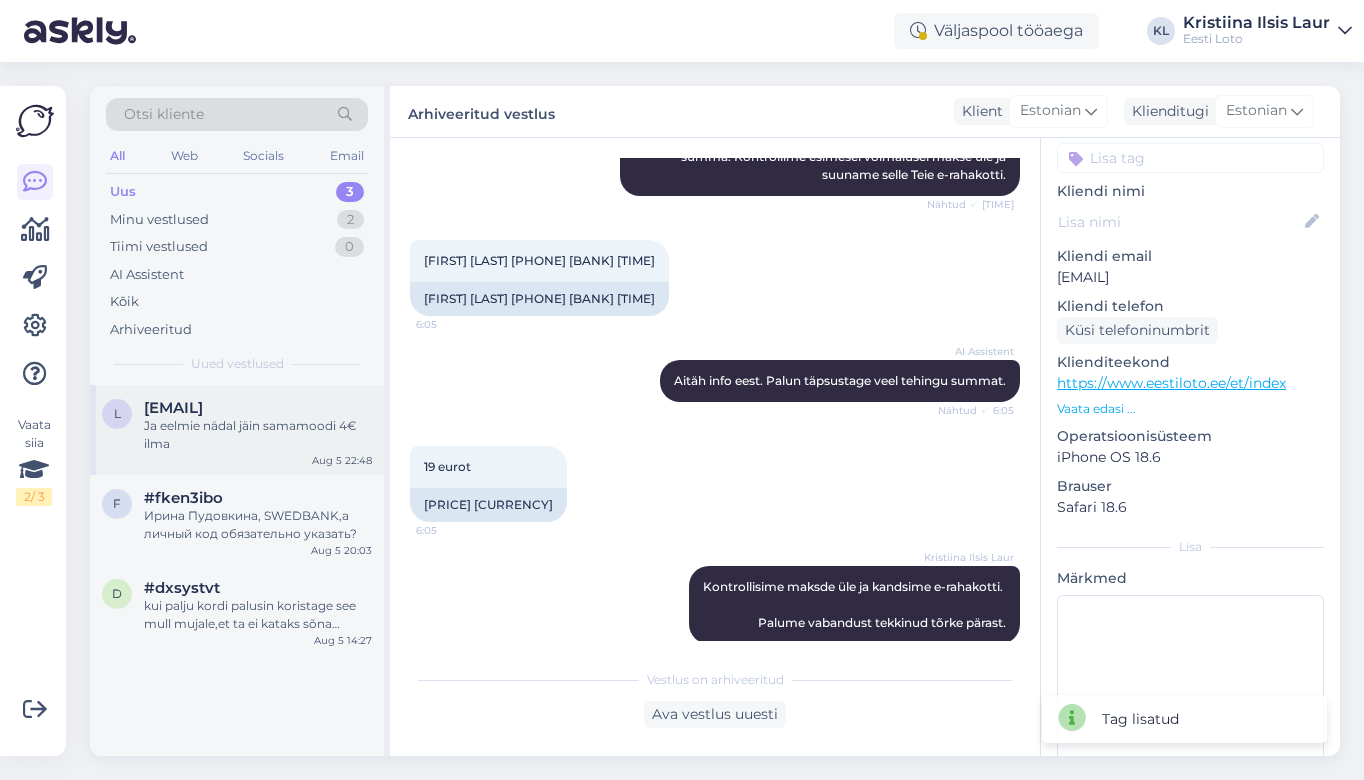 click on "Ja eelmie nädal jäin samamoodi 4€ ilma" at bounding box center [258, 435] 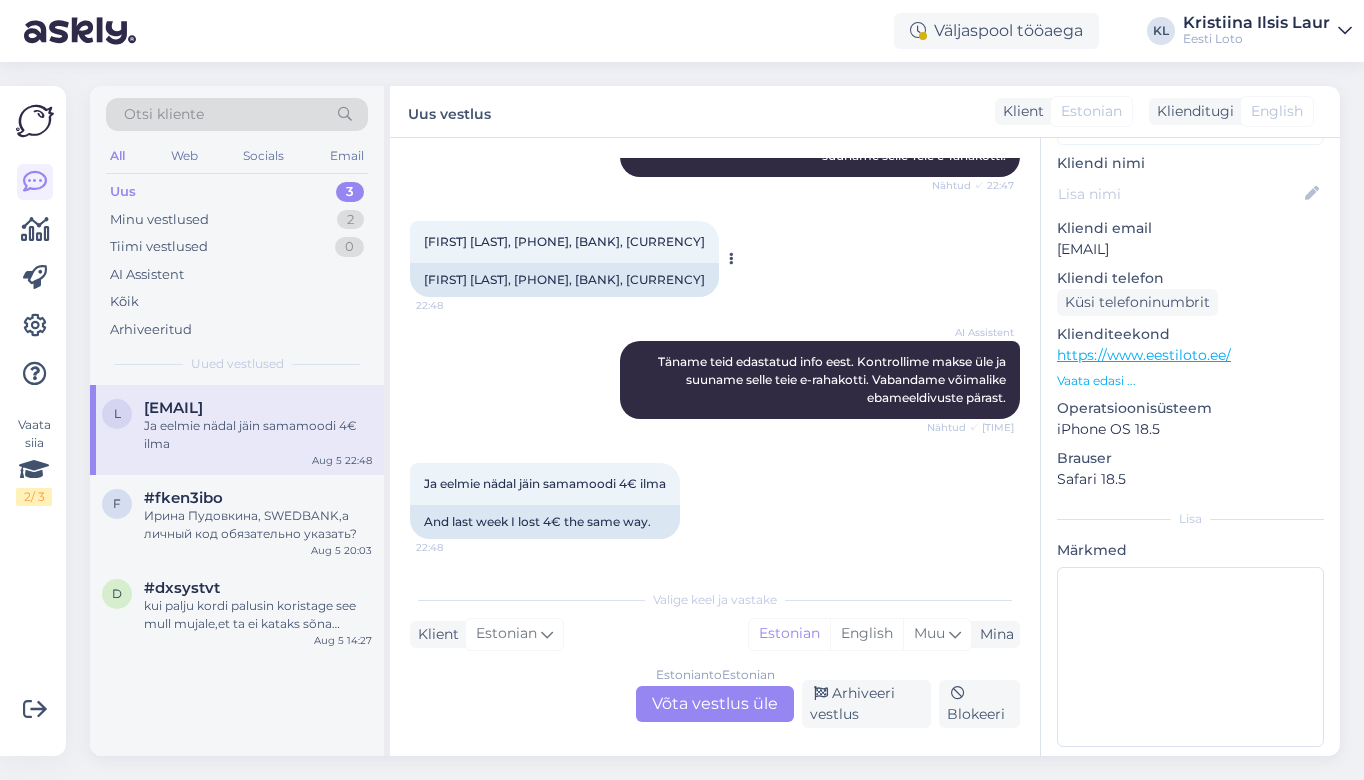 click on "[FIRST] [LAST], [PHONE], [BANK], [CURRENCY]" at bounding box center [564, 241] 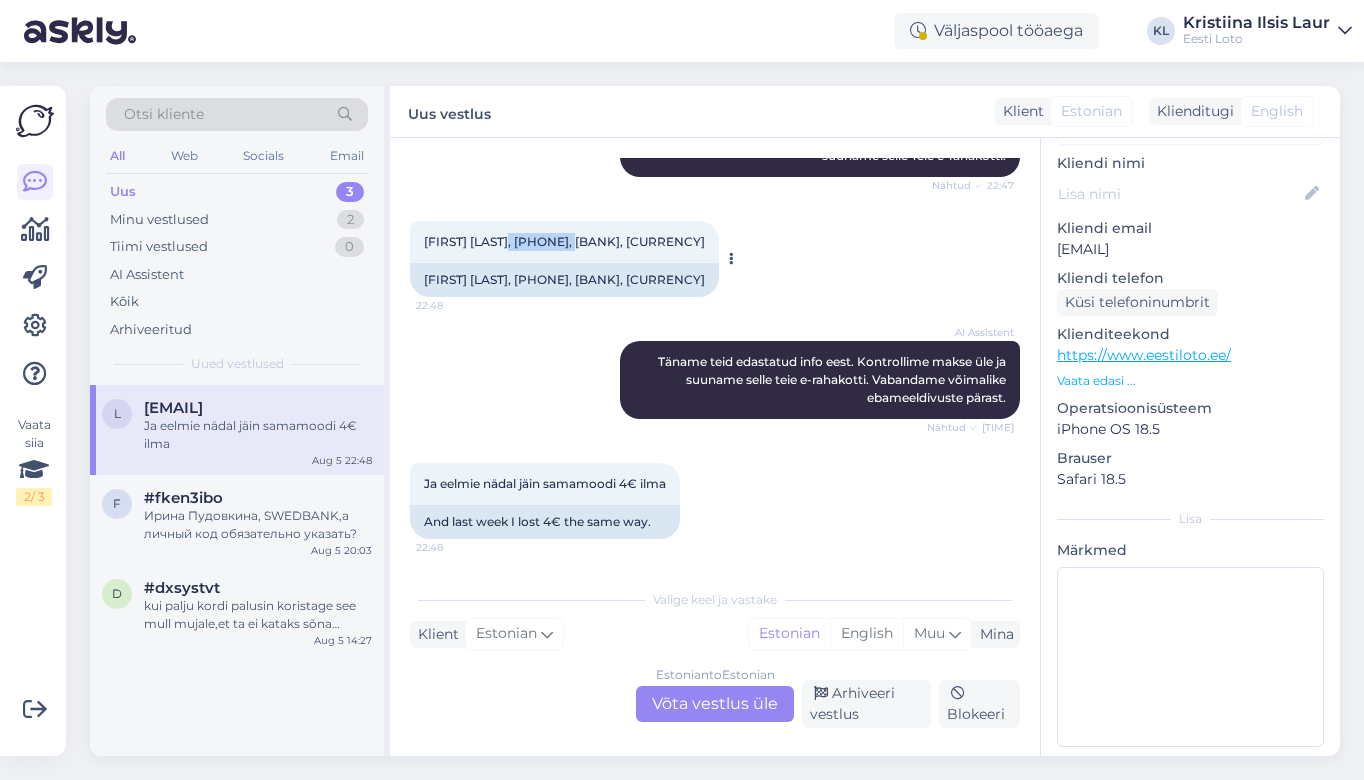 click on "[FIRST] [LAST], [PHONE], [BANK], [CURRENCY]" at bounding box center (564, 241) 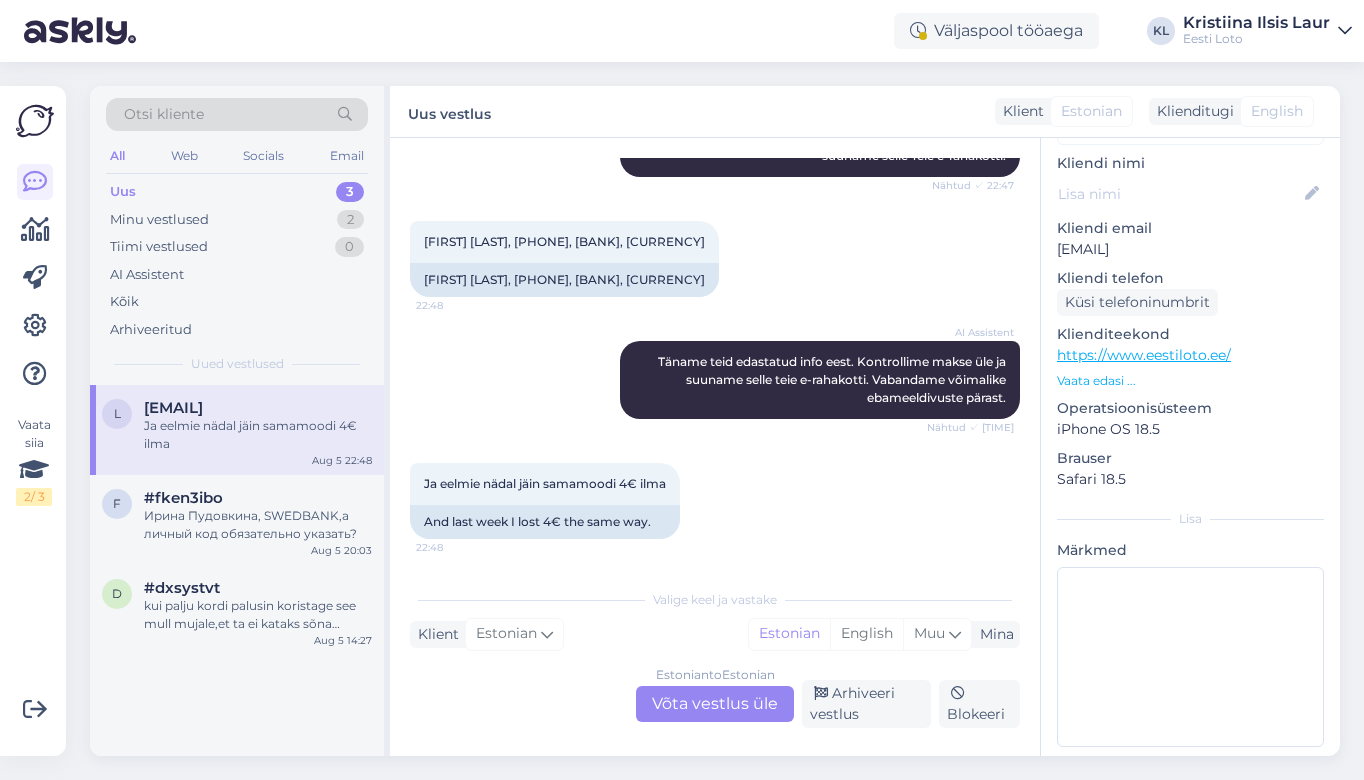 click on "Estonian  to  Estonian Võta vestlus üle" at bounding box center [715, 704] 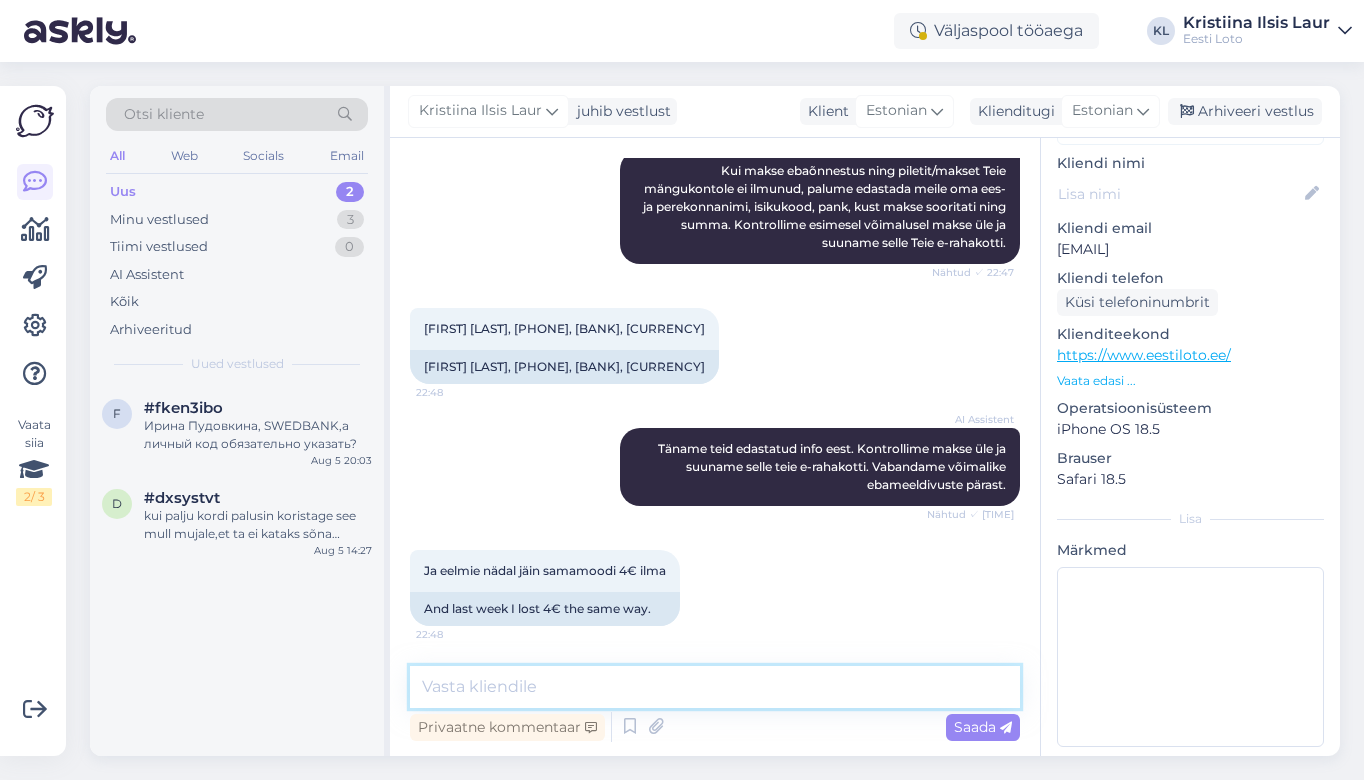 click at bounding box center (715, 687) 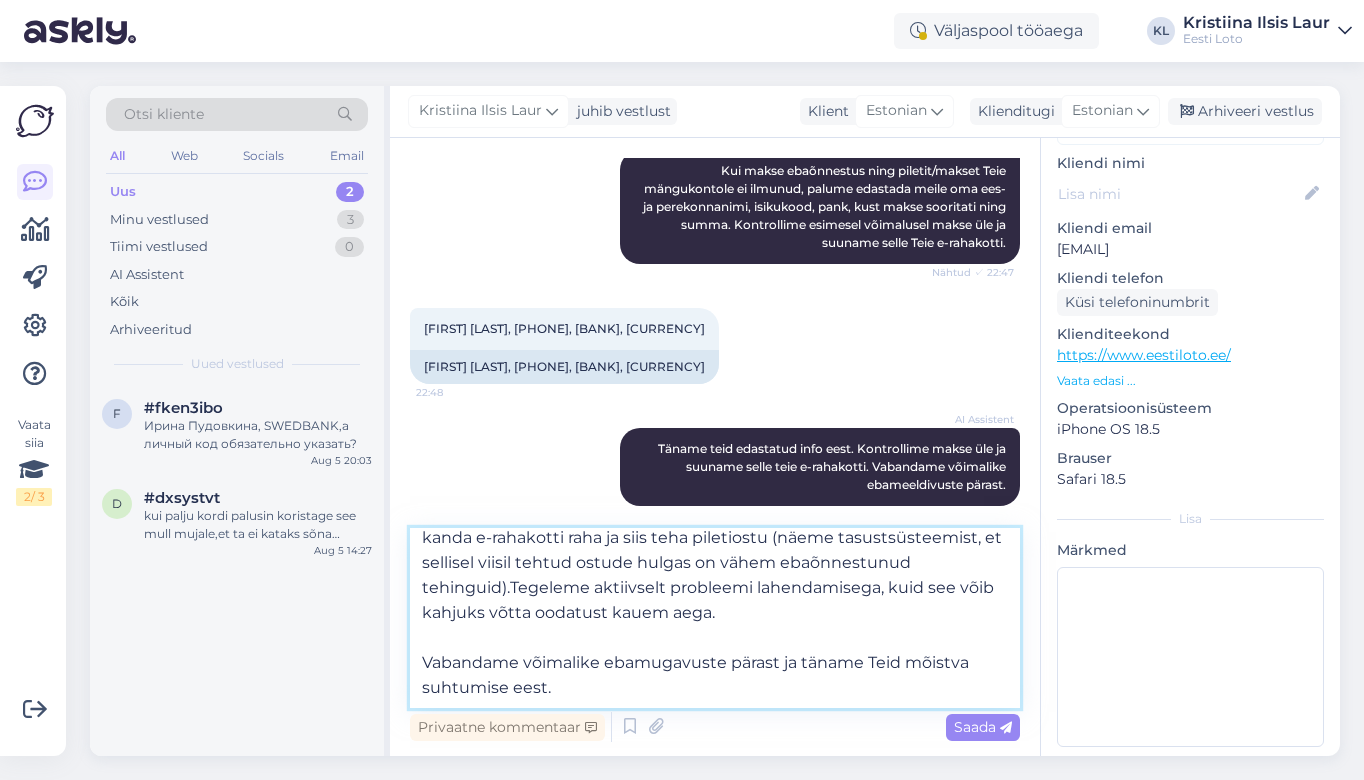 scroll, scrollTop: 211, scrollLeft: 0, axis: vertical 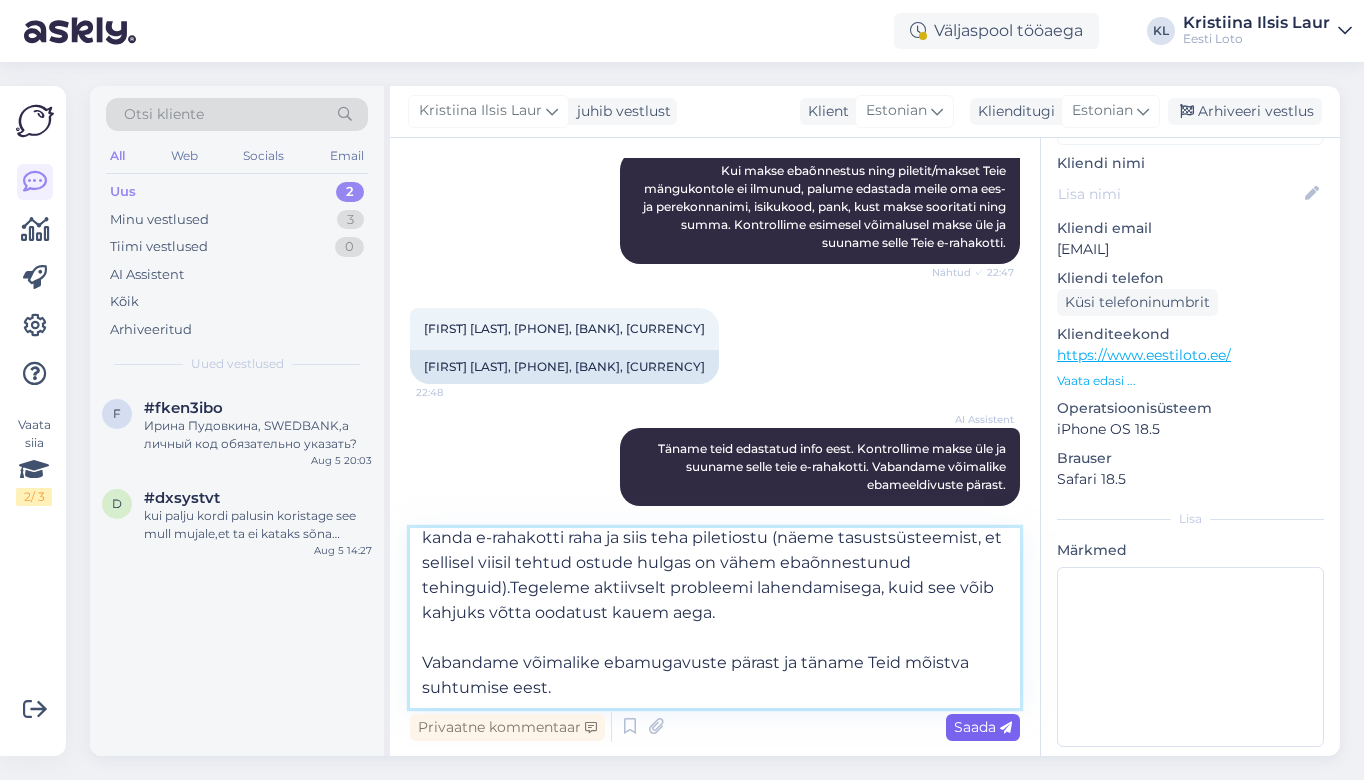 type on "Kontrollisime Teie maksed üle ja tagastasime need Teie e-rahakotti. Kui maksekaardilt makse ebaõnnestub, siis palume esimesel võimalusel meile alati teada anda kuna need maksed automaatse kontrolli käigus (tehakse igal tööpäeva hommikul) mängijate e-rahakotti tagasi ei liigu.
Soovitame võimalusel lisada oma e-rahakotti suurema summa, mis katab mitme makse vajadused. Nii väldite ebamugavusi ja ei pea iga ebaõnnestumise korral meie poole pöörduma. Lisaks soovitame esmalt kanda e-rahakotti raha ja siis teha piletiostu (näeme tasustsüsteemist, et sellisel viisil tehtud ostude hulgas on vähem ebaõnnestunud tehinguid).Tegeleme aktiivselt probleemi lahendamisega, kuid see võib kahjuks võtta oodatust kauem aega.
Vabandame võimalike ebamugavuste pärast ja täname Teid mõistva suhtumise eest." 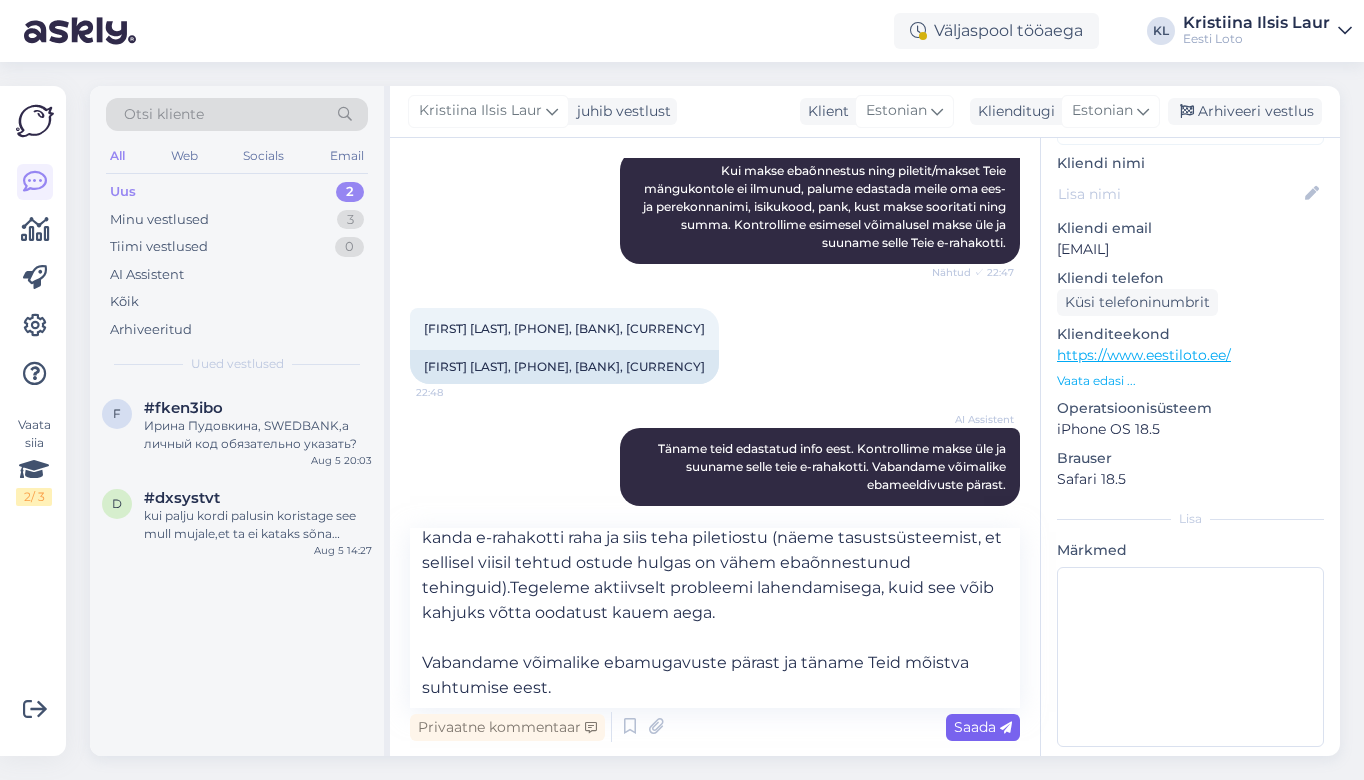 click on "Saada" at bounding box center (983, 727) 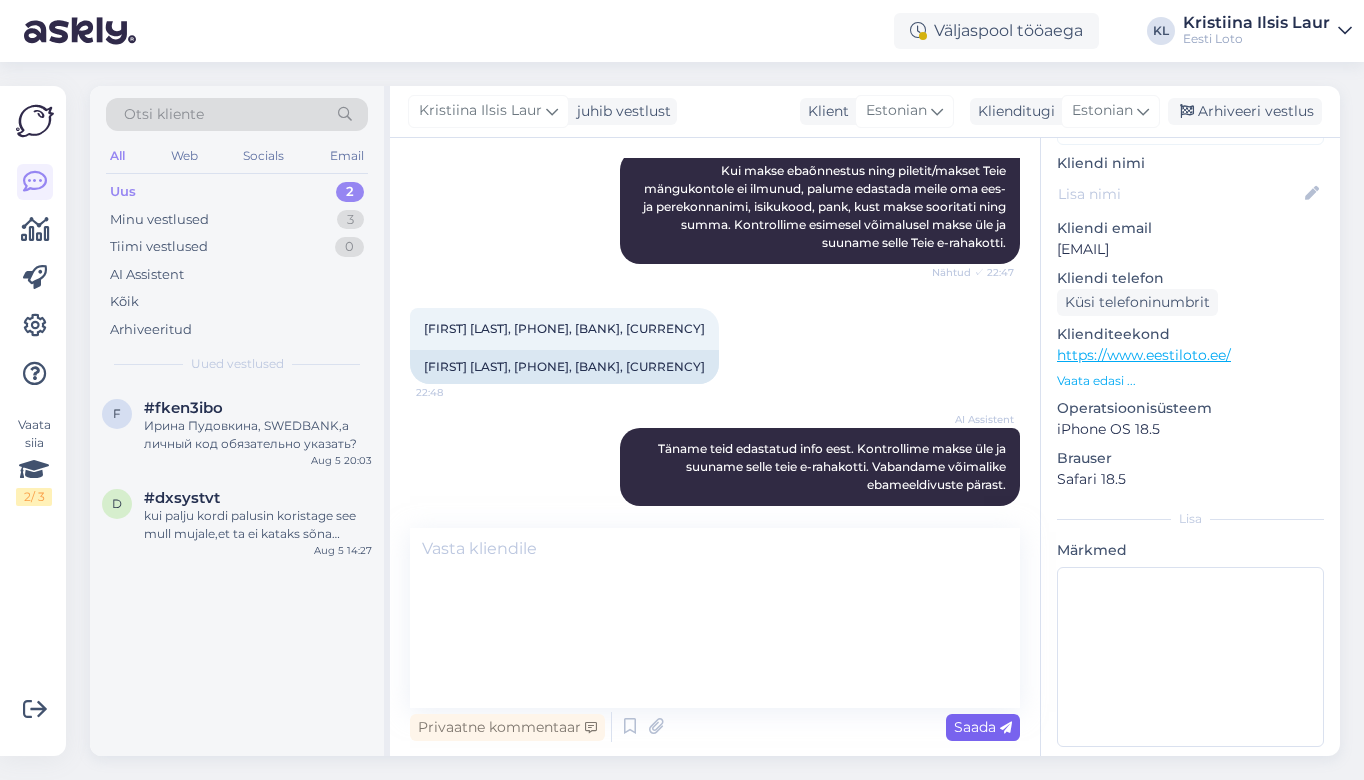 scroll, scrollTop: 910, scrollLeft: 0, axis: vertical 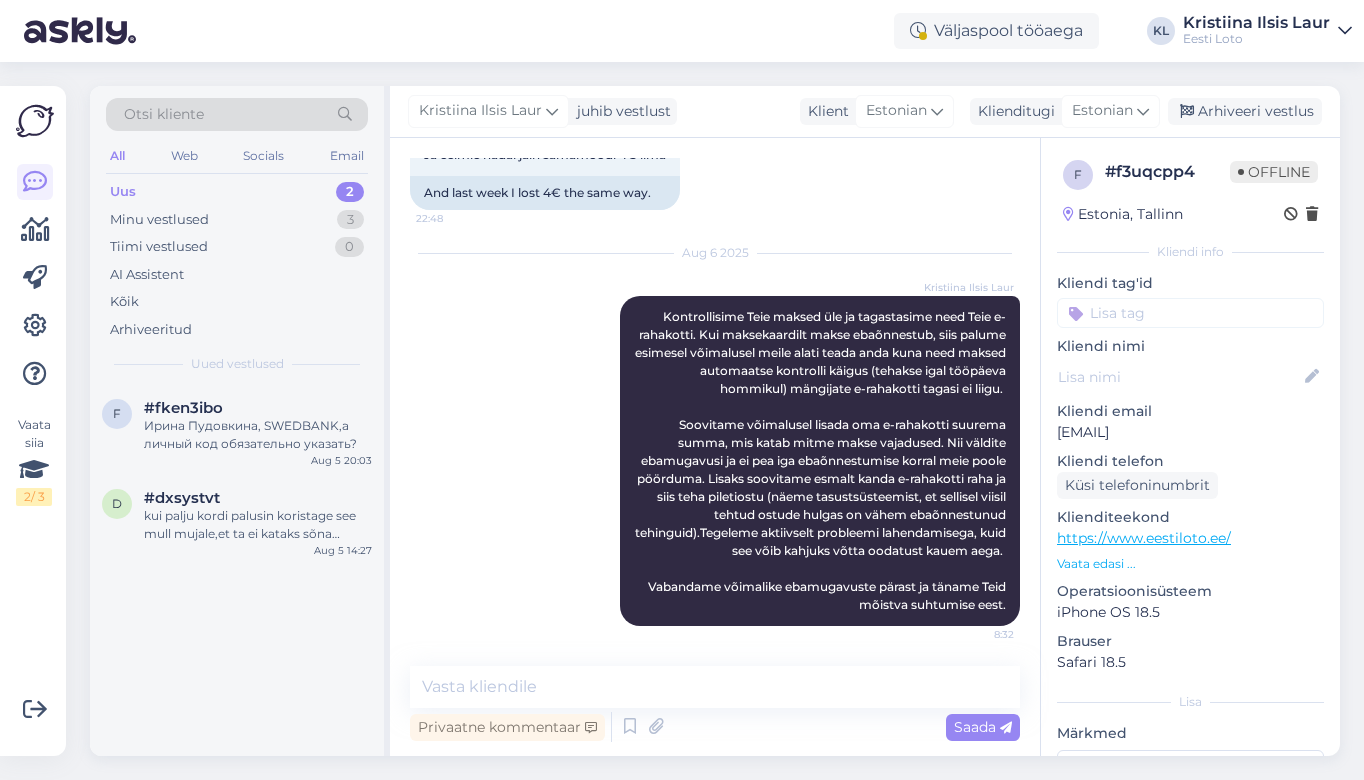 click at bounding box center (1190, 313) 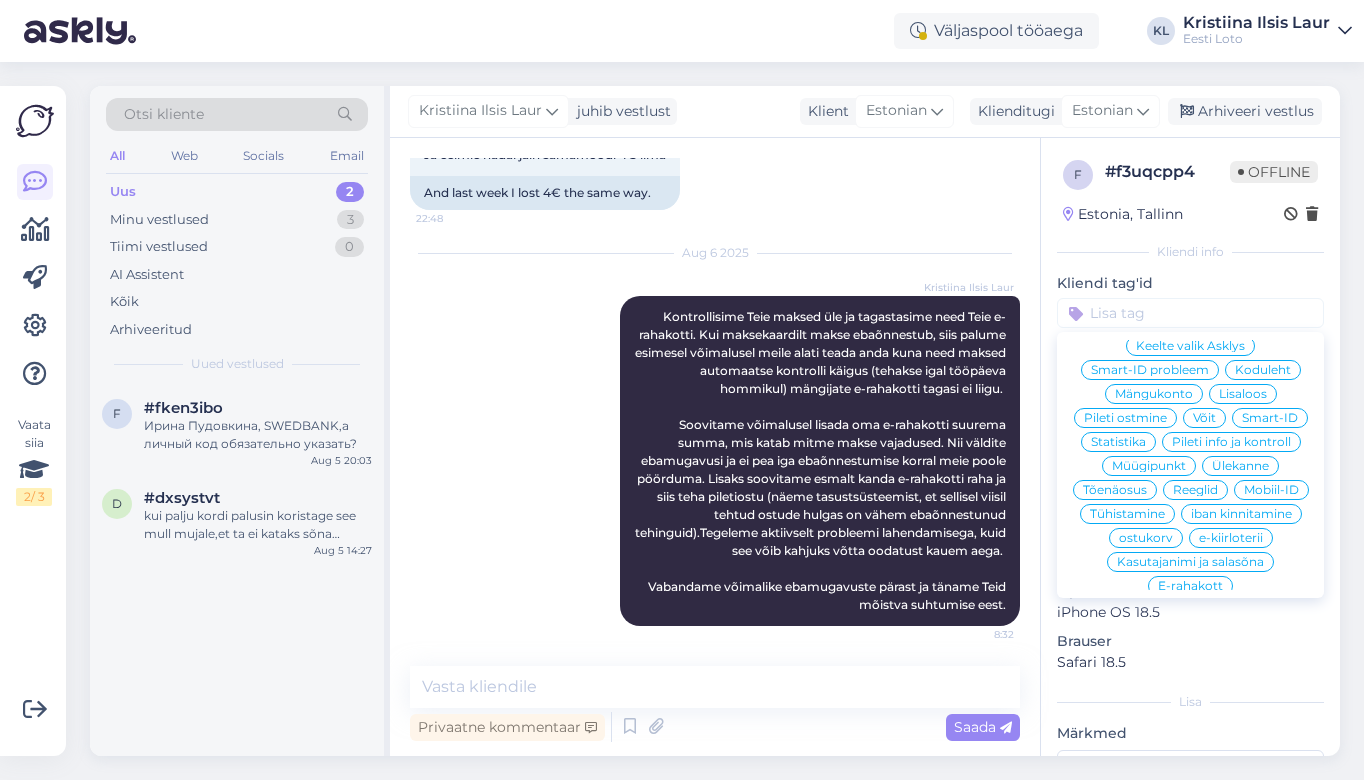 click on "E-rahakott" at bounding box center (1190, 586) 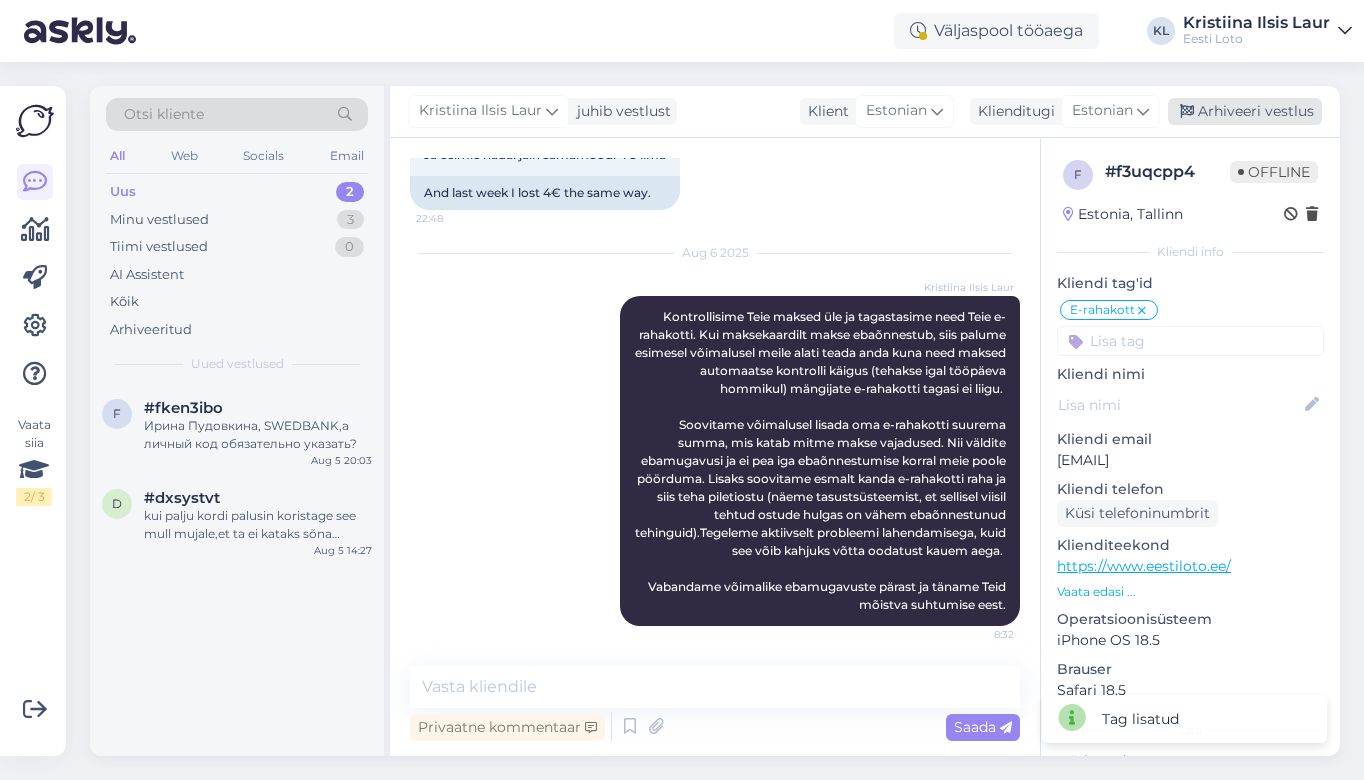 click on "Arhiveeri vestlus" at bounding box center [1245, 111] 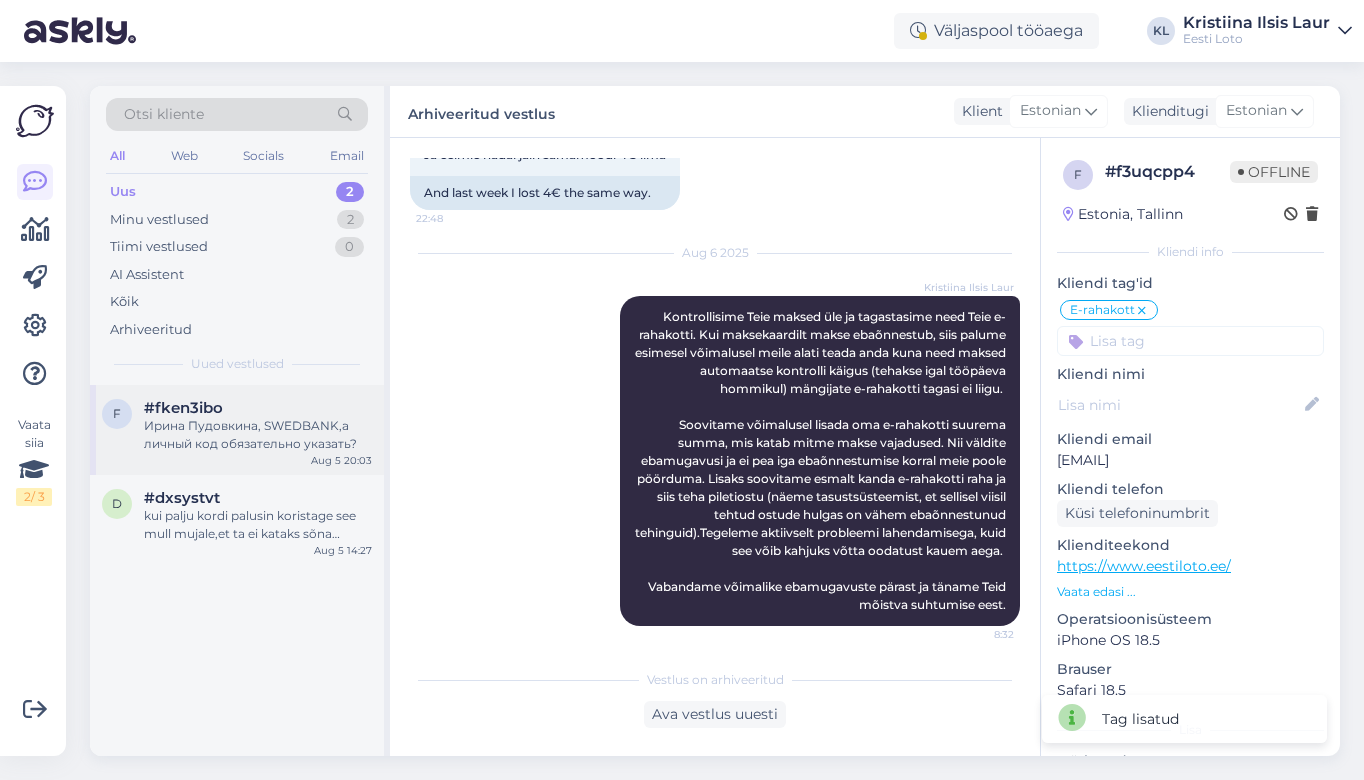 click on "Ирина Пудовкина, SWEDBANK,а личный код обязательно указать?" at bounding box center [258, 435] 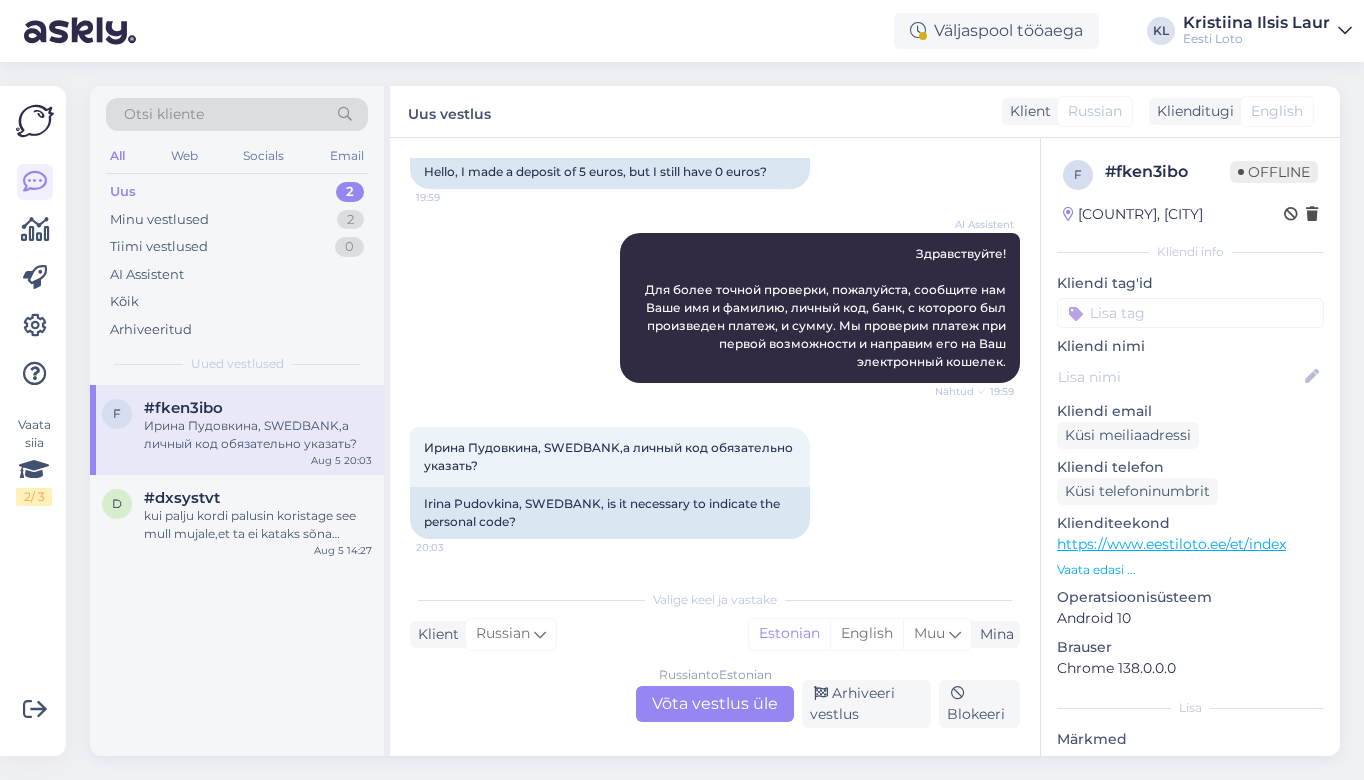 scroll, scrollTop: 169, scrollLeft: 0, axis: vertical 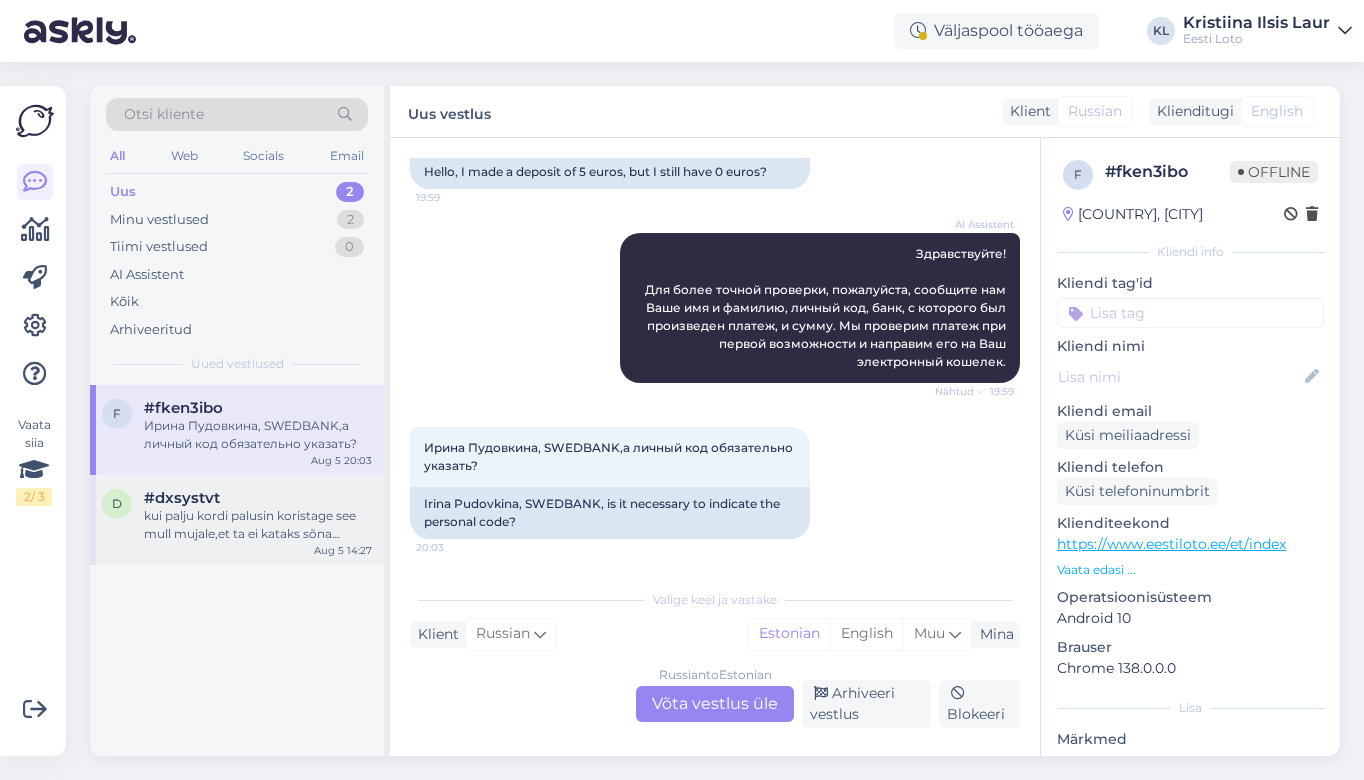 click on "kui palju kordi palusin  koristage see mull mujale,et ta ei kataks sõna [mängi ]kinni" at bounding box center (258, 525) 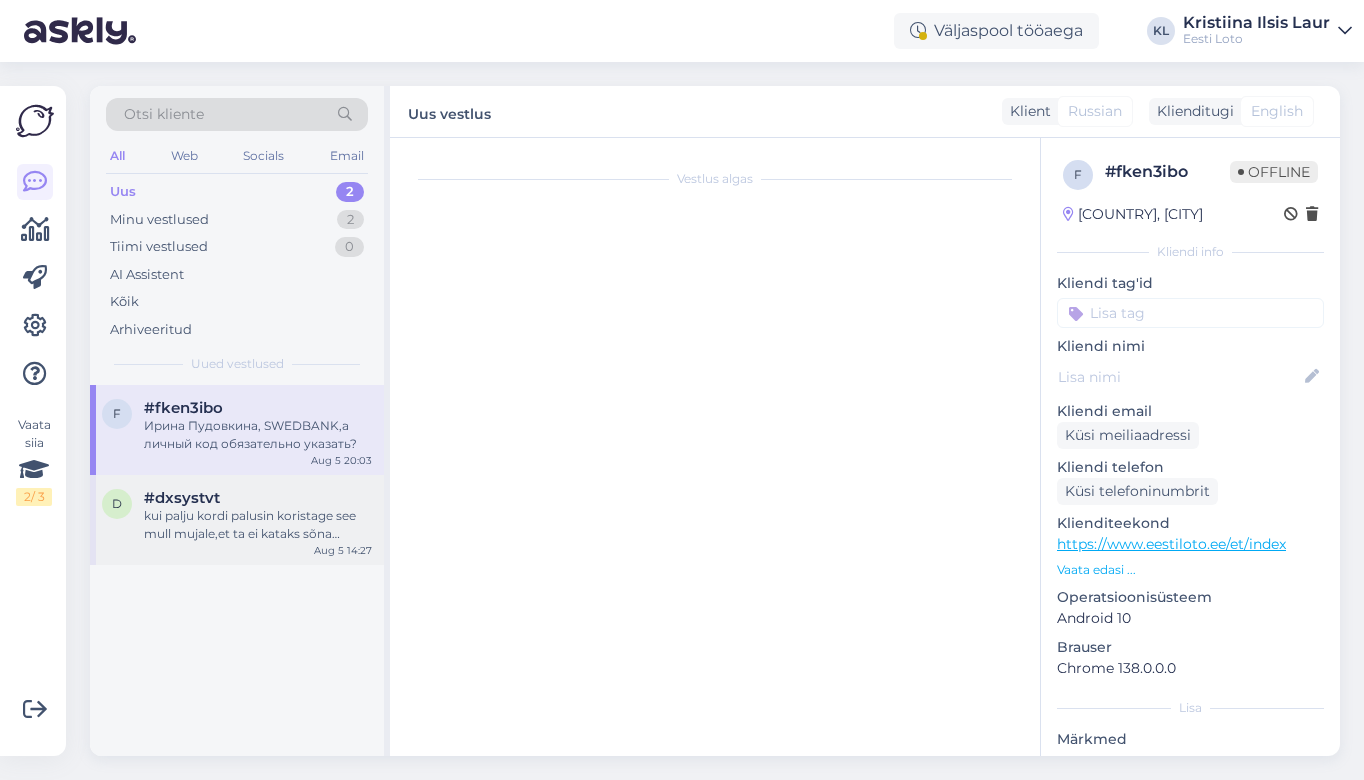 scroll, scrollTop: 555, scrollLeft: 0, axis: vertical 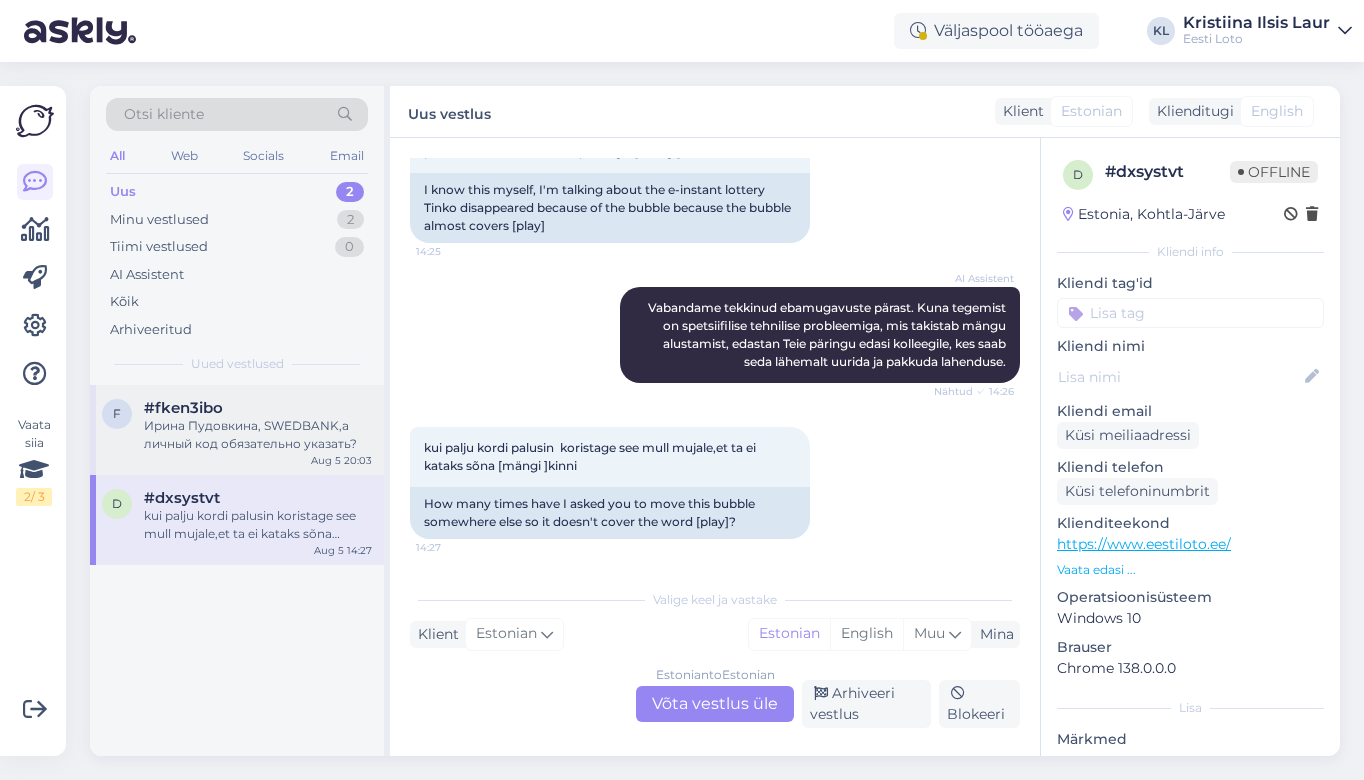 click on "Ирина Пудовкина, SWEDBANK,а личный код обязательно указать?" at bounding box center [258, 435] 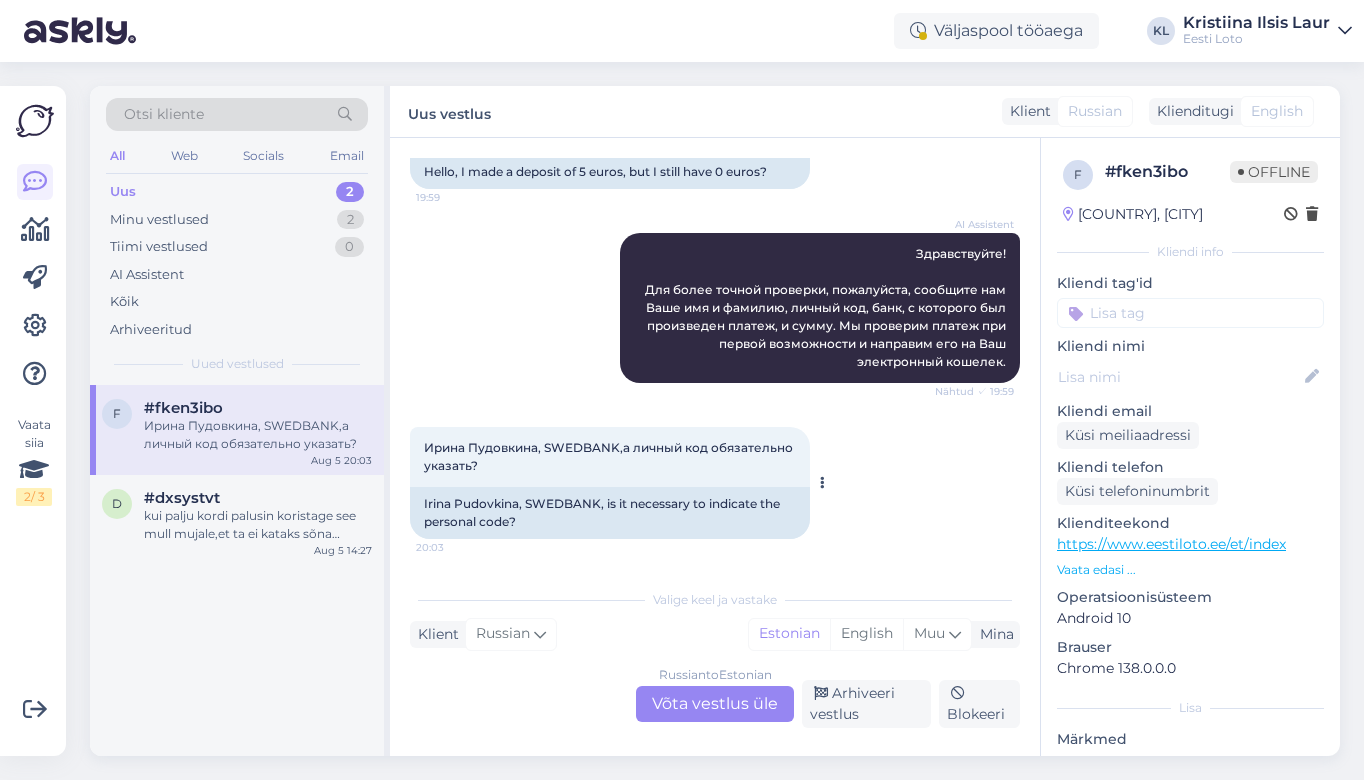 scroll, scrollTop: 169, scrollLeft: 0, axis: vertical 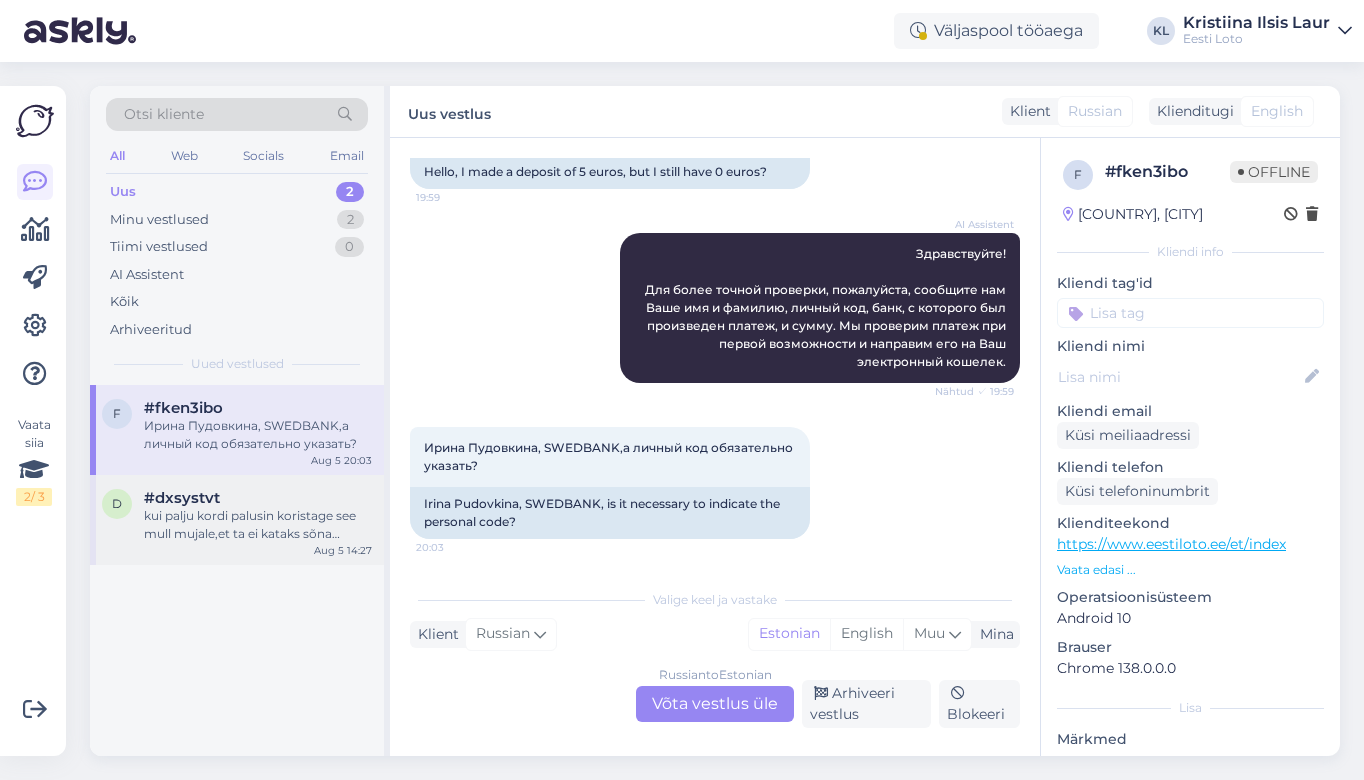 click on "kui palju kordi palusin  koristage see mull mujale,et ta ei kataks sõna [mängi ]kinni" at bounding box center (258, 525) 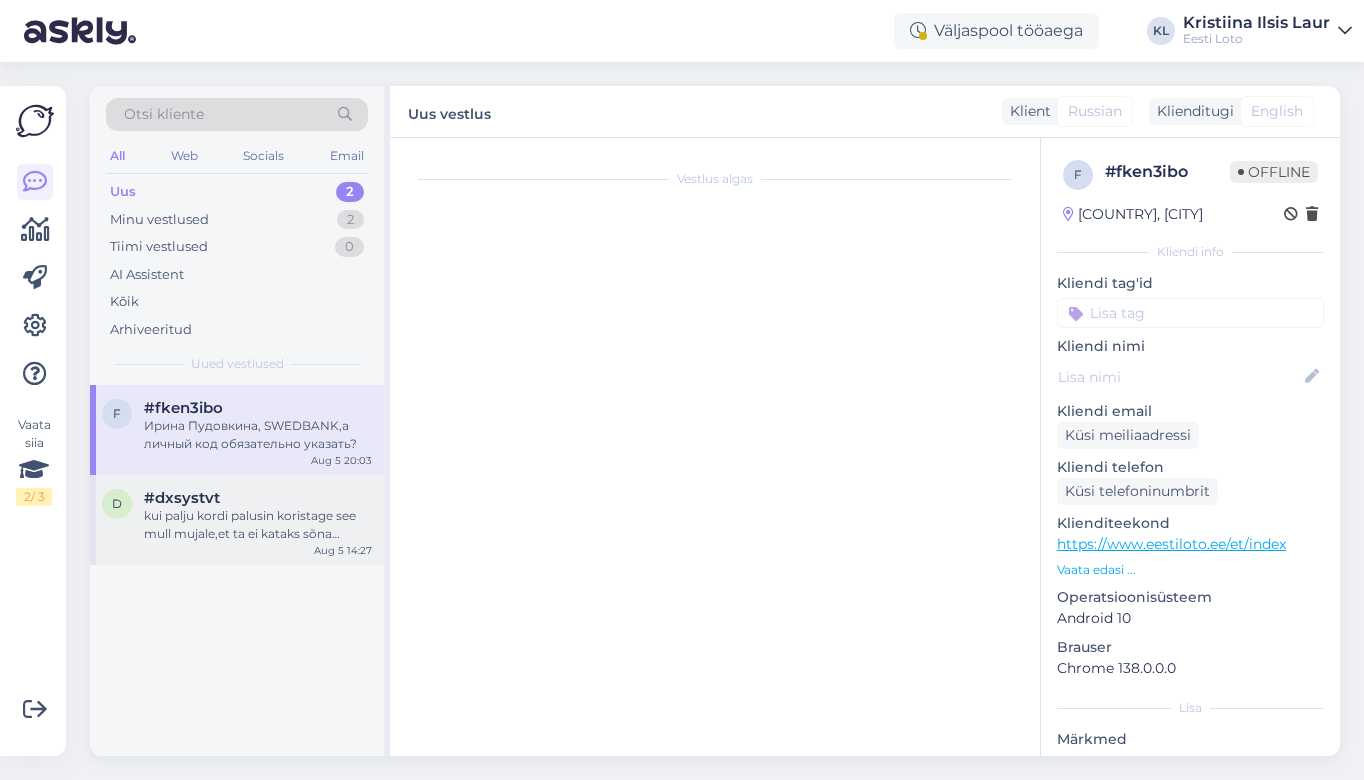 scroll, scrollTop: 555, scrollLeft: 0, axis: vertical 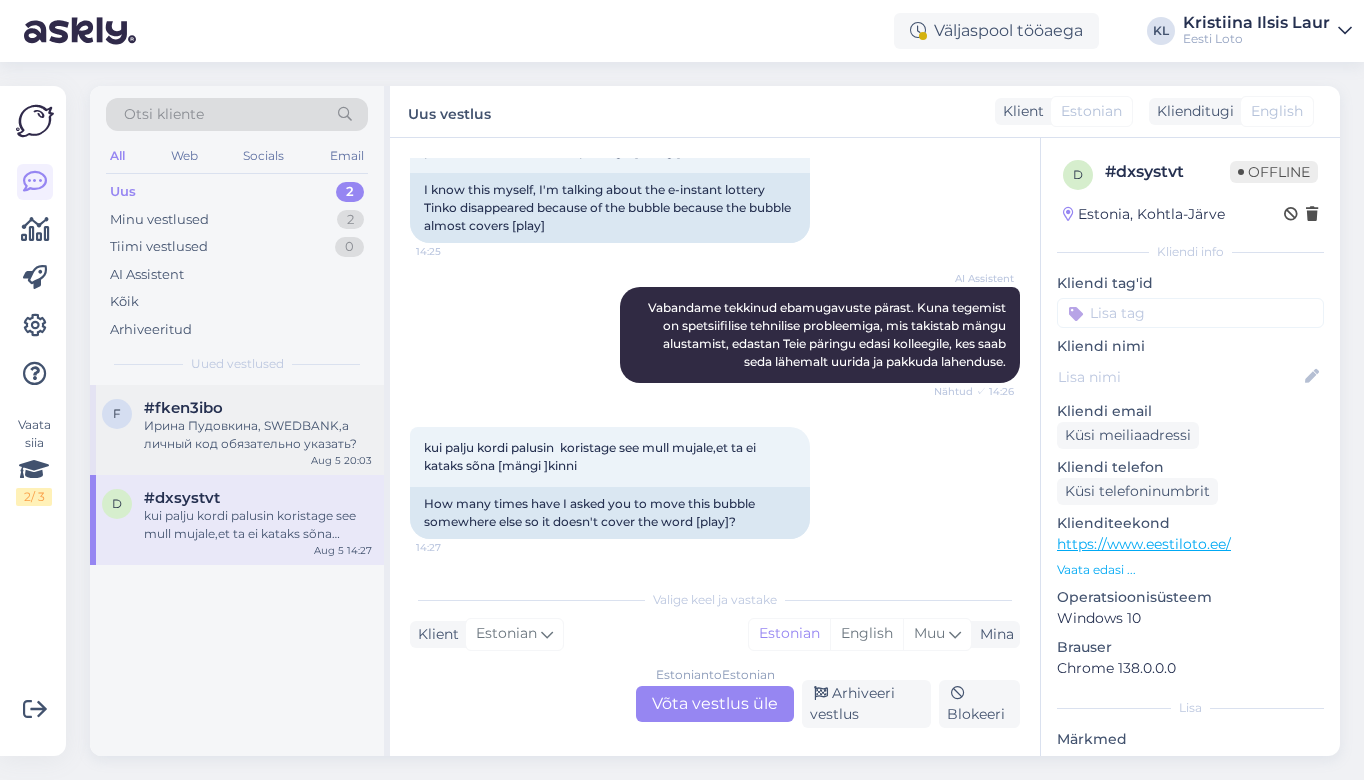 click on "Ирина Пудовкина, SWEDBANK,а личный код обязательно указать?" at bounding box center (258, 435) 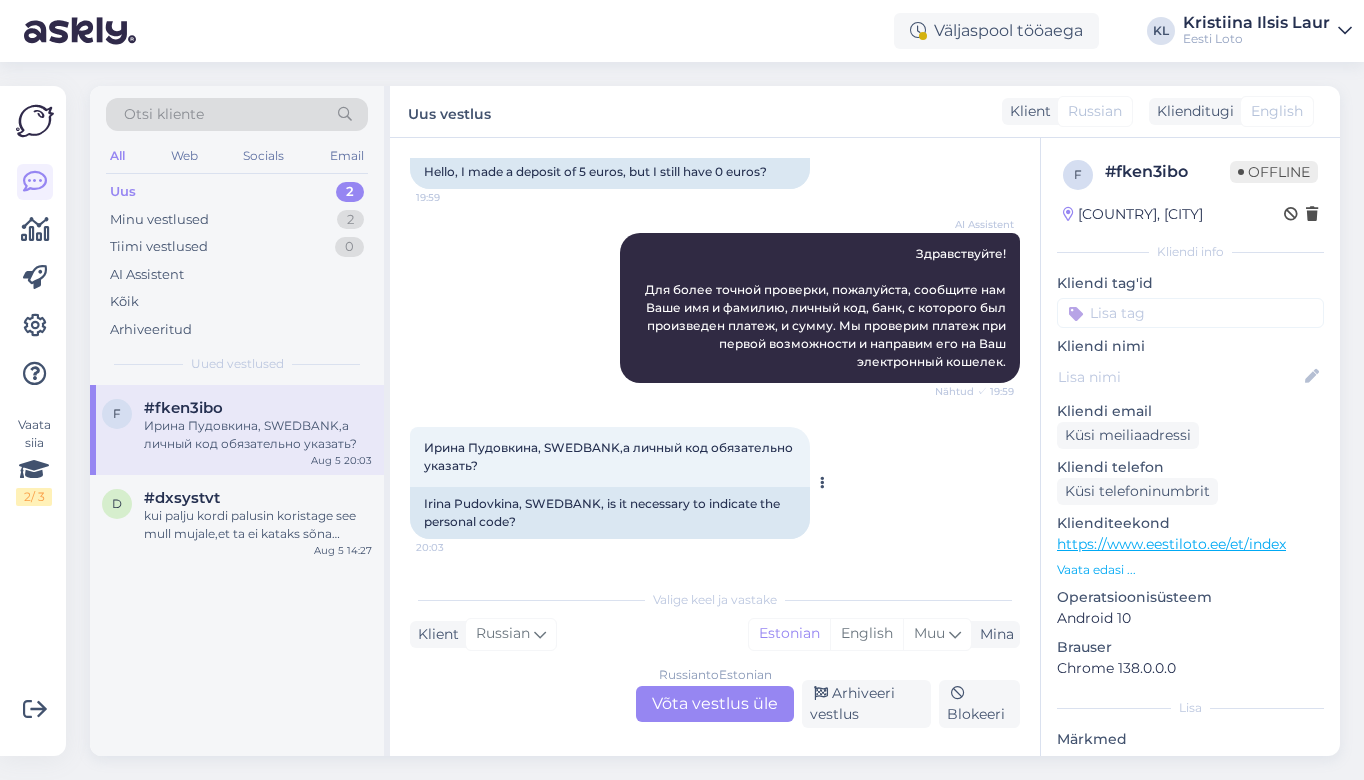 scroll, scrollTop: 169, scrollLeft: 0, axis: vertical 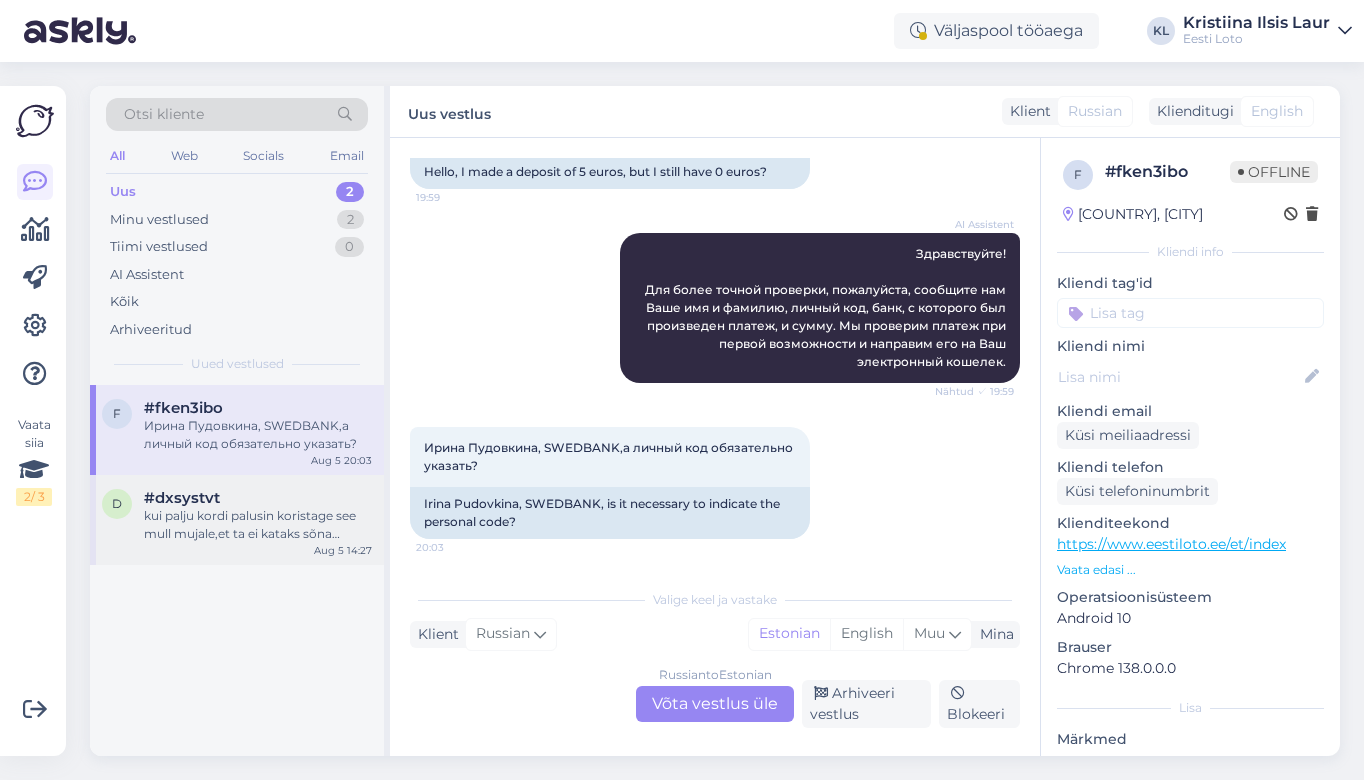 click on "kui palju kordi palusin  koristage see mull mujale,et ta ei kataks sõna [mängi ]kinni" at bounding box center [258, 525] 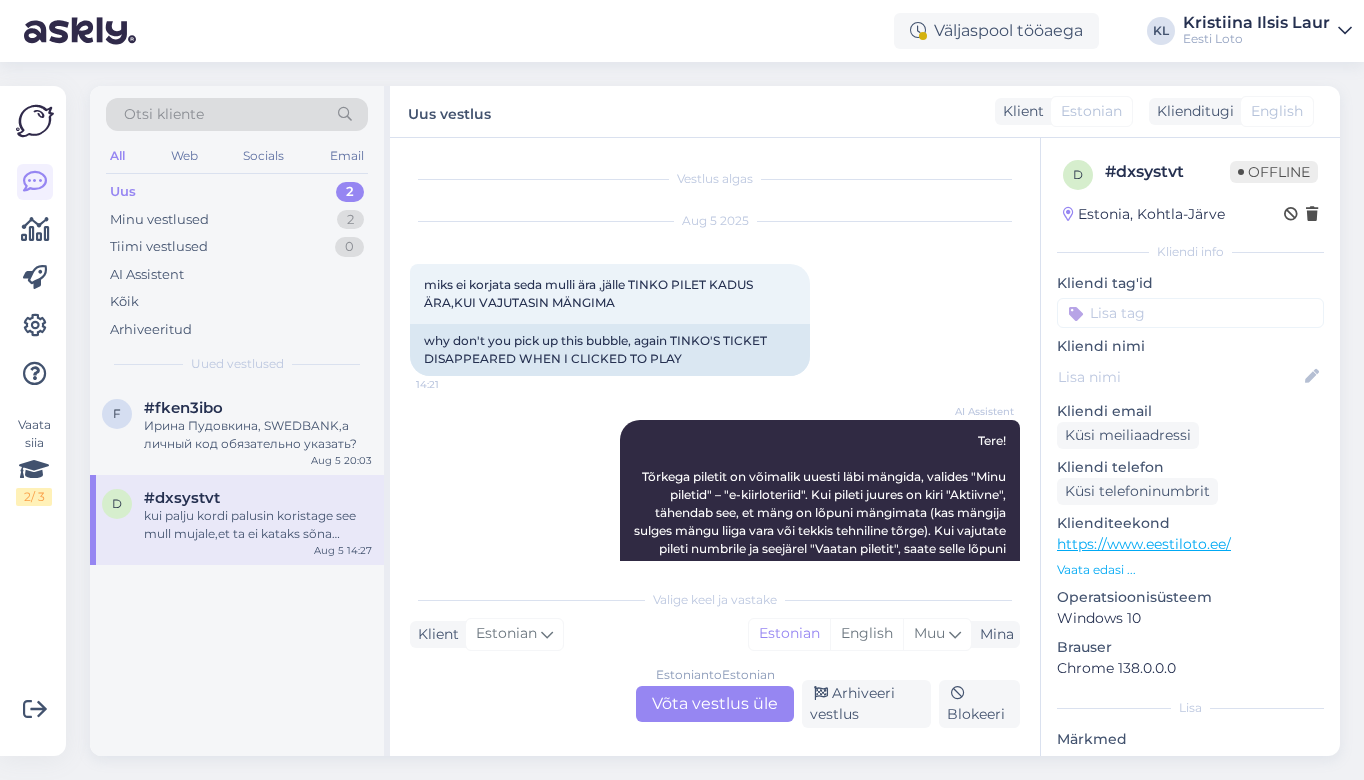 scroll, scrollTop: 0, scrollLeft: 0, axis: both 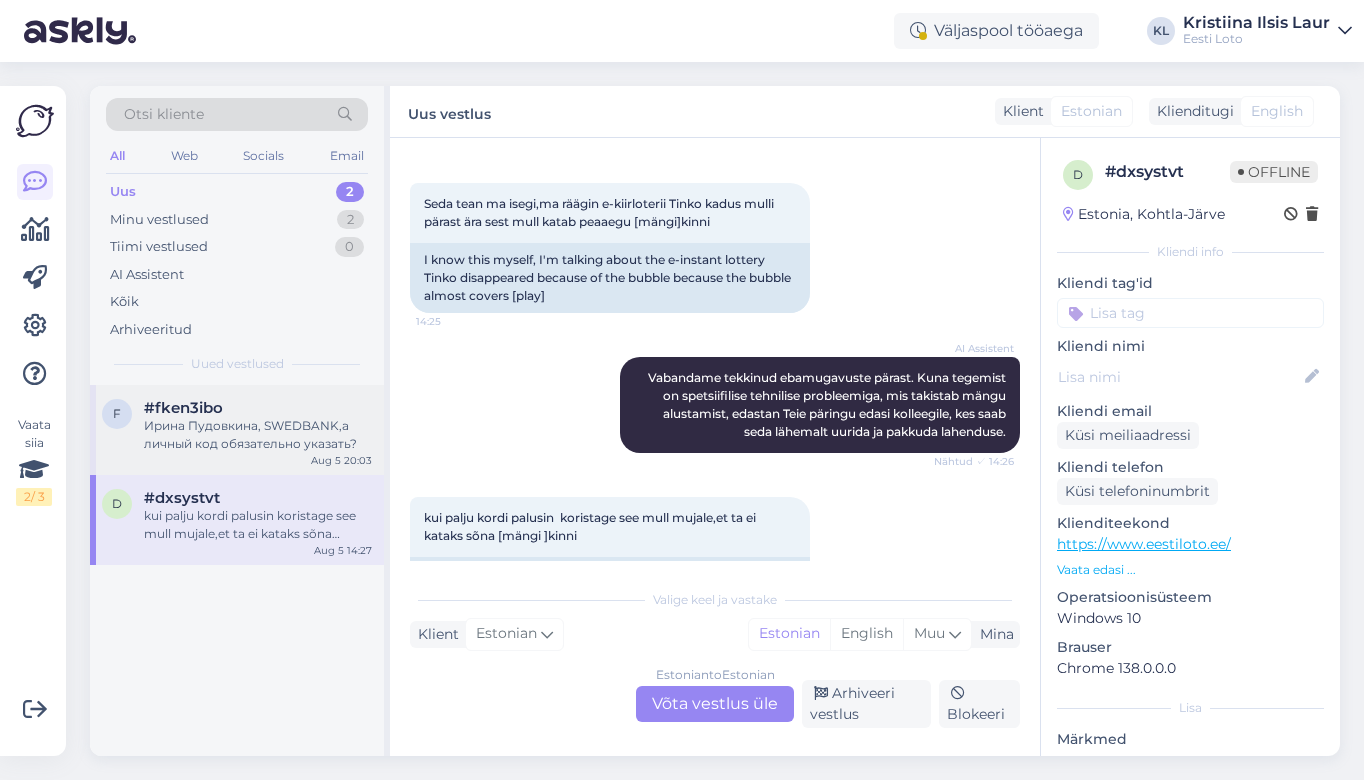 click on "Ирина Пудовкина, SWEDBANK,а личный код обязательно указать?" at bounding box center (258, 435) 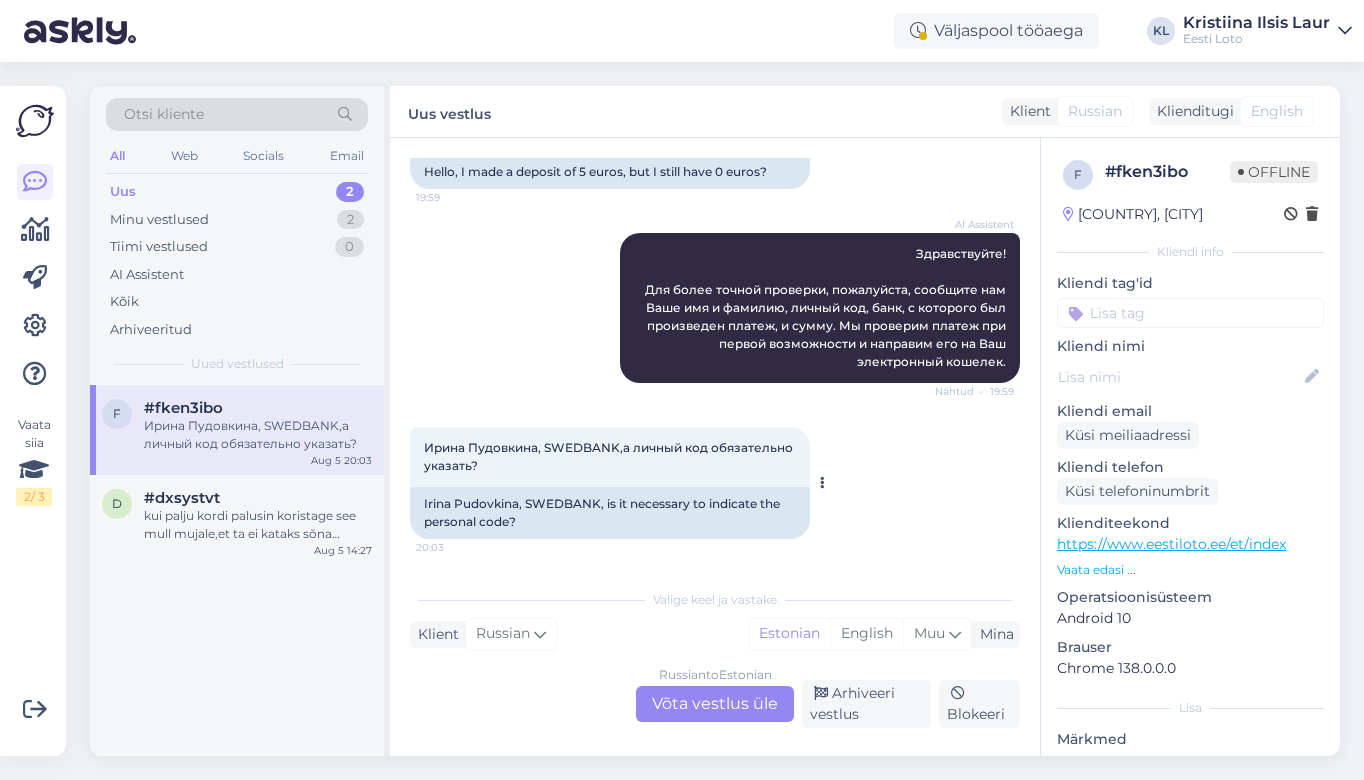click on "Irina Pudovkina, SWEDBANK, is it necessary to indicate the personal code?" at bounding box center [610, 513] 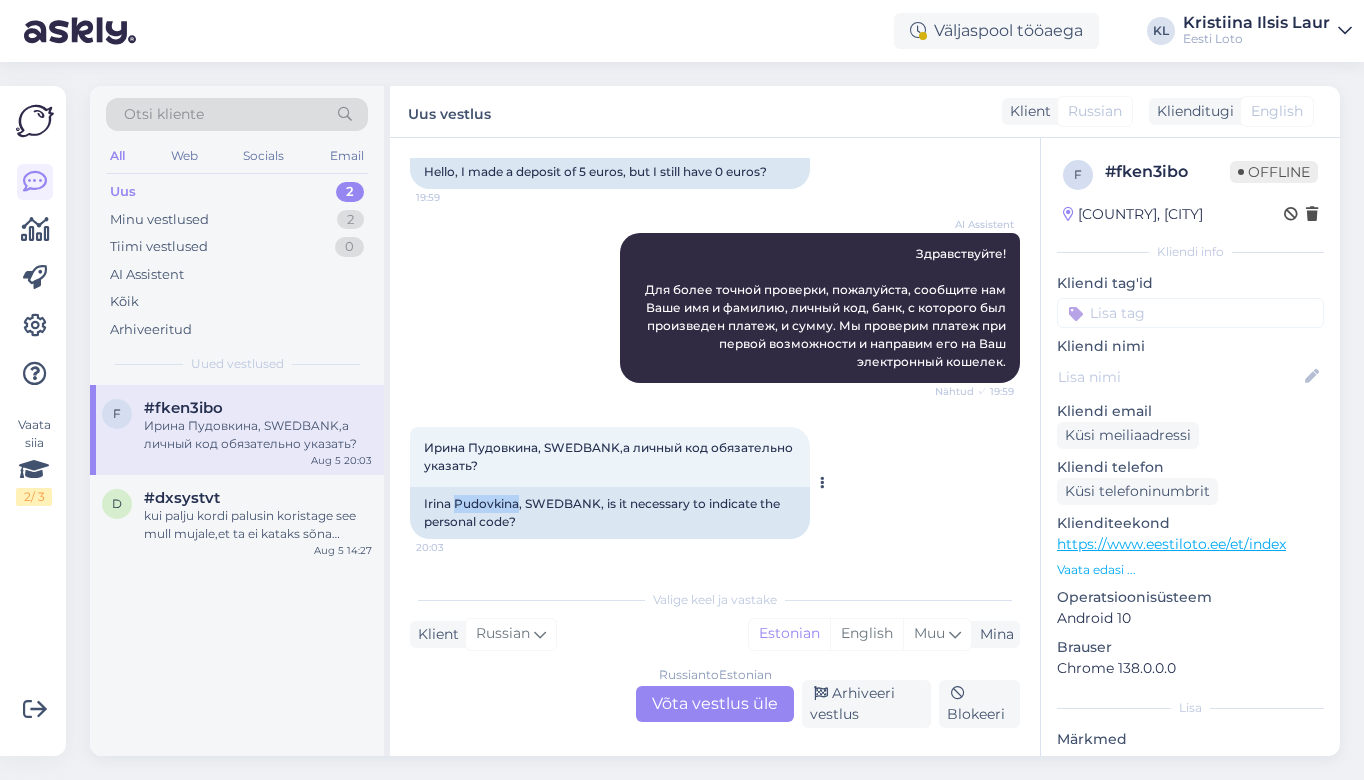 click on "Irina Pudovkina, SWEDBANK, is it necessary to indicate the personal code?" at bounding box center [610, 513] 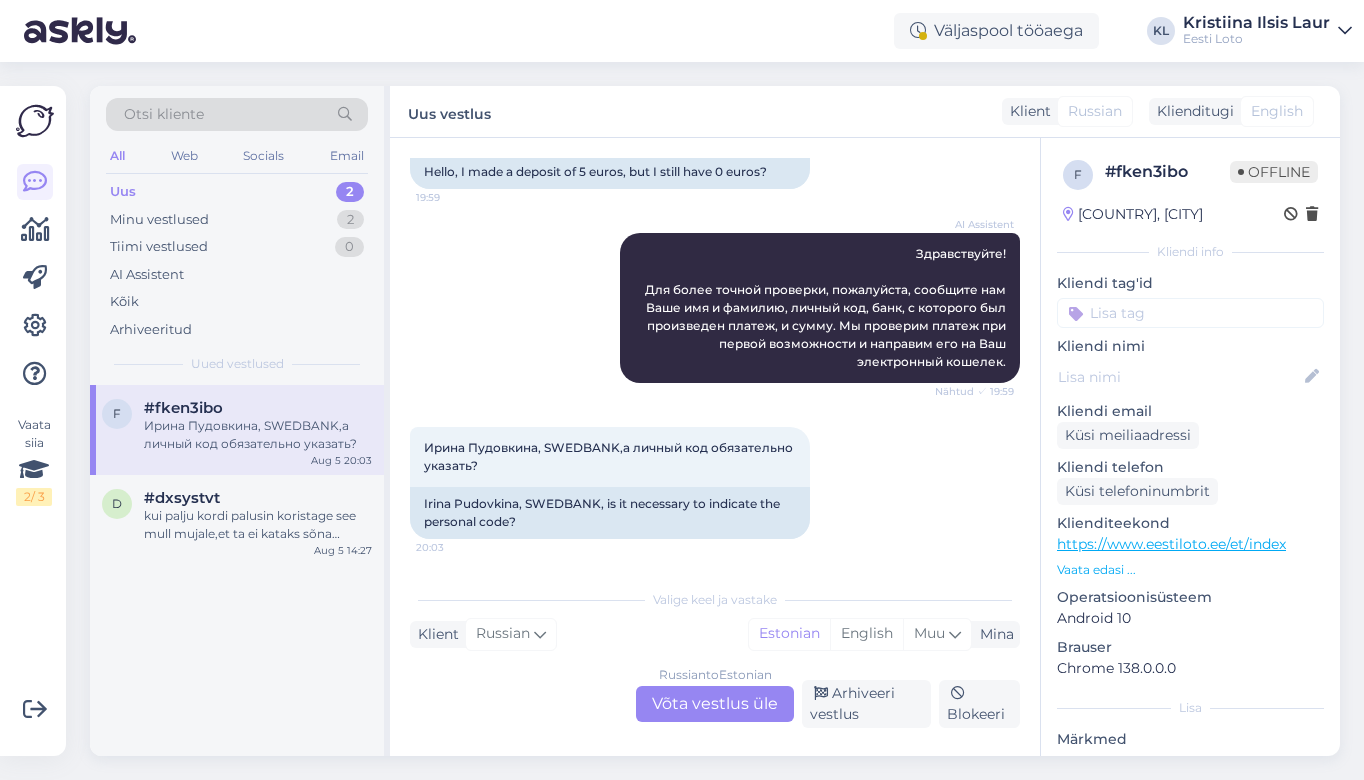 click on "Russian  to  Estonian Võta vestlus üle" at bounding box center [715, 704] 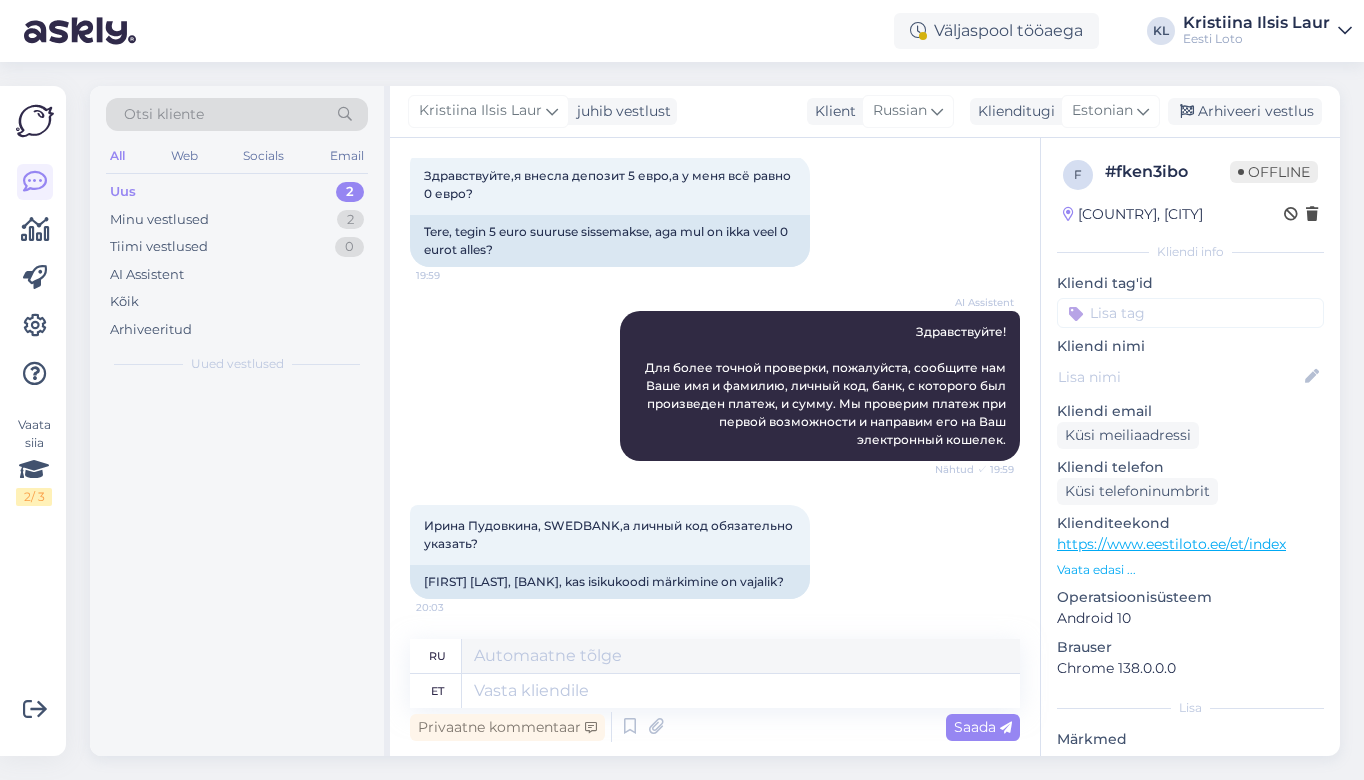 scroll, scrollTop: 127, scrollLeft: 0, axis: vertical 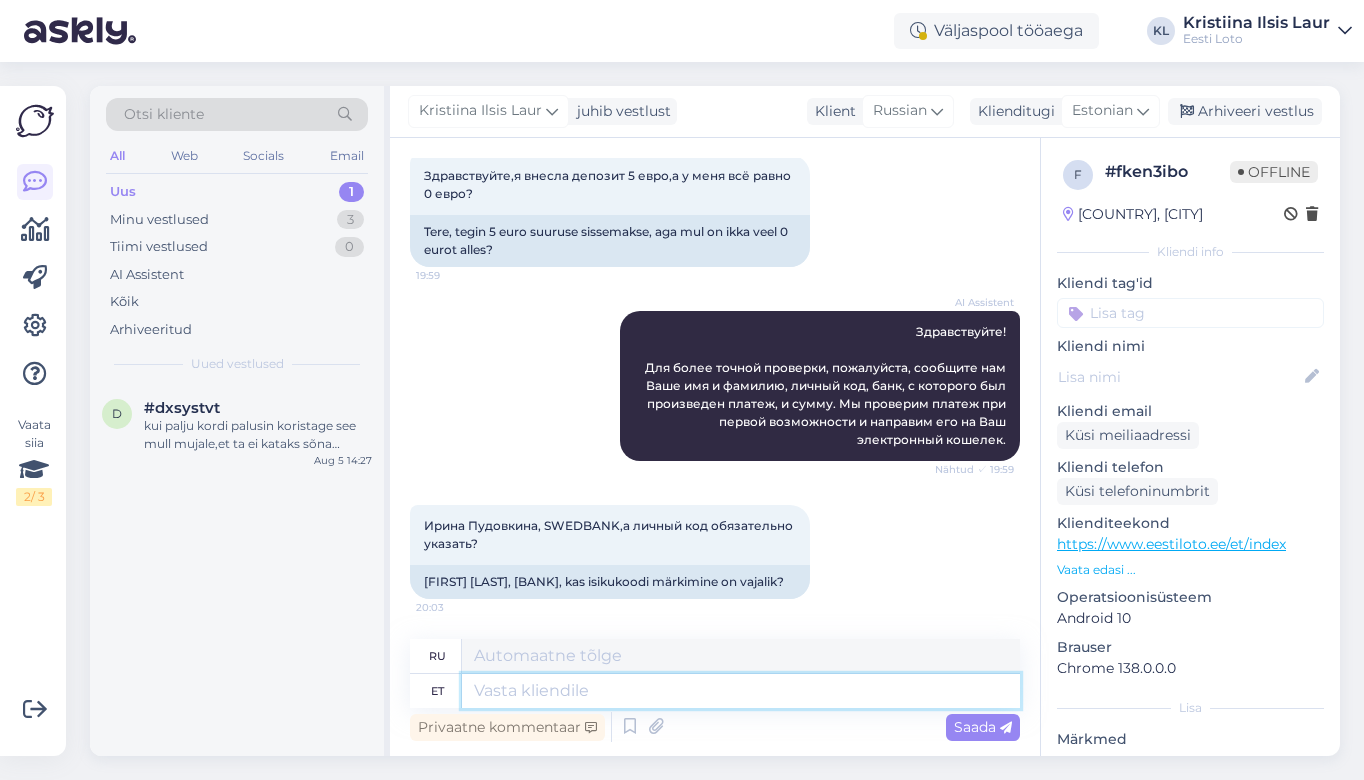 click at bounding box center [741, 691] 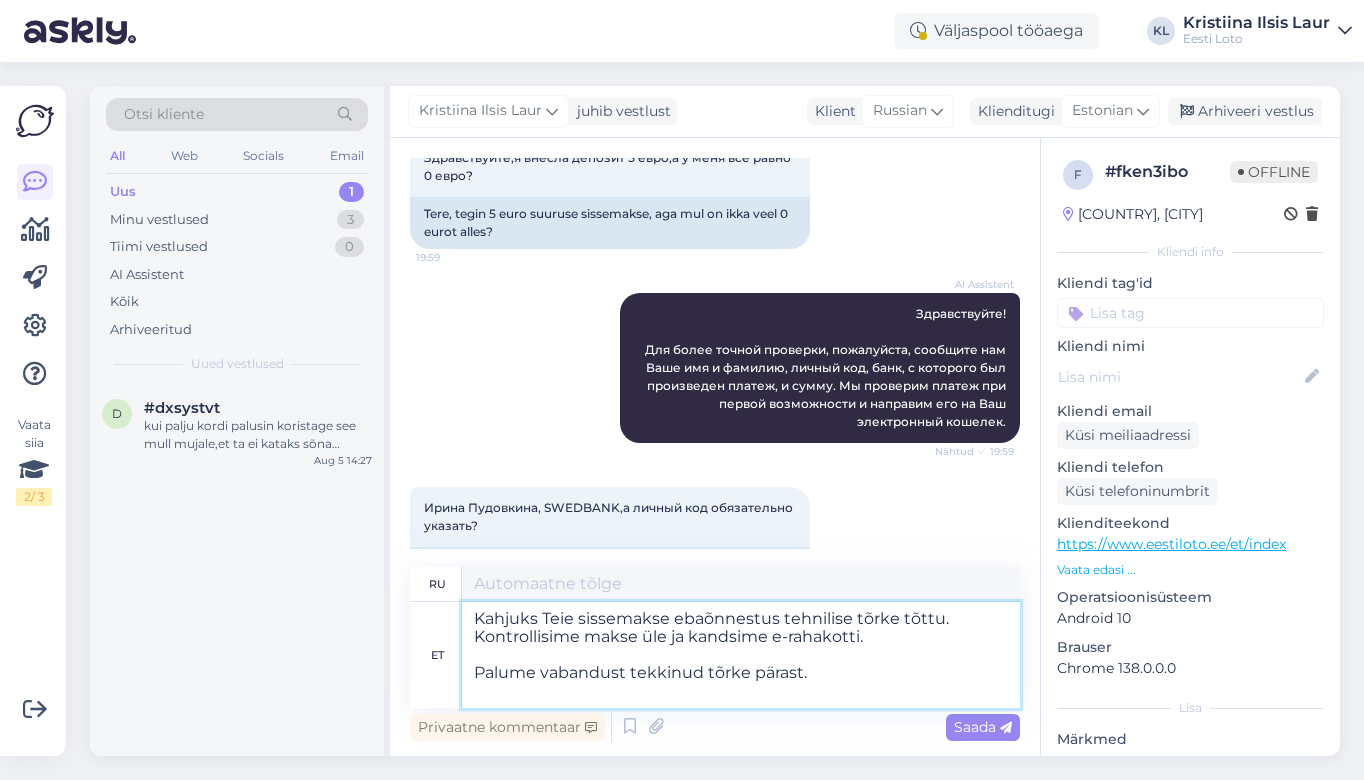 type on "К сожалению, ваш депозит не был зачислен из-за технической ошибки. Мы проверили платёж и перевели его на ваш электронный кошелёк.
Приносим извинения за ошибку." 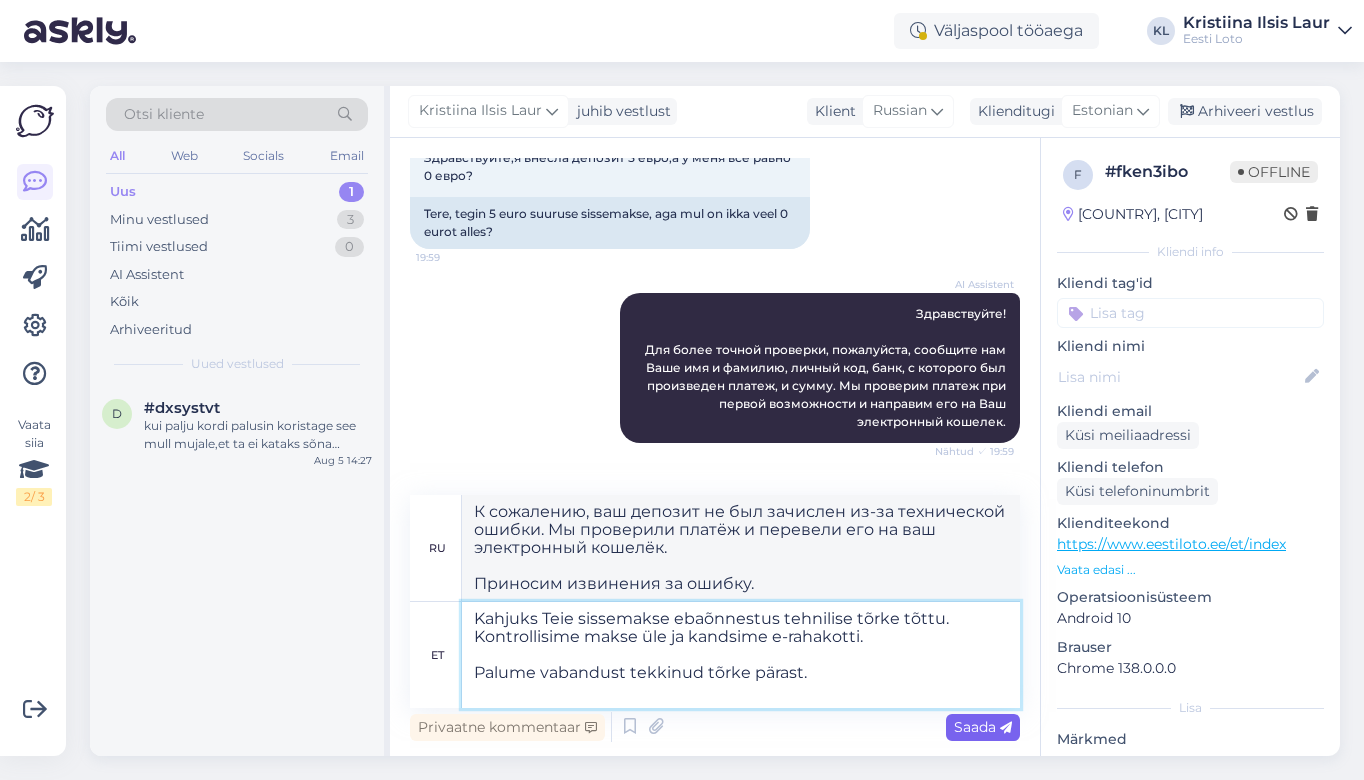type on "Kahjuks Teie sissemakse ebaõnnestus tehnilise tõrke tõttu. Kontrollisime makse üle ja kandsime e-rahakotti.
Palume vabandust tekkinud tõrke pärast." 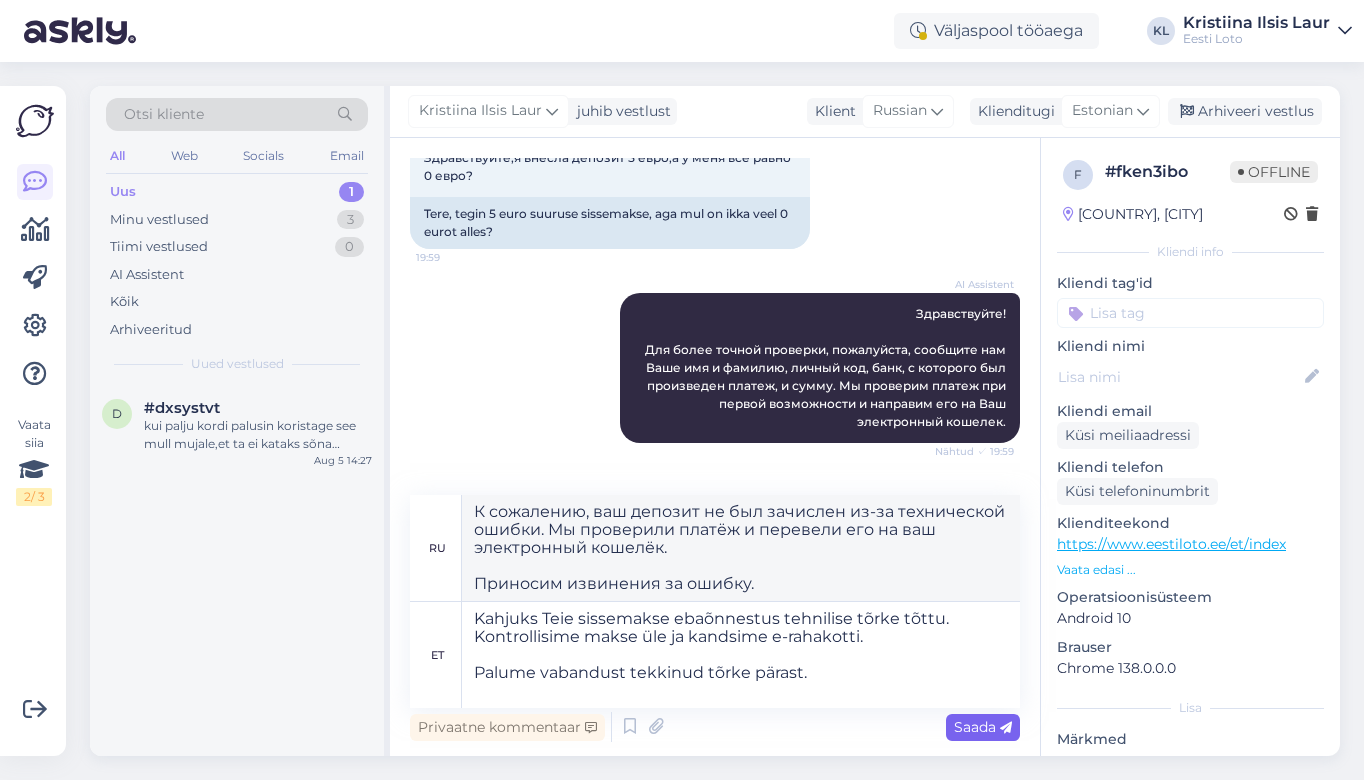 click on "Saada" at bounding box center [983, 727] 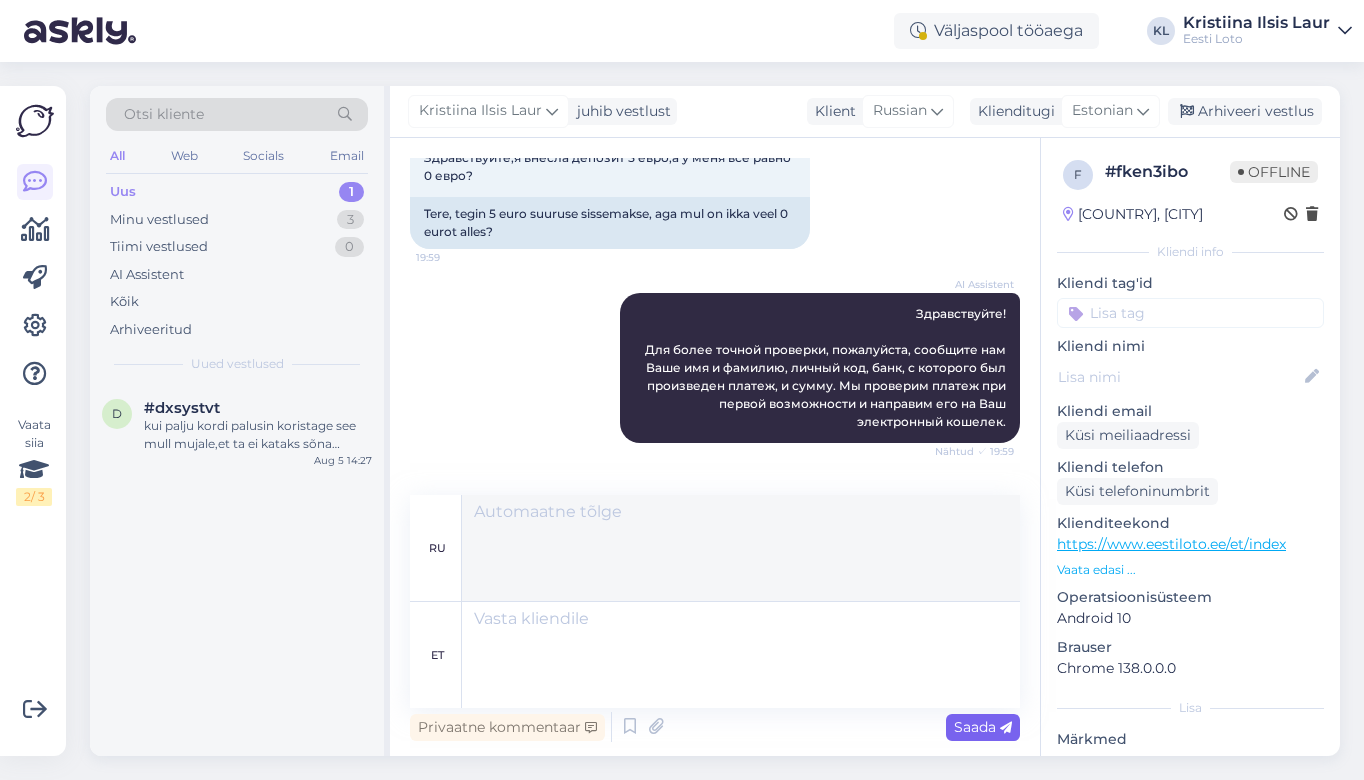scroll, scrollTop: 415, scrollLeft: 0, axis: vertical 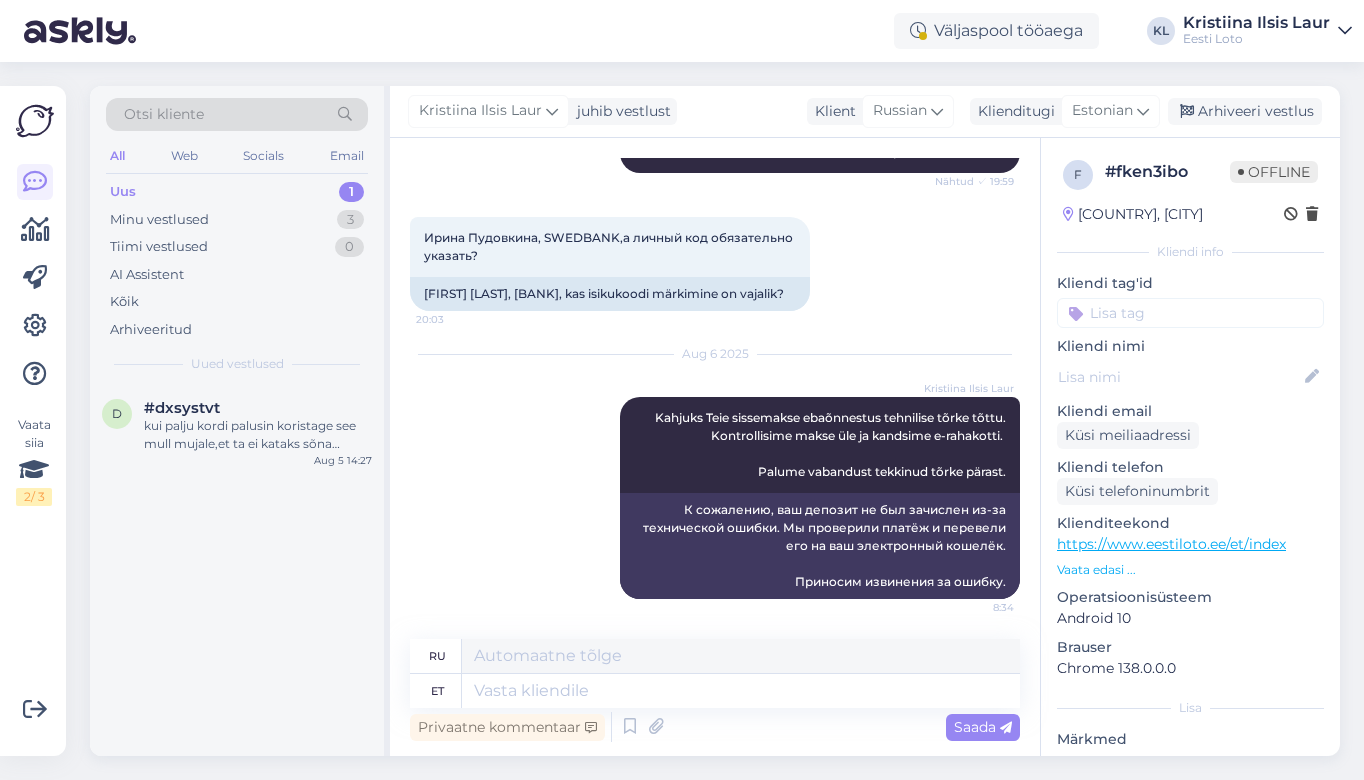 click at bounding box center (1190, 313) 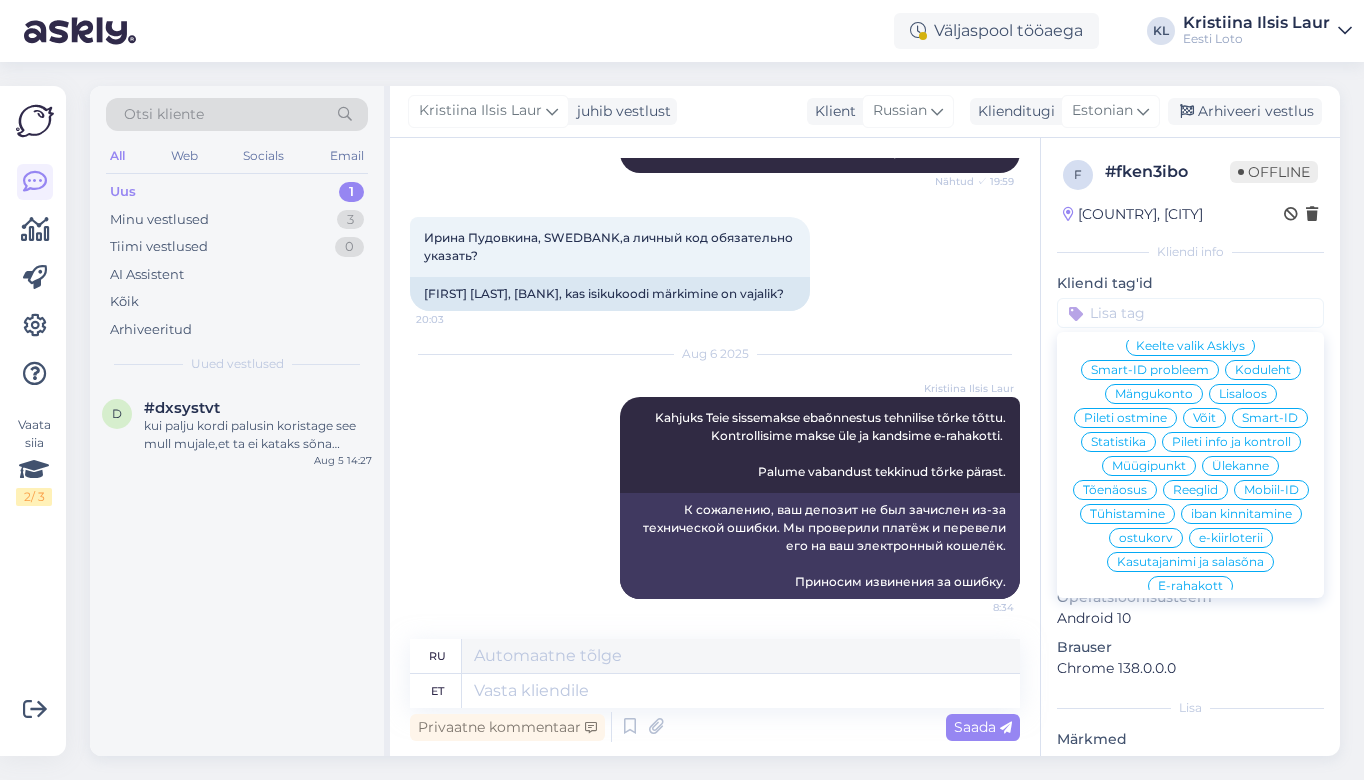 click on "E-rahakott" at bounding box center (1190, 586) 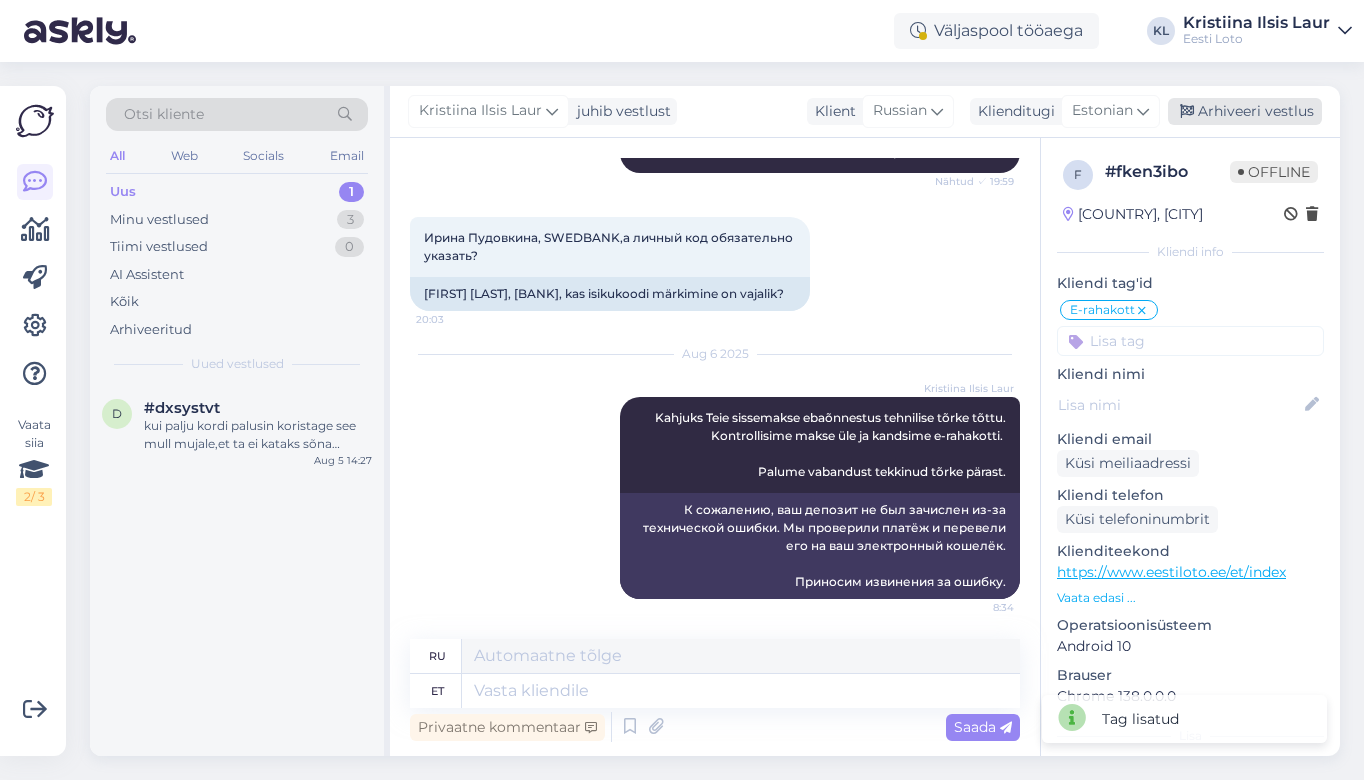 click on "Arhiveeri vestlus" at bounding box center (1245, 111) 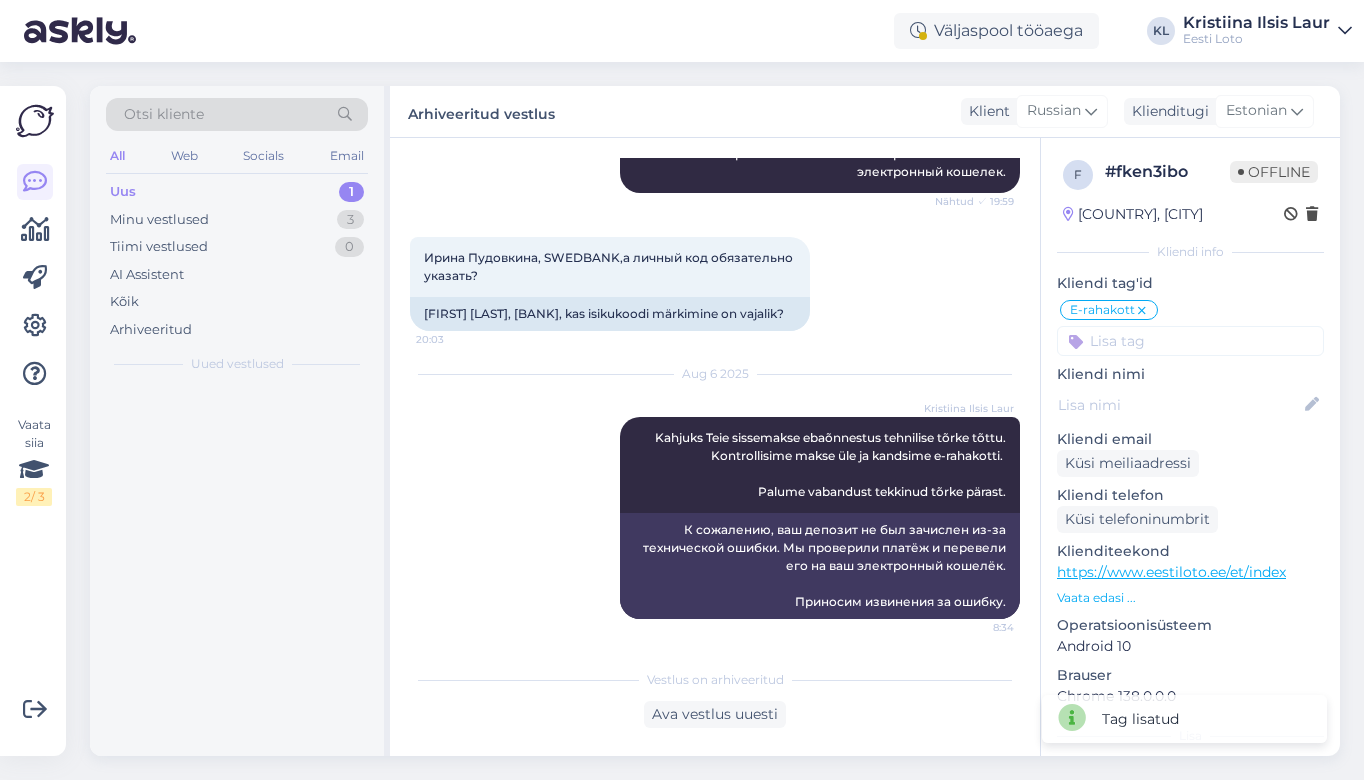 scroll, scrollTop: 395, scrollLeft: 0, axis: vertical 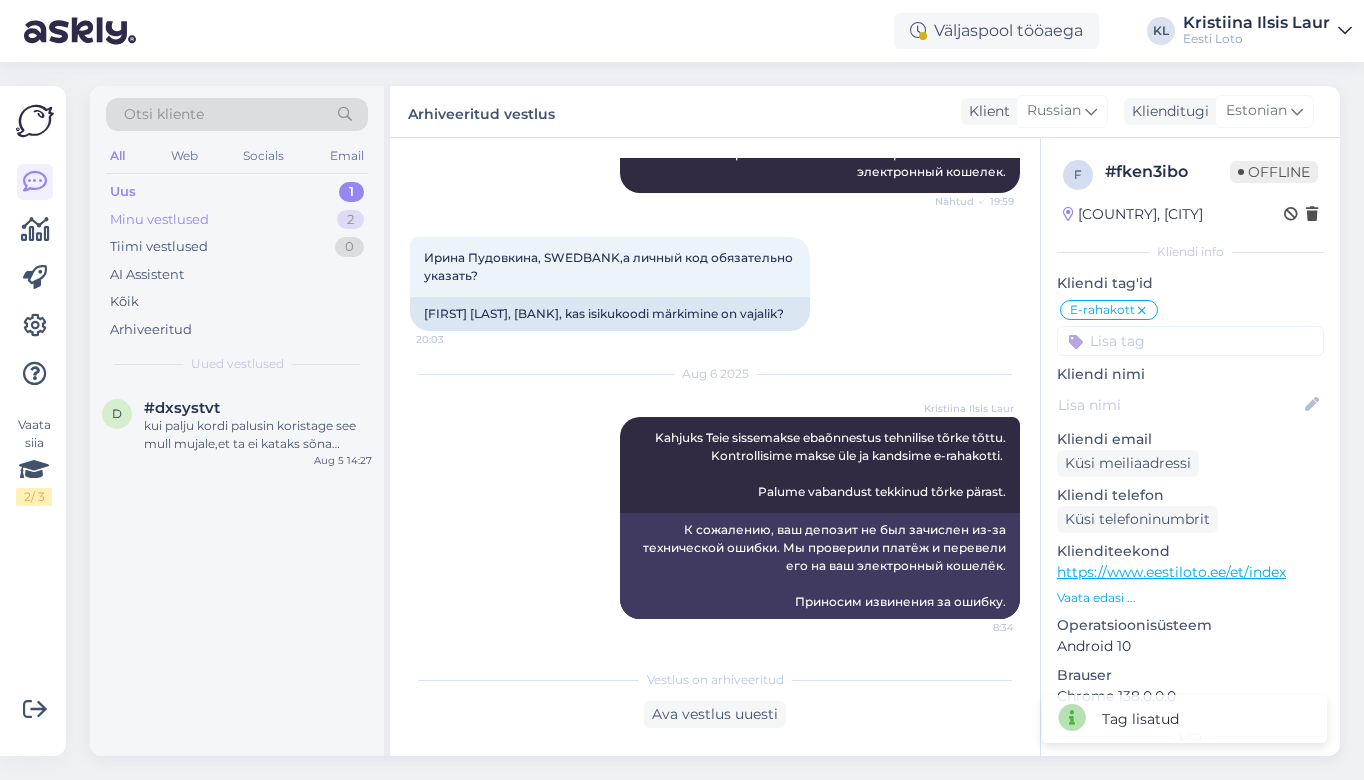 click on "Minu vestlused 2" at bounding box center (237, 220) 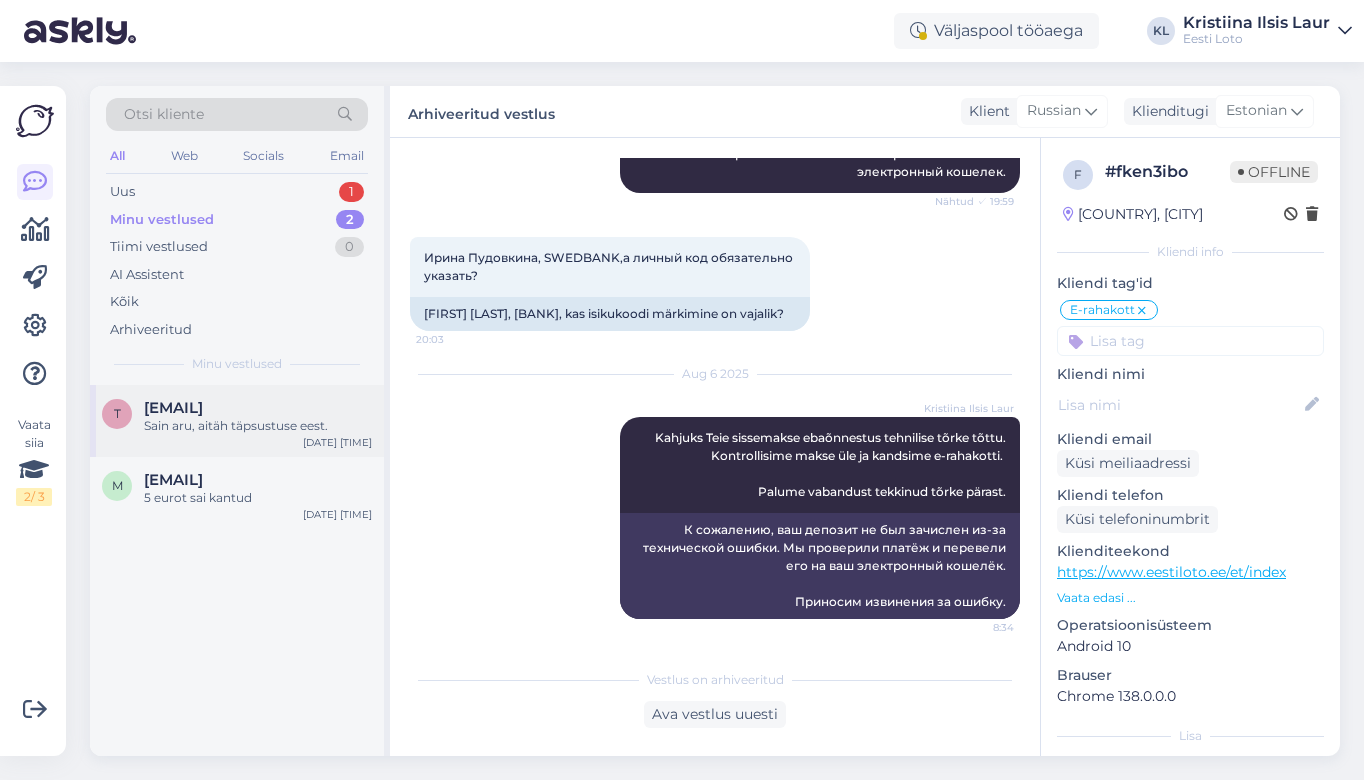 click on "[EMAIL]" at bounding box center [173, 408] 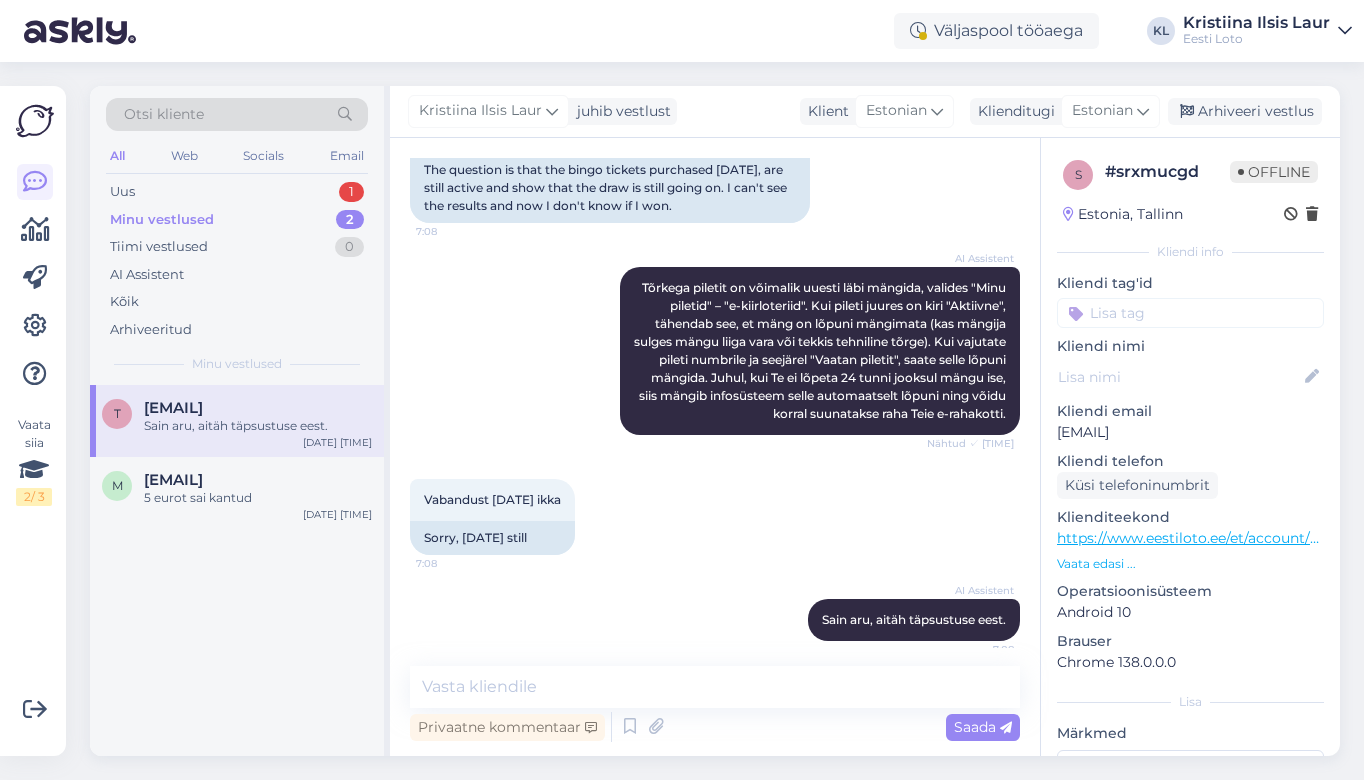 scroll, scrollTop: 410, scrollLeft: 0, axis: vertical 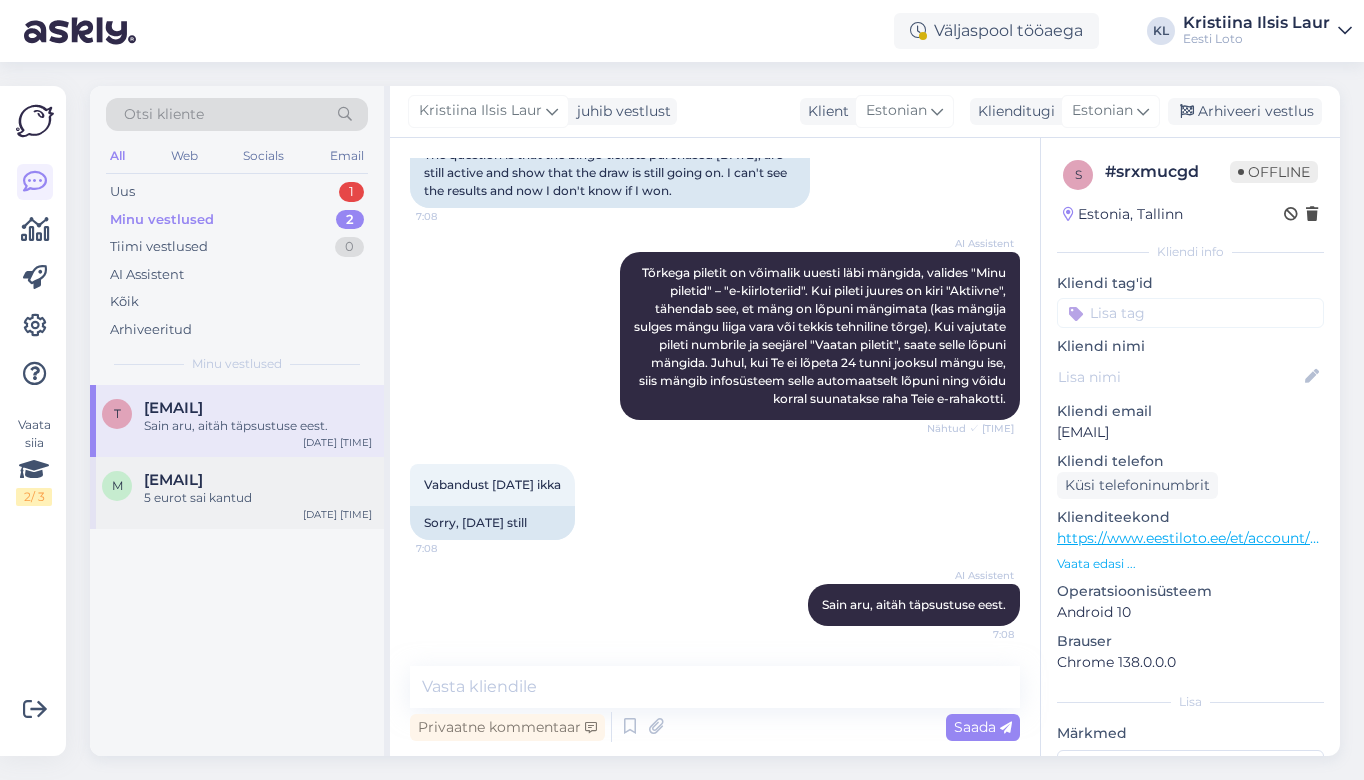 click on "[EMAIL]" at bounding box center (173, 480) 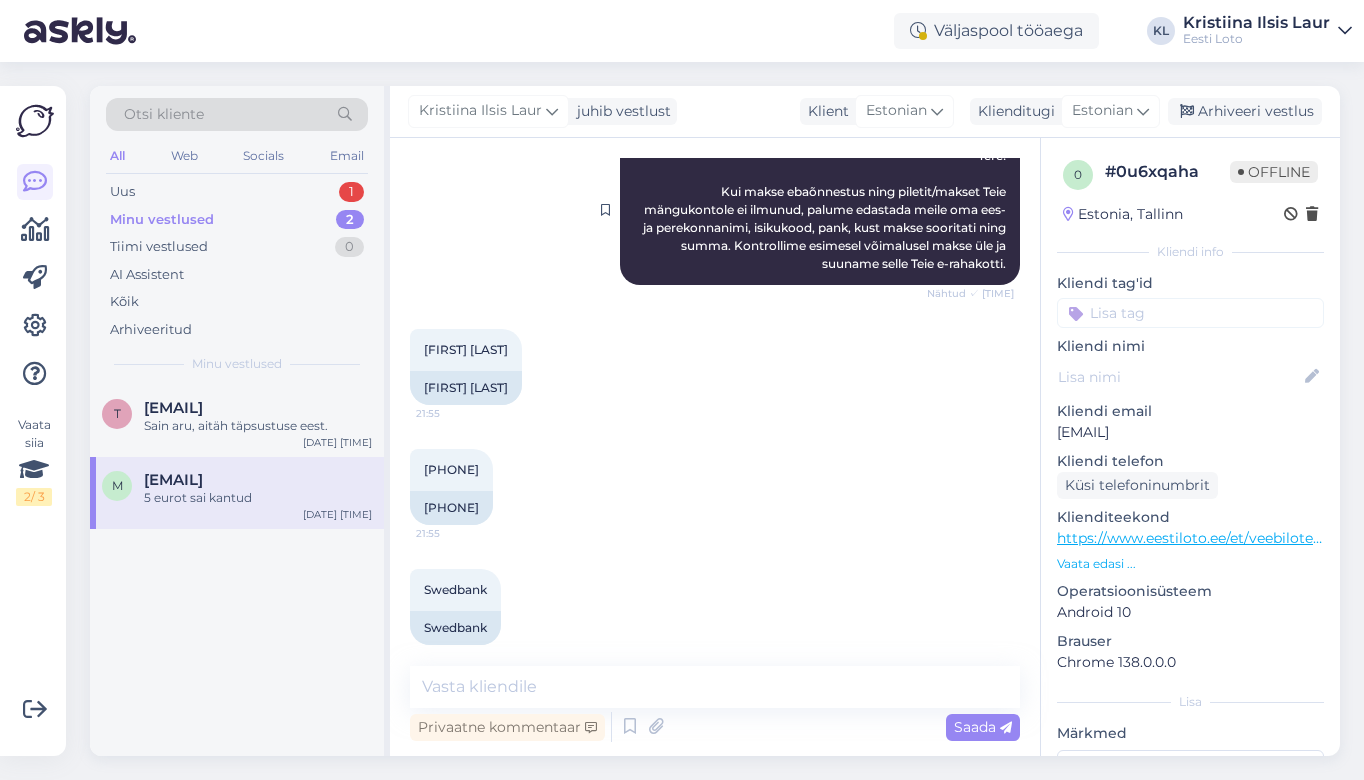 scroll, scrollTop: 405, scrollLeft: 0, axis: vertical 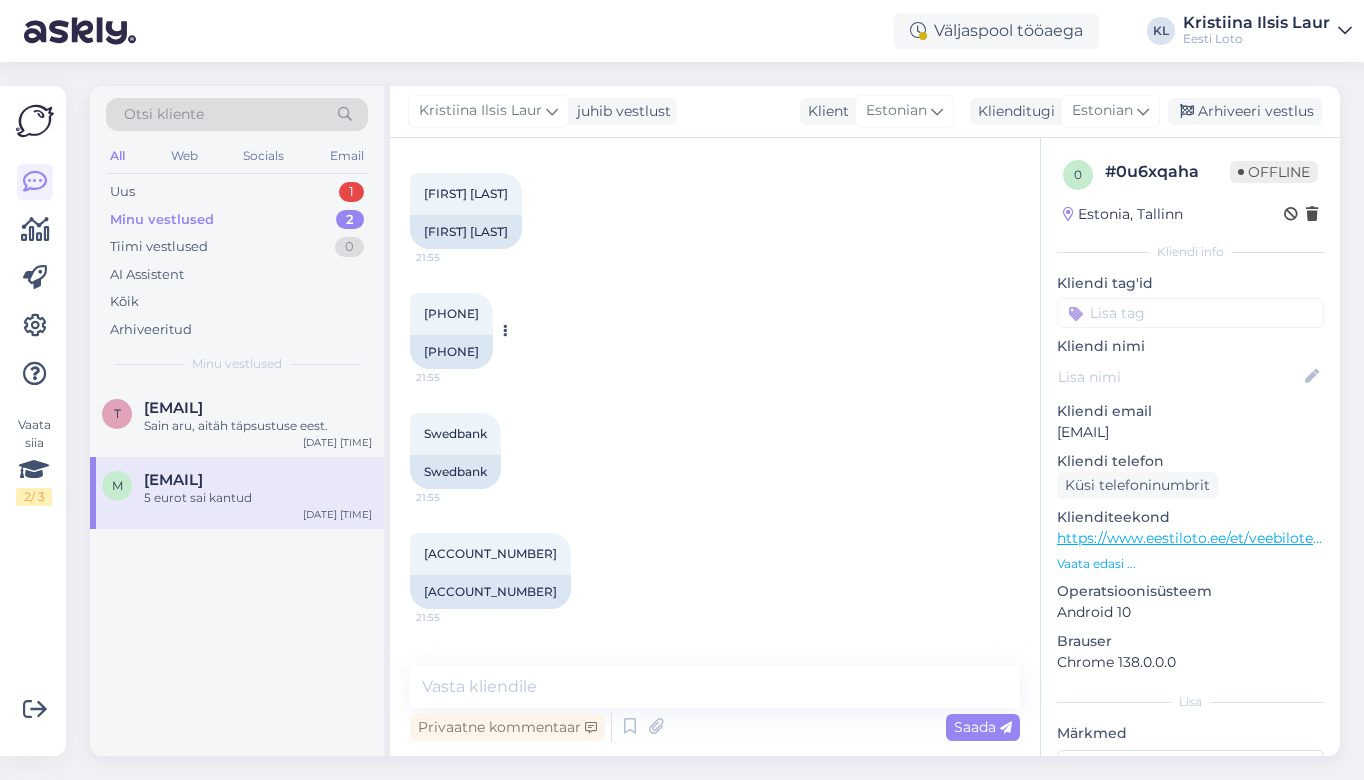 click on "[PHONE]" at bounding box center [451, 313] 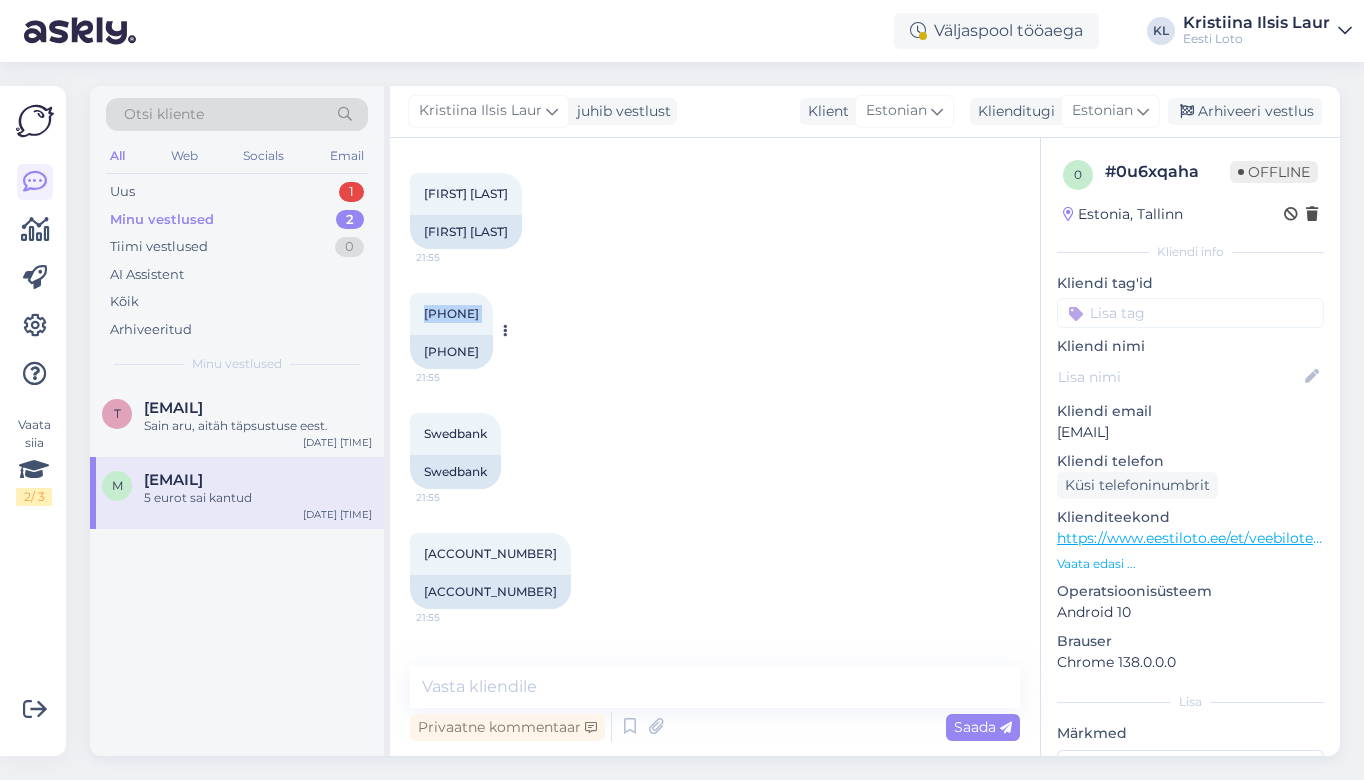 click on "[PHONE]" at bounding box center [451, 313] 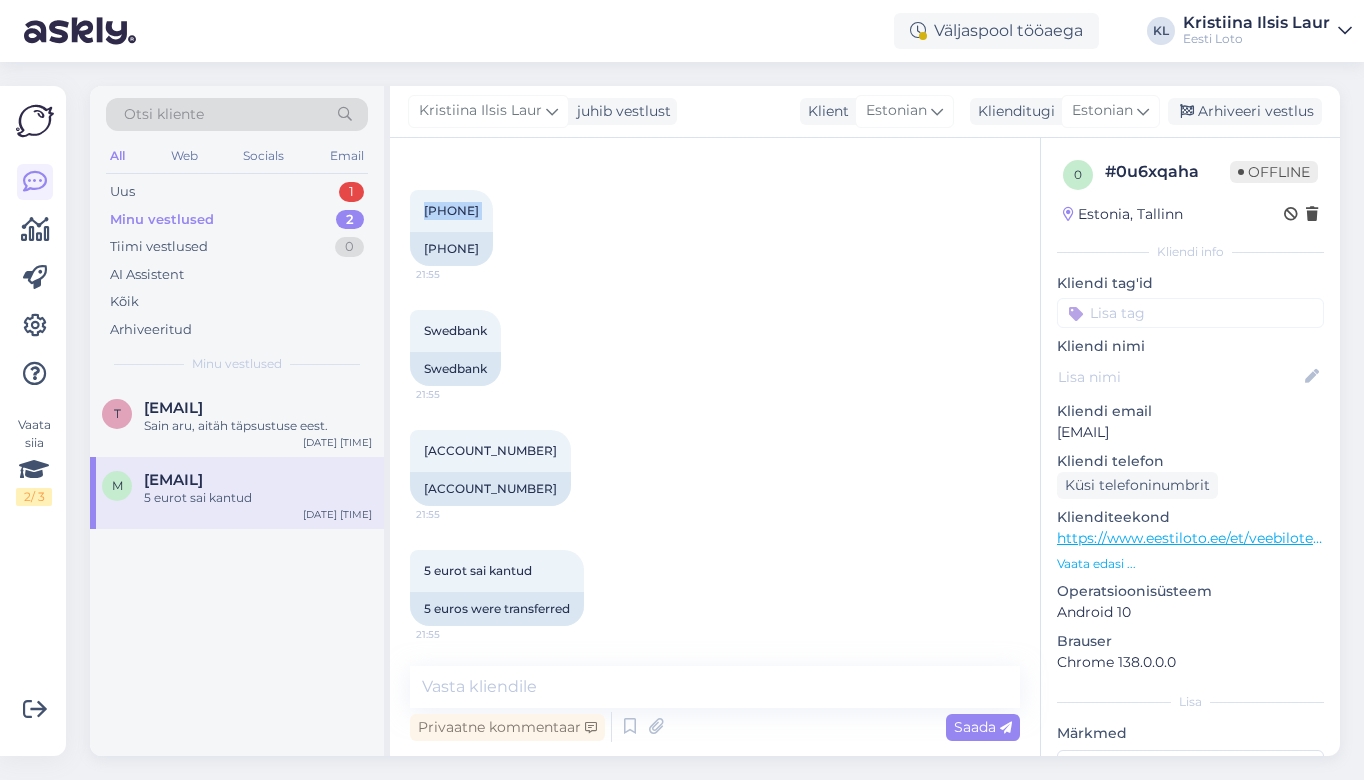 scroll, scrollTop: 508, scrollLeft: 0, axis: vertical 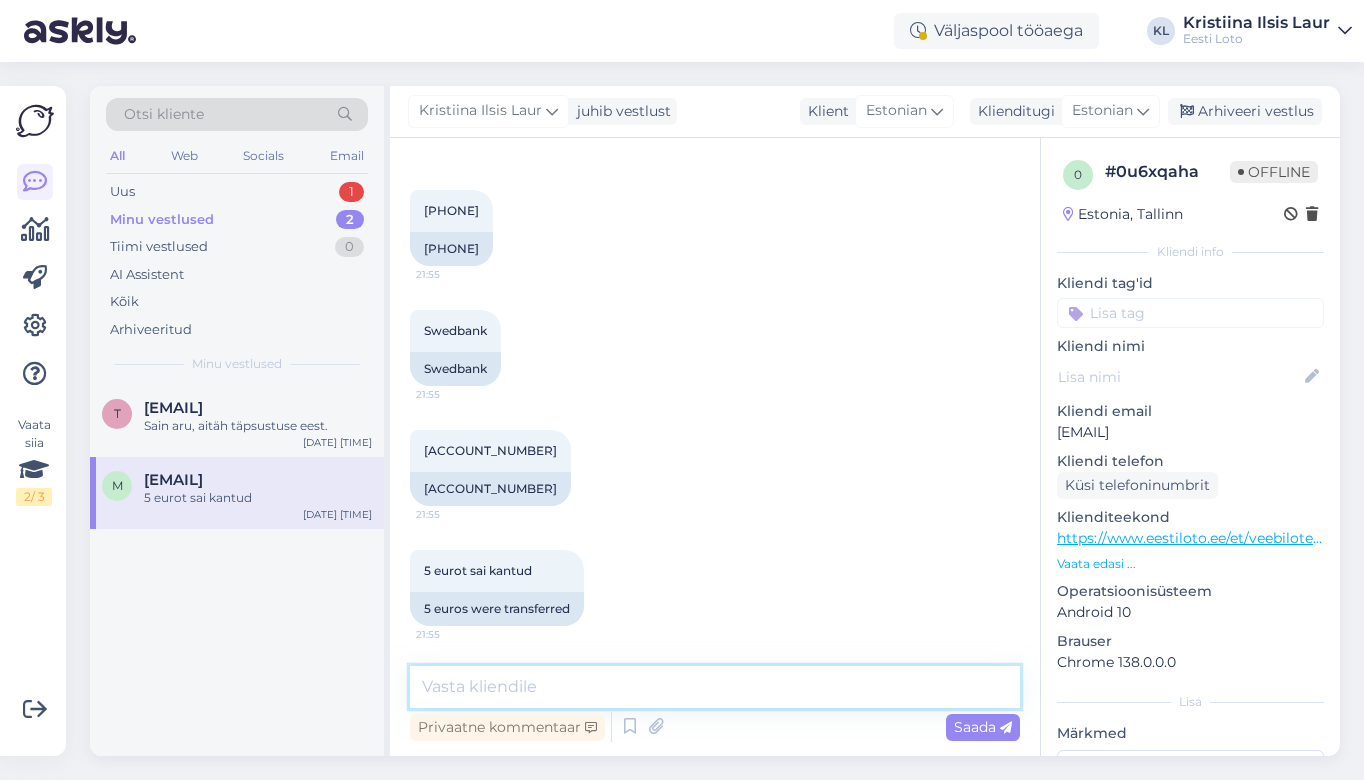 click at bounding box center [715, 687] 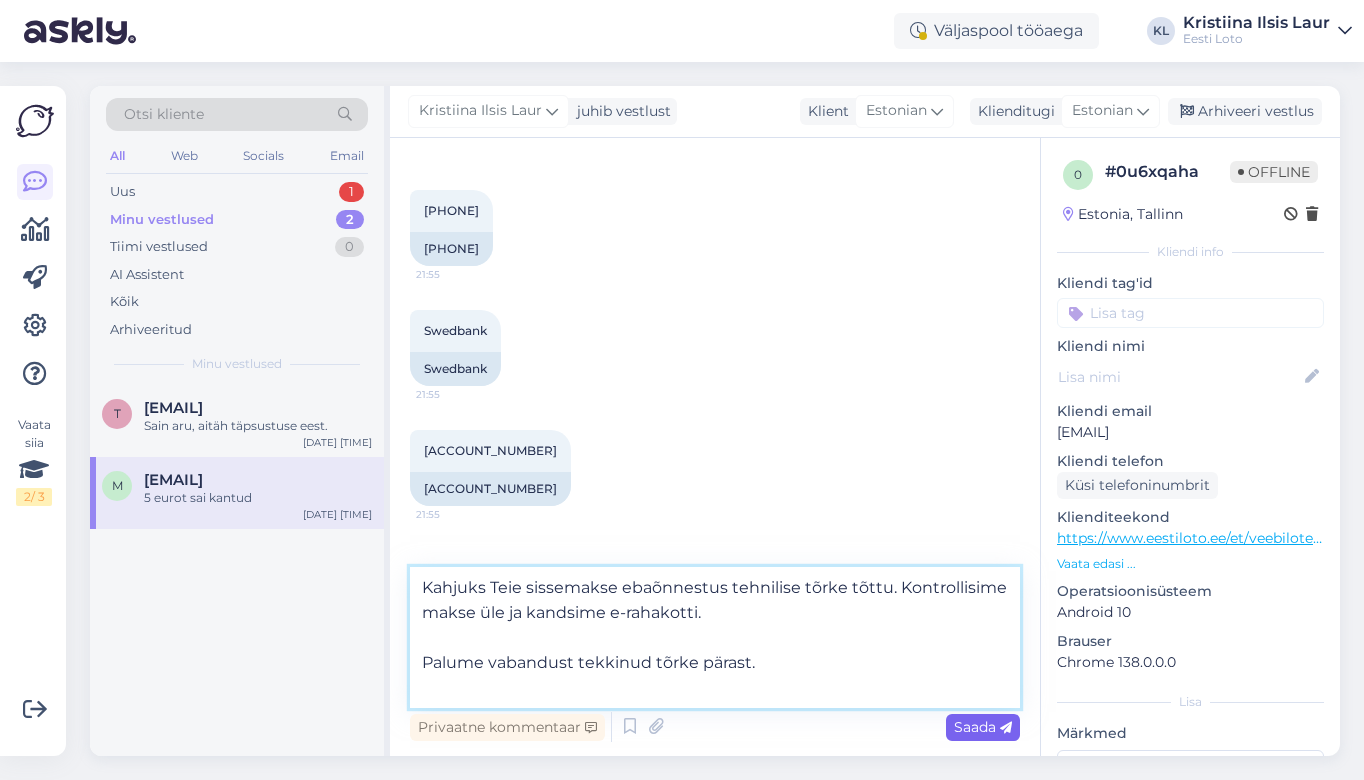 type on "Kahjuks Teie sissemakse ebaõnnestus tehnilise tõrke tõttu. Kontrollisime makse üle ja kandsime e-rahakotti.
Palume vabandust tekkinud tõrke pärast." 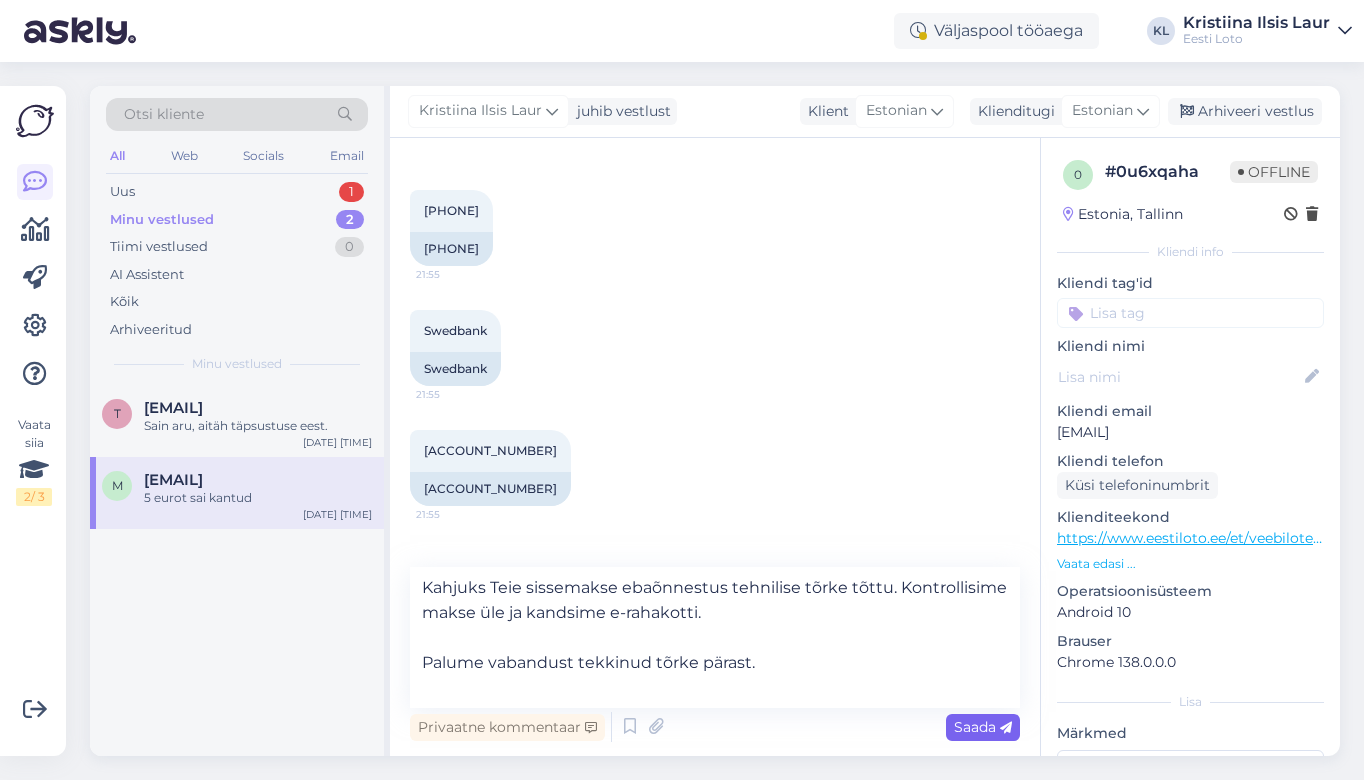 click on "Saada" at bounding box center (983, 727) 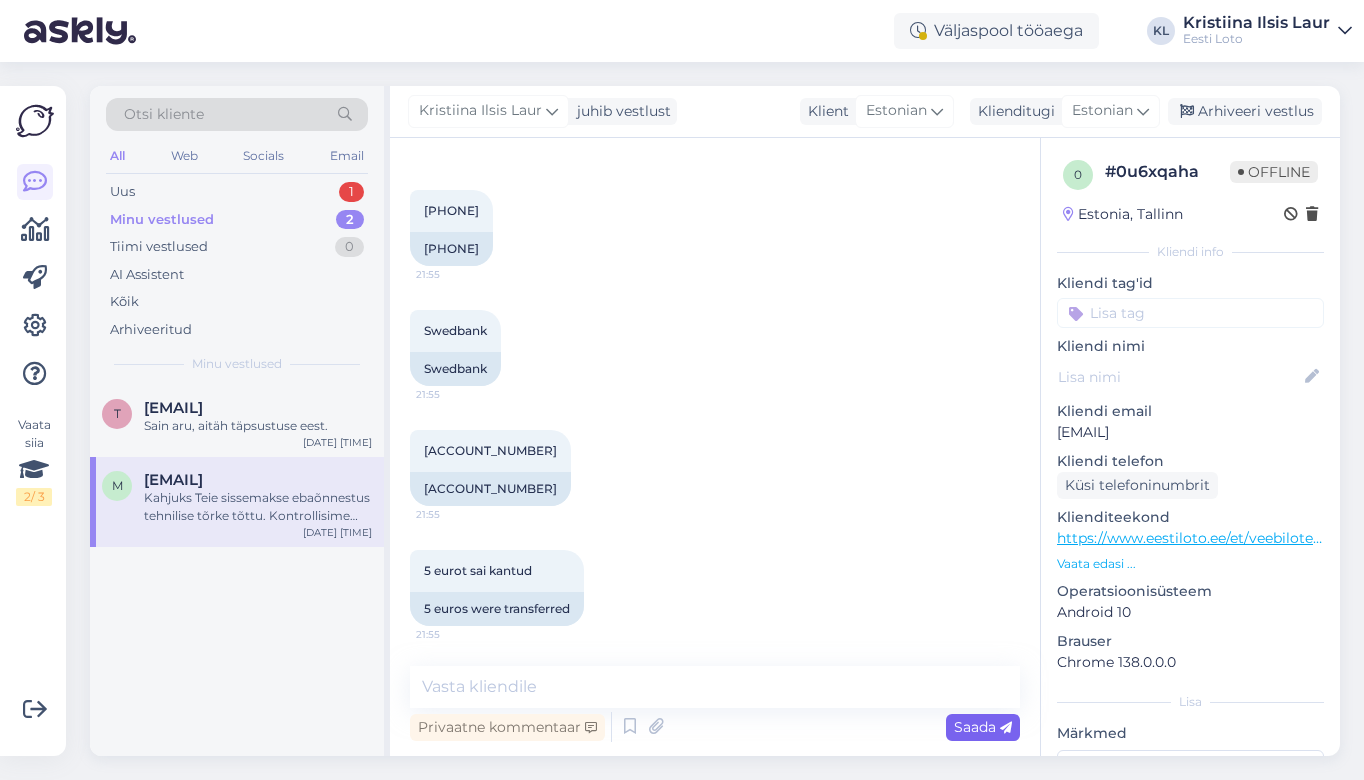 scroll, scrollTop: 690, scrollLeft: 0, axis: vertical 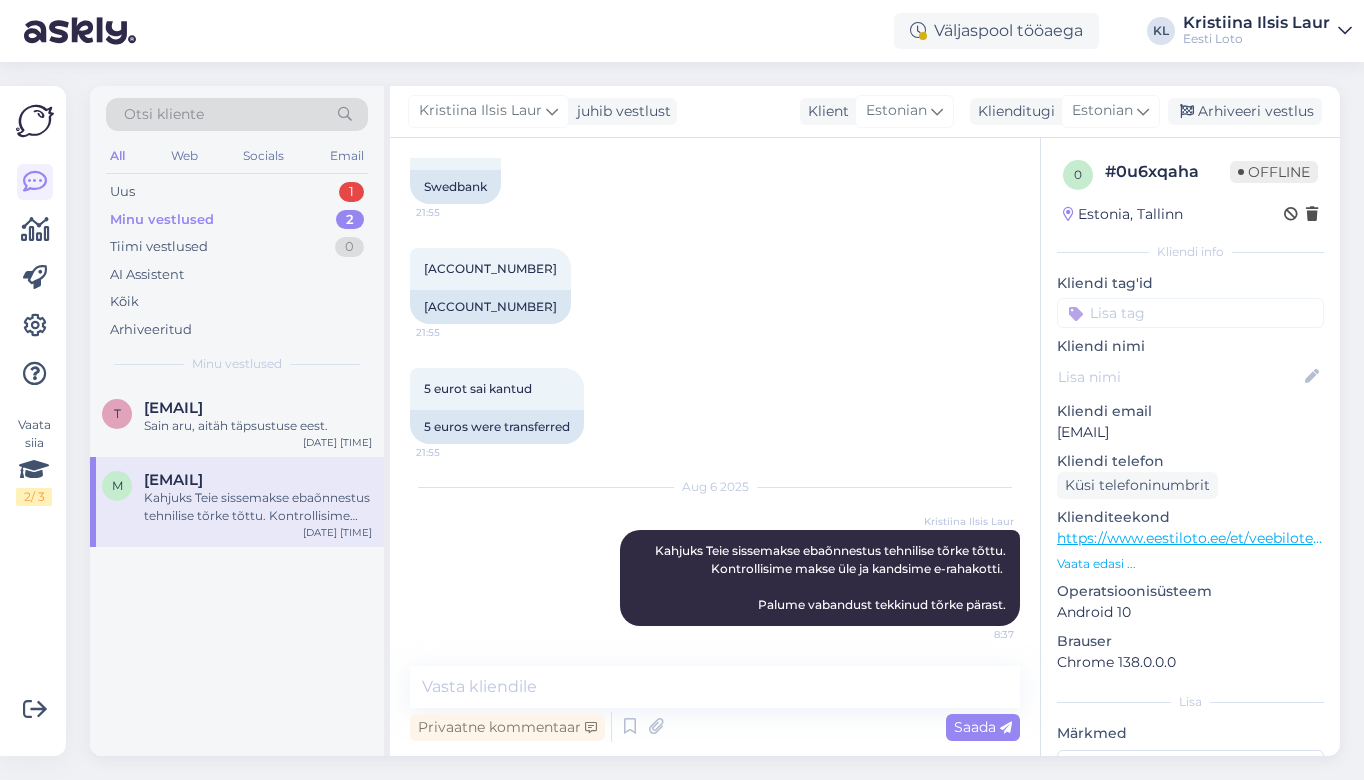 click at bounding box center (1190, 313) 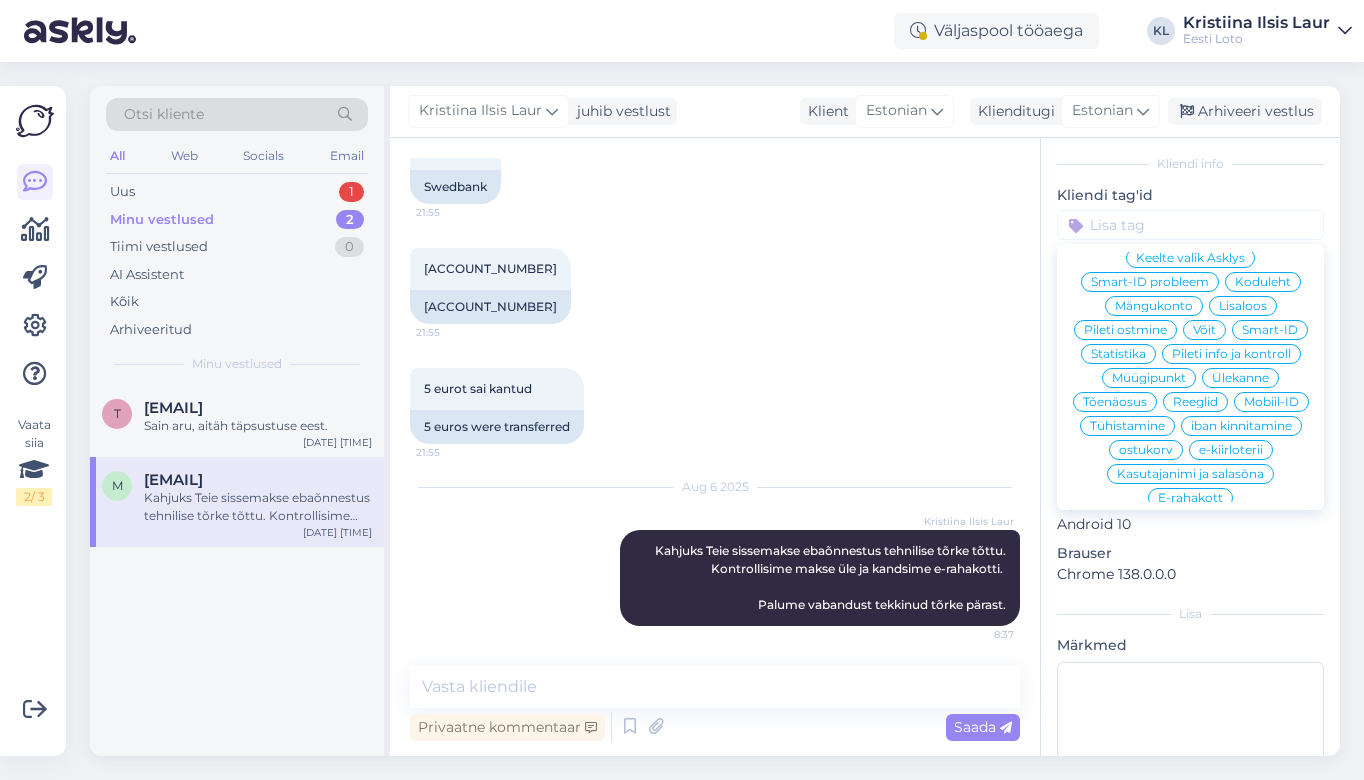 scroll, scrollTop: 118, scrollLeft: 0, axis: vertical 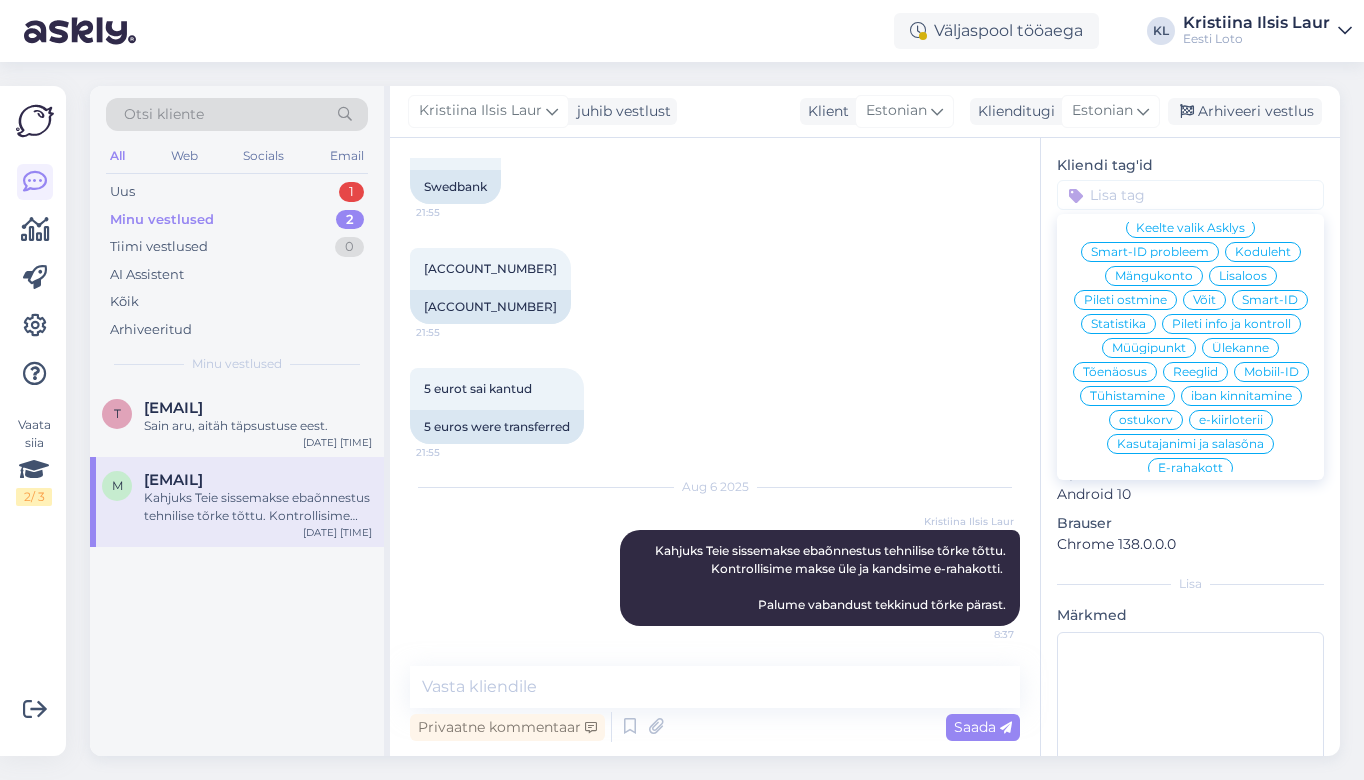 click on "E-rahakott" at bounding box center (1190, 468) 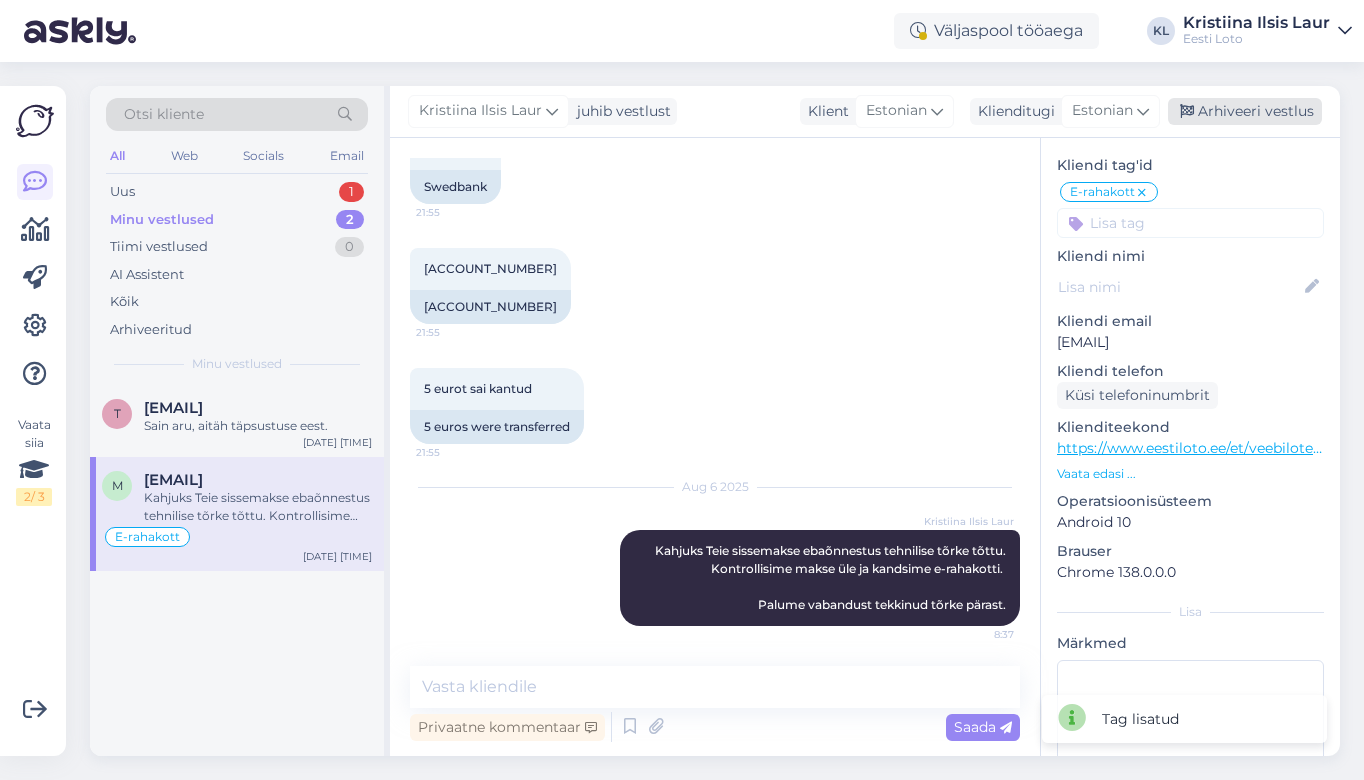 click on "Arhiveeri vestlus" at bounding box center [1245, 111] 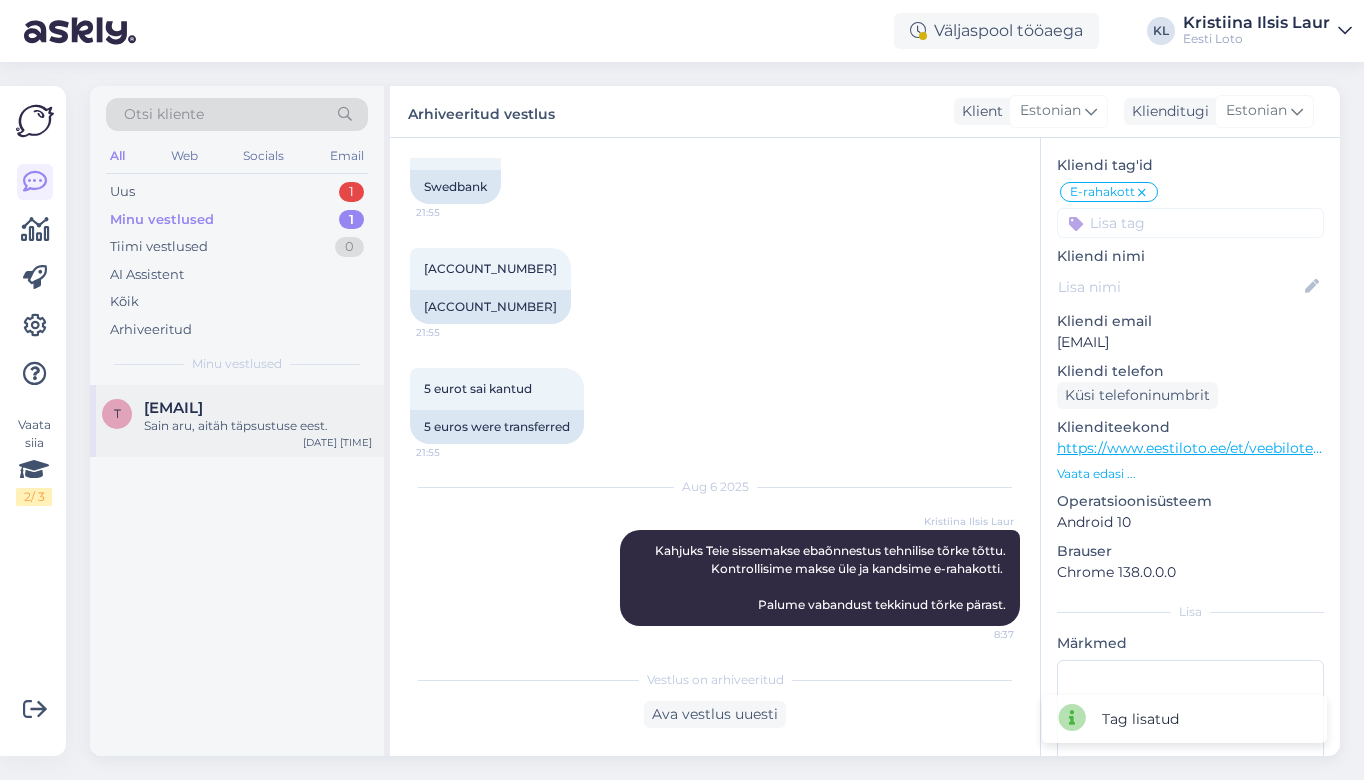 click on "[EMAIL]" at bounding box center [173, 408] 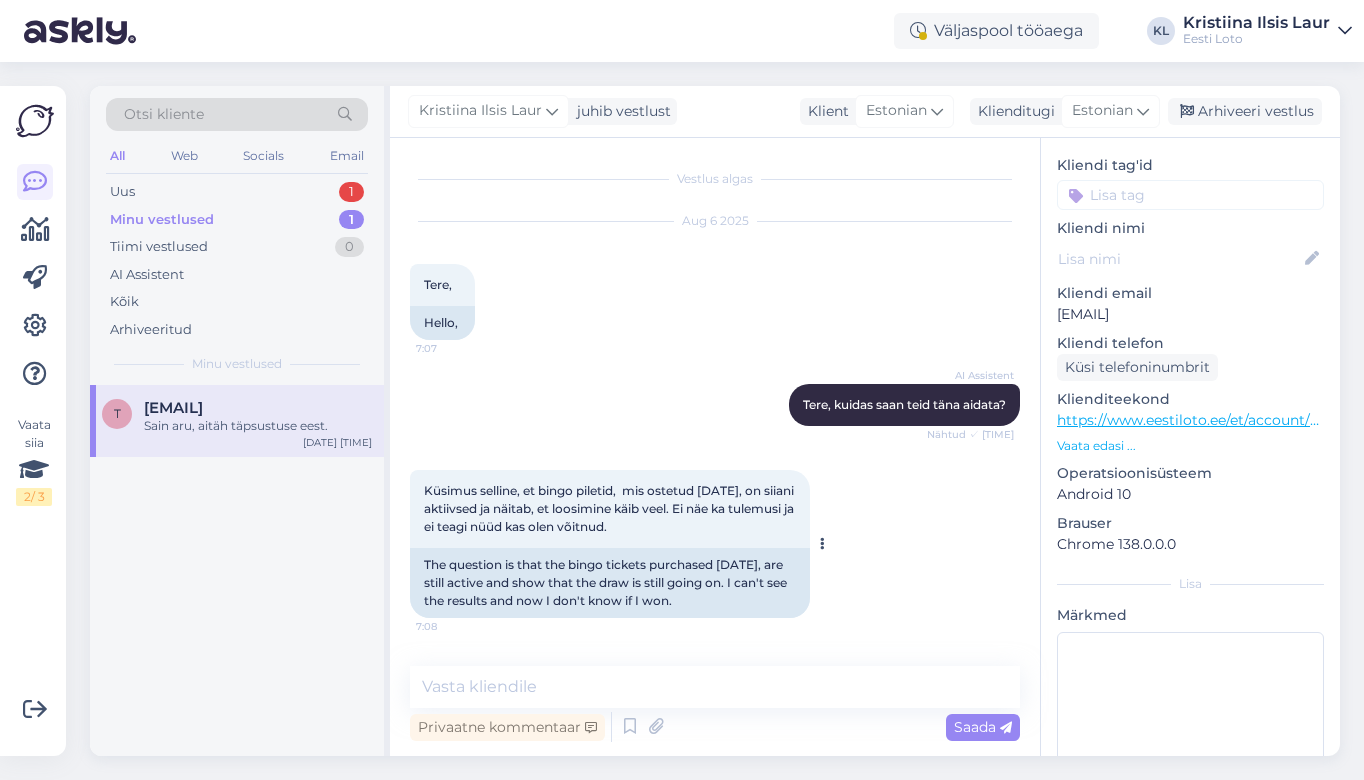 scroll, scrollTop: 13, scrollLeft: 0, axis: vertical 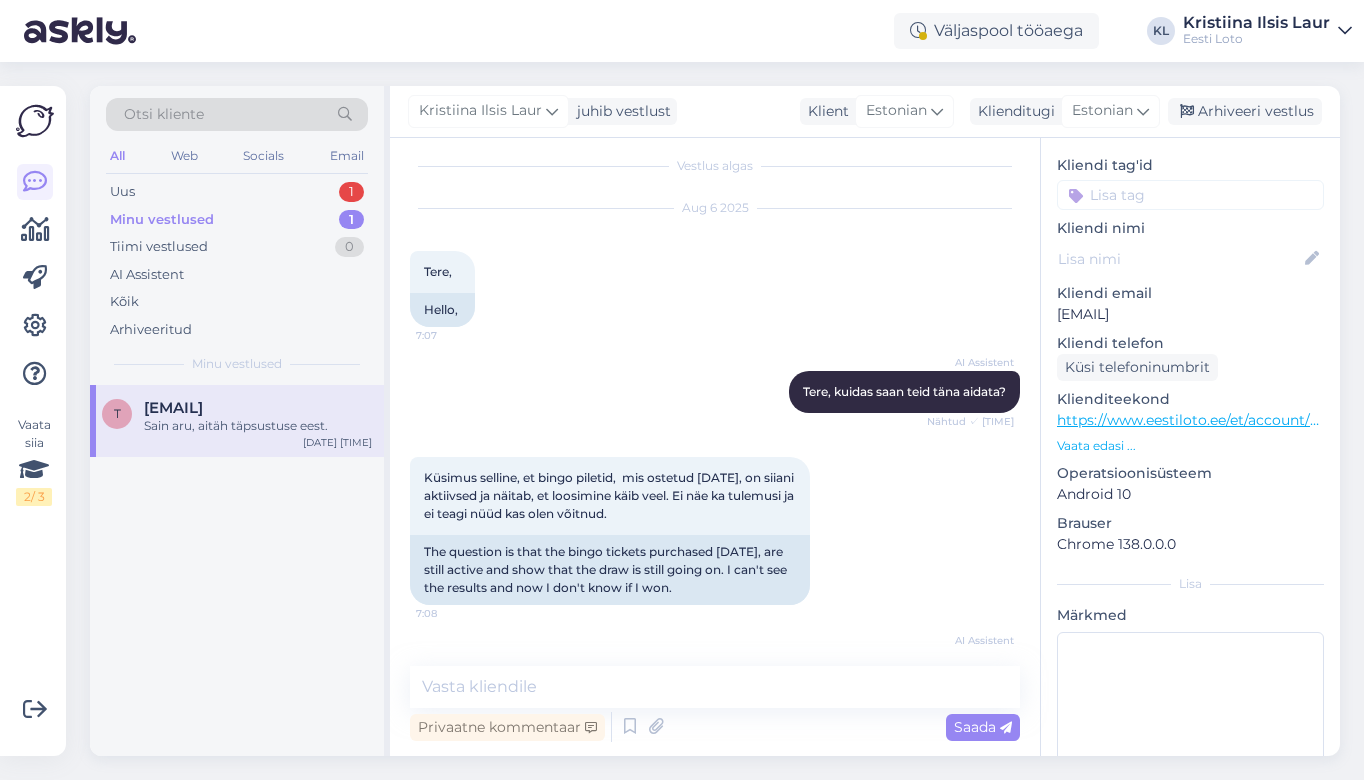 drag, startPoint x: 1251, startPoint y: 311, endPoint x: 1053, endPoint y: 309, distance: 198.0101 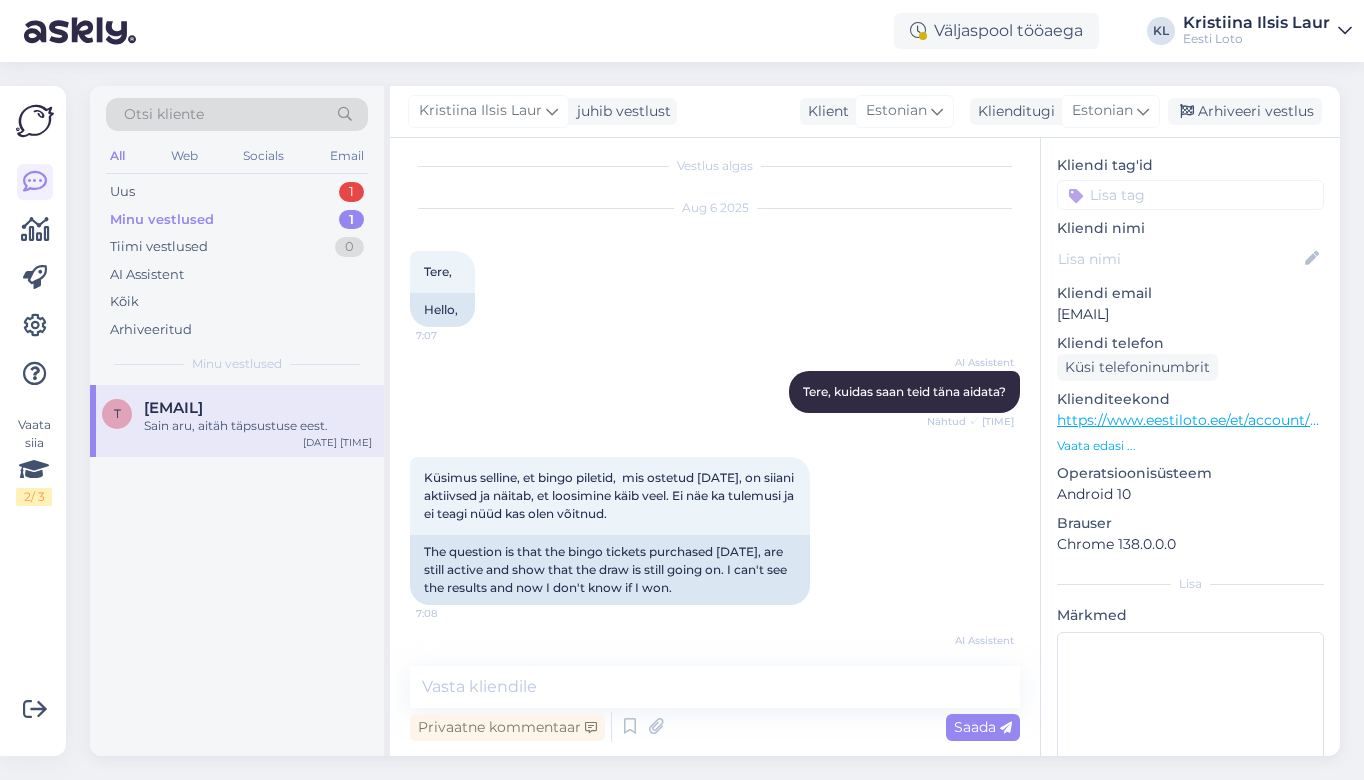 click on "s # srxmucgd Offline     Estonia, Tallinn Kliendi info Kliendi tag'id  vestlusaken võidu väljamaksmine Tagasiside TV märk nime muutmine võiduteavitus Bingo reeglid andmepüük Bingo loto jackpot müügipunktid Kelli Avguzev AI-viga kiirloterii Püsitellimus Teavitused Lotosaade püsitellimus Võidufond ID-kaart Salasõnaga sisselogimine Pangalink M-loto Maksekaart Limiidid Loosimistulemused Keelte valik Asklys Smart-ID probleem Koduleht Mängukonto Lisaloos Pileti ostmine Võit Smart-ID Statistika Pileti info ja kontroll Müügipunkt Ülekanne Tõenäosus Reeglid Mobiil-ID Tühistamine iban kinnitamine ostukorv e-kiirloterii Kasutajanimi ja salasõna E-rahakott  Kliendi nimi Kliendi email [EMAIL] Kliendi telefon Küsi telefoninumbrit Klienditeekond https://www.eestiloto.ee/et/account/tickets Vaata edasi ... Operatsioonisüsteem Android 10 Brauser Chrome 138.0.0.0 Lisa Märkmed" at bounding box center [1190, 431] 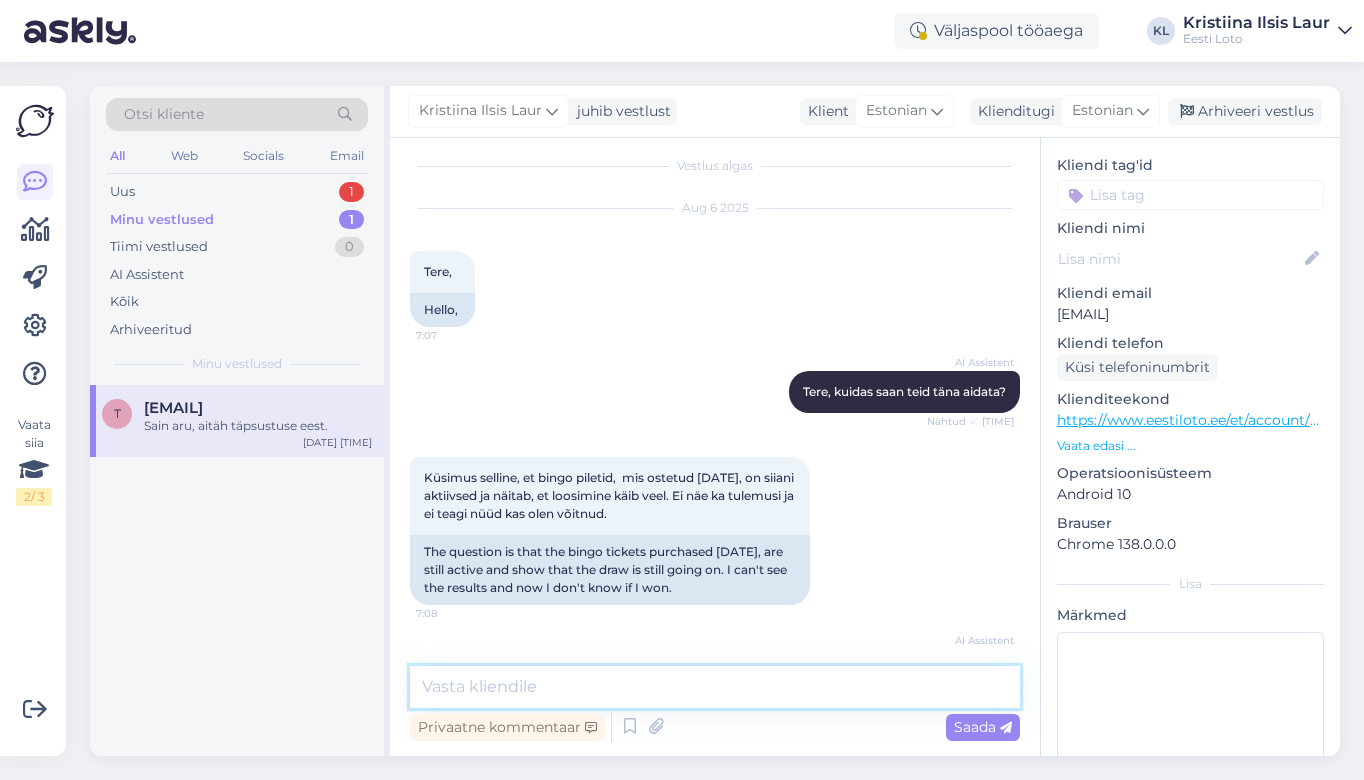 click at bounding box center [715, 687] 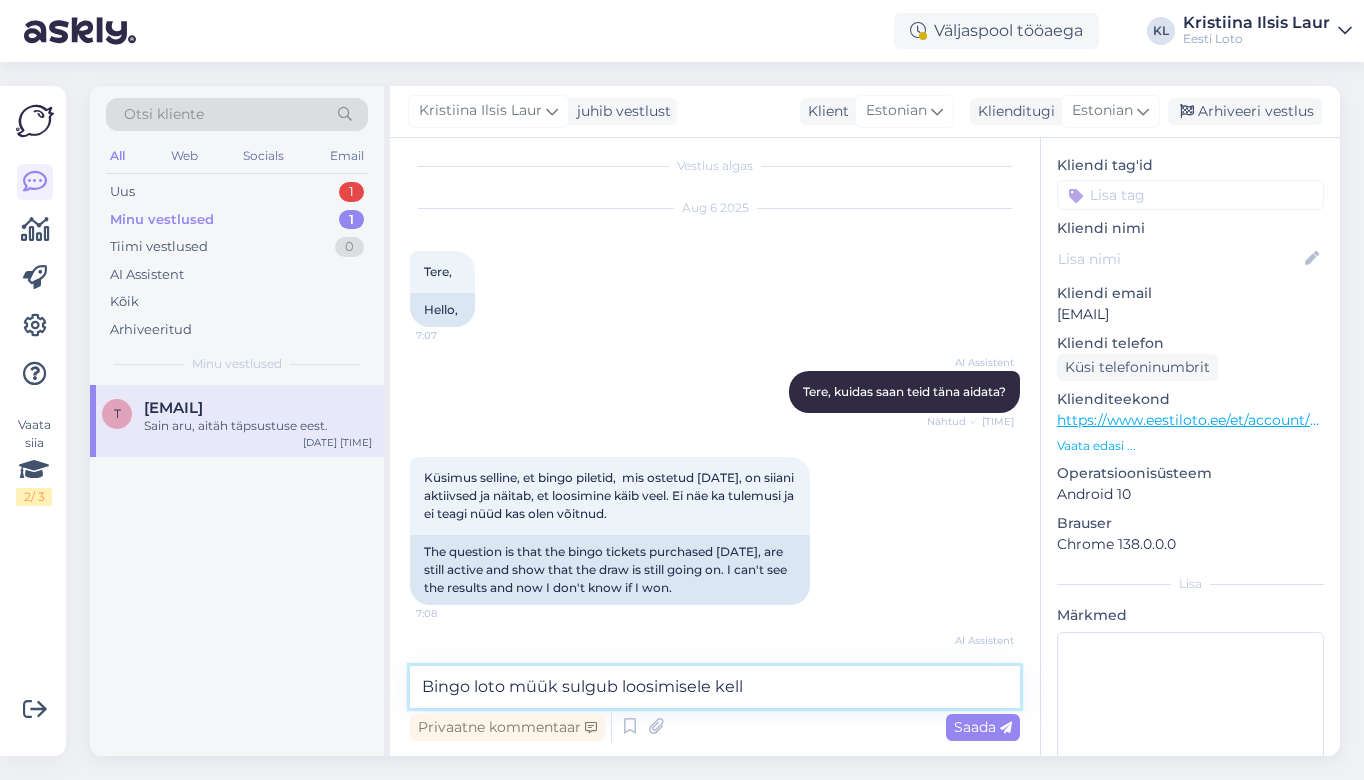 click on "Bingo loto müük sulgub loosimisele kell" at bounding box center (715, 687) 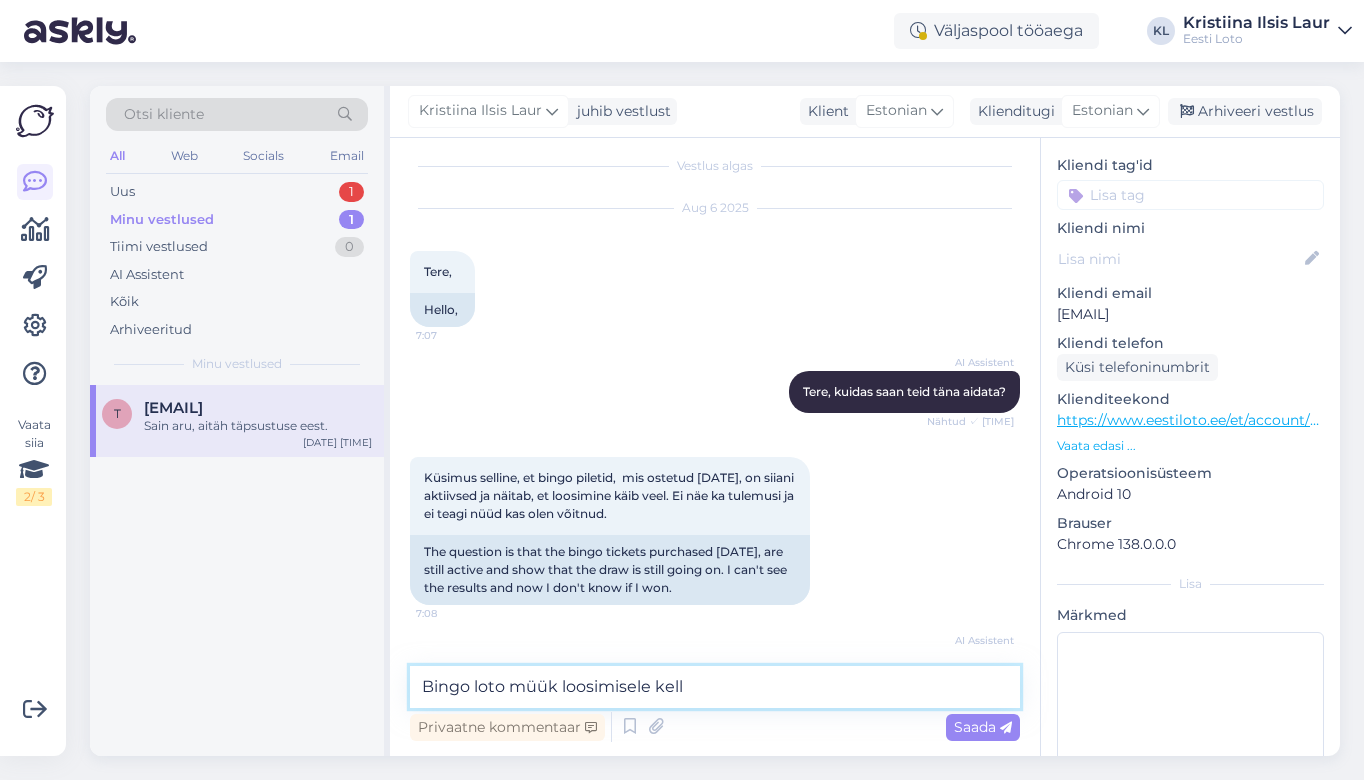 click on "Bingo loto müük loosimisele kell" at bounding box center [715, 687] 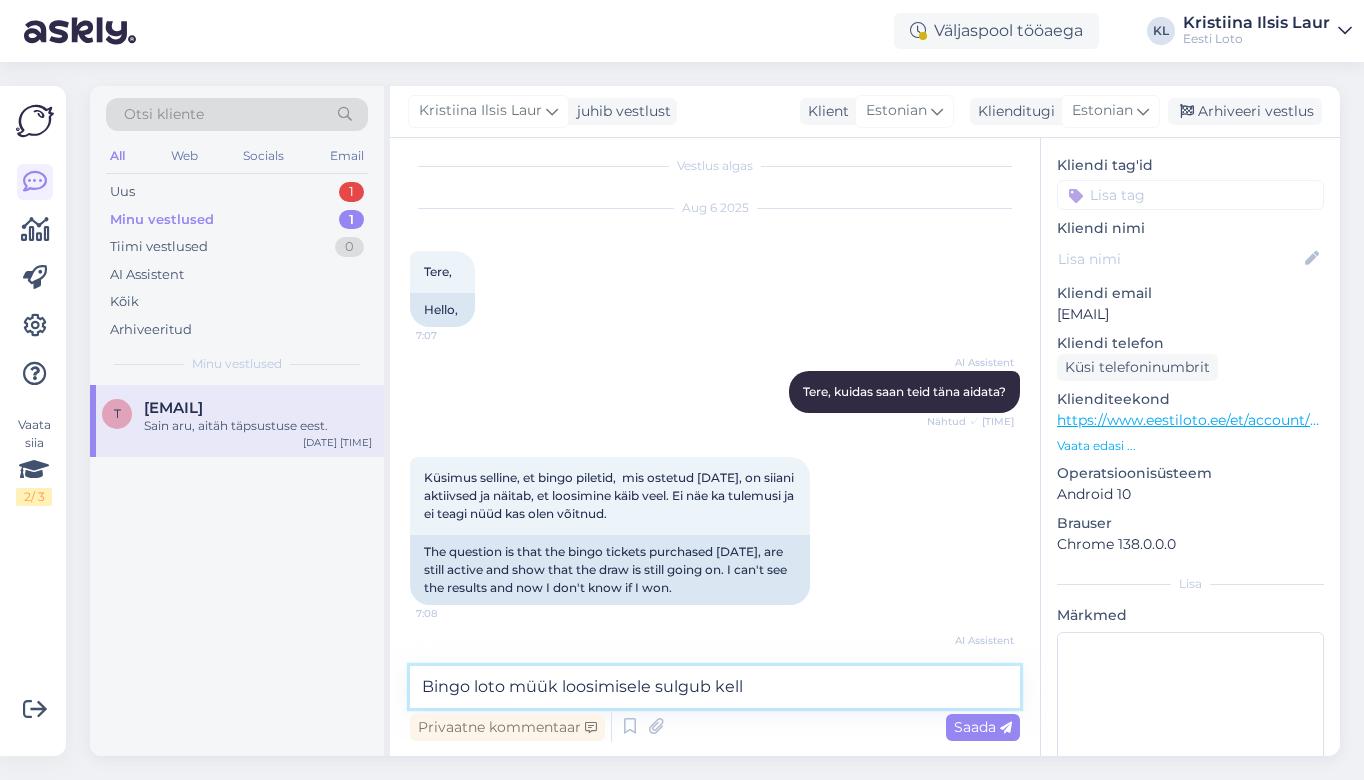 click on "Bingo loto müük loosimisele sulgub kell" at bounding box center [715, 687] 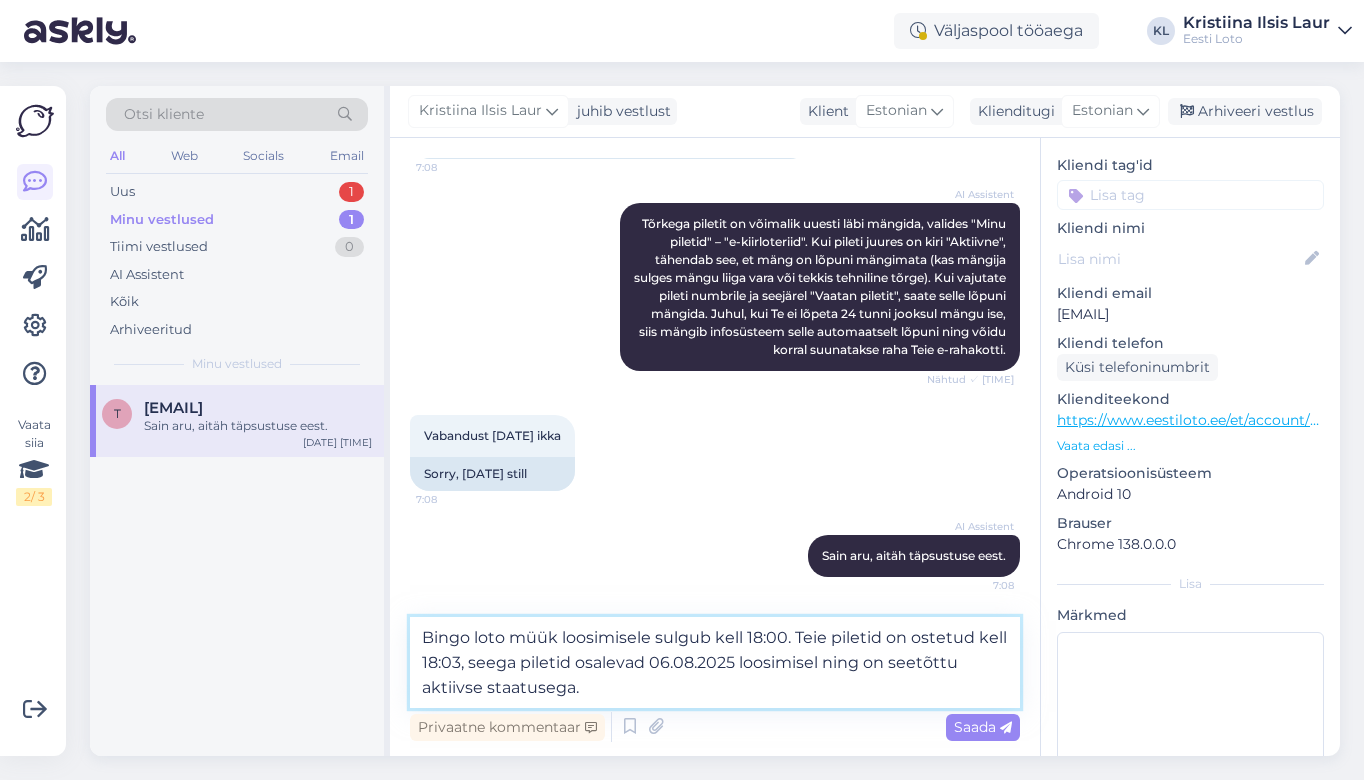 scroll, scrollTop: 459, scrollLeft: 0, axis: vertical 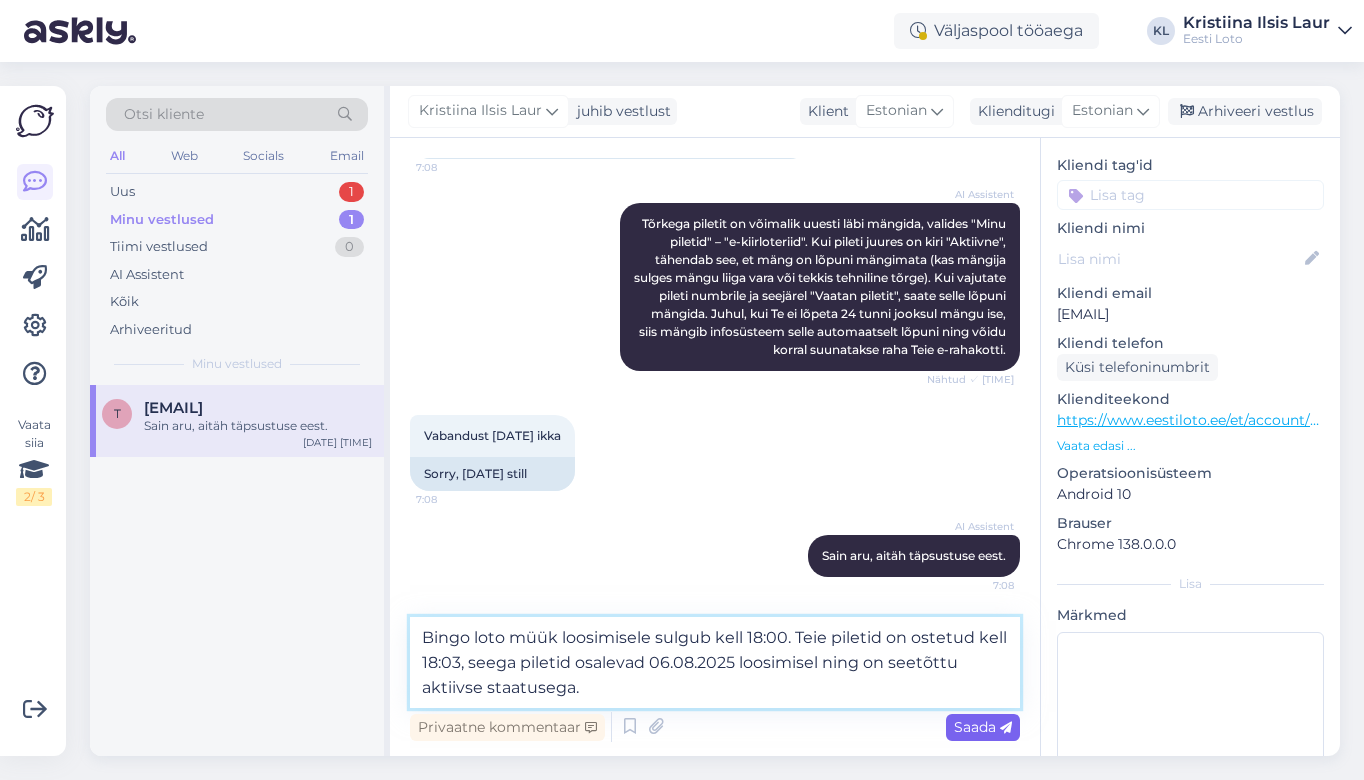 type on "Bingo loto müük loosimisele sulgub kell 18:00. Teie piletid on ostetud kell 18:03, seega piletid osalevad 06.08.2025 loosimisel ning on seetõttu aktiivse staatusega." 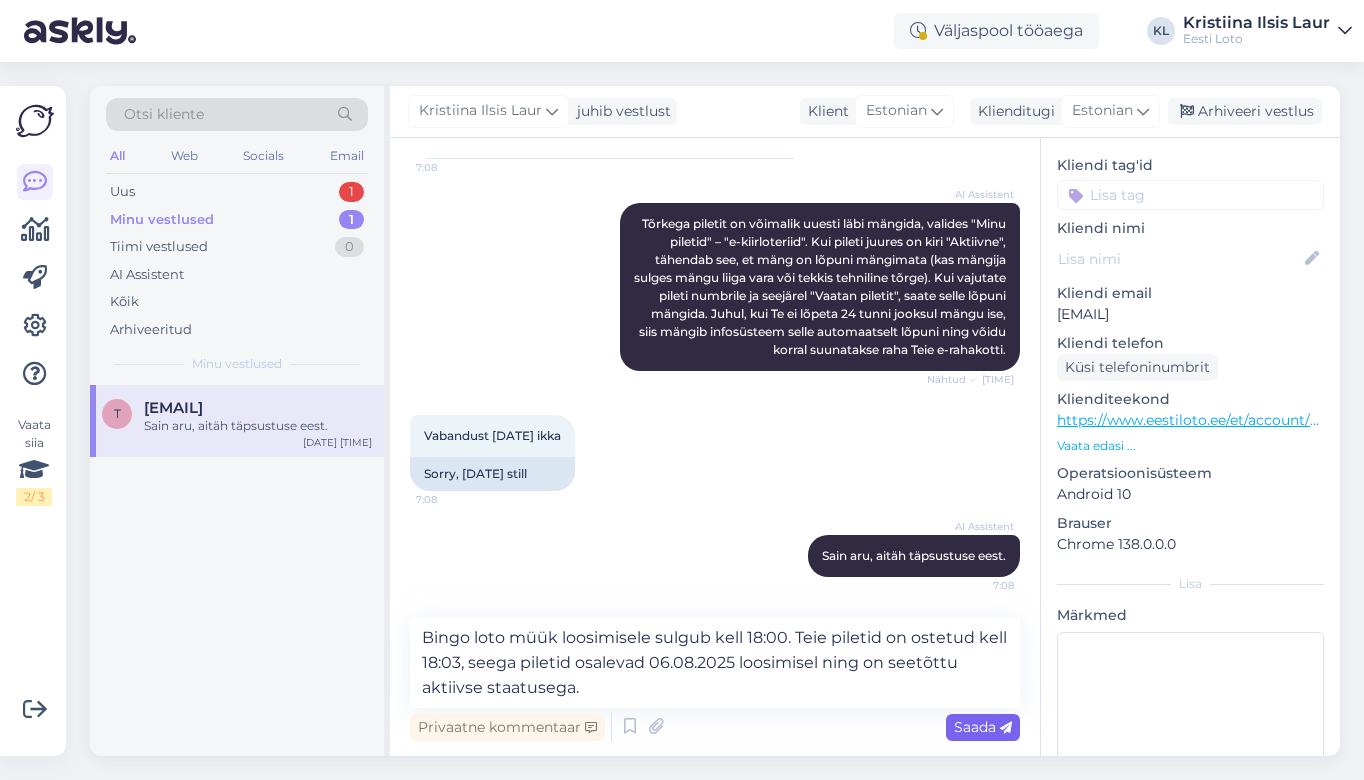click on "Saada" at bounding box center (983, 727) 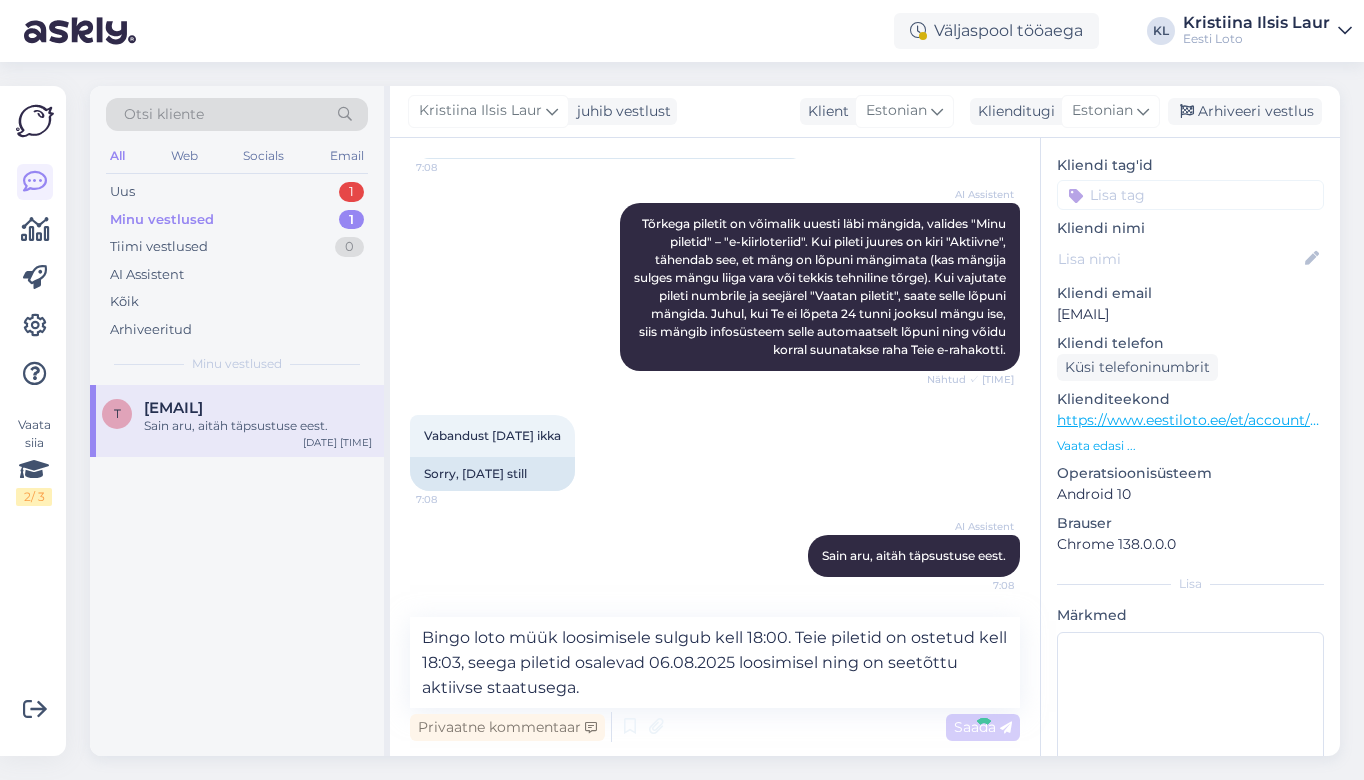 type 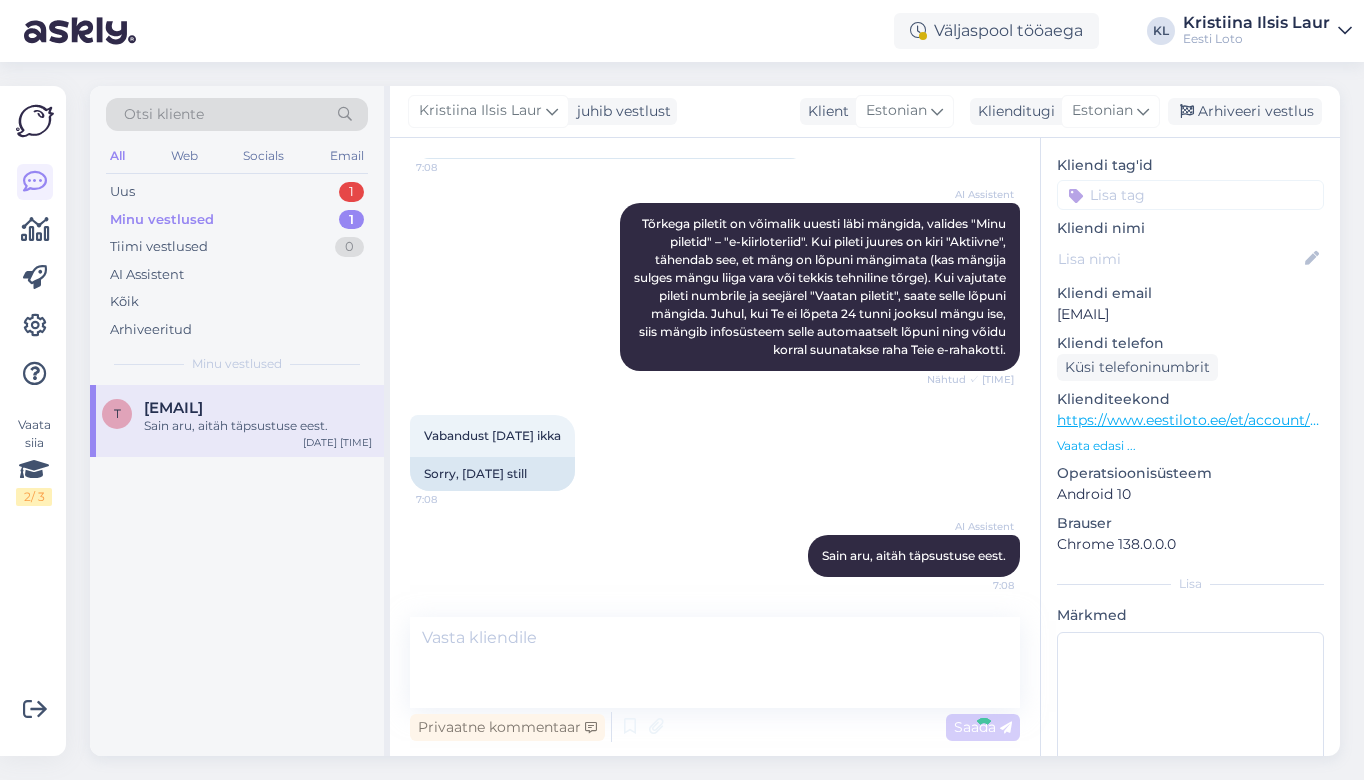 scroll, scrollTop: 532, scrollLeft: 0, axis: vertical 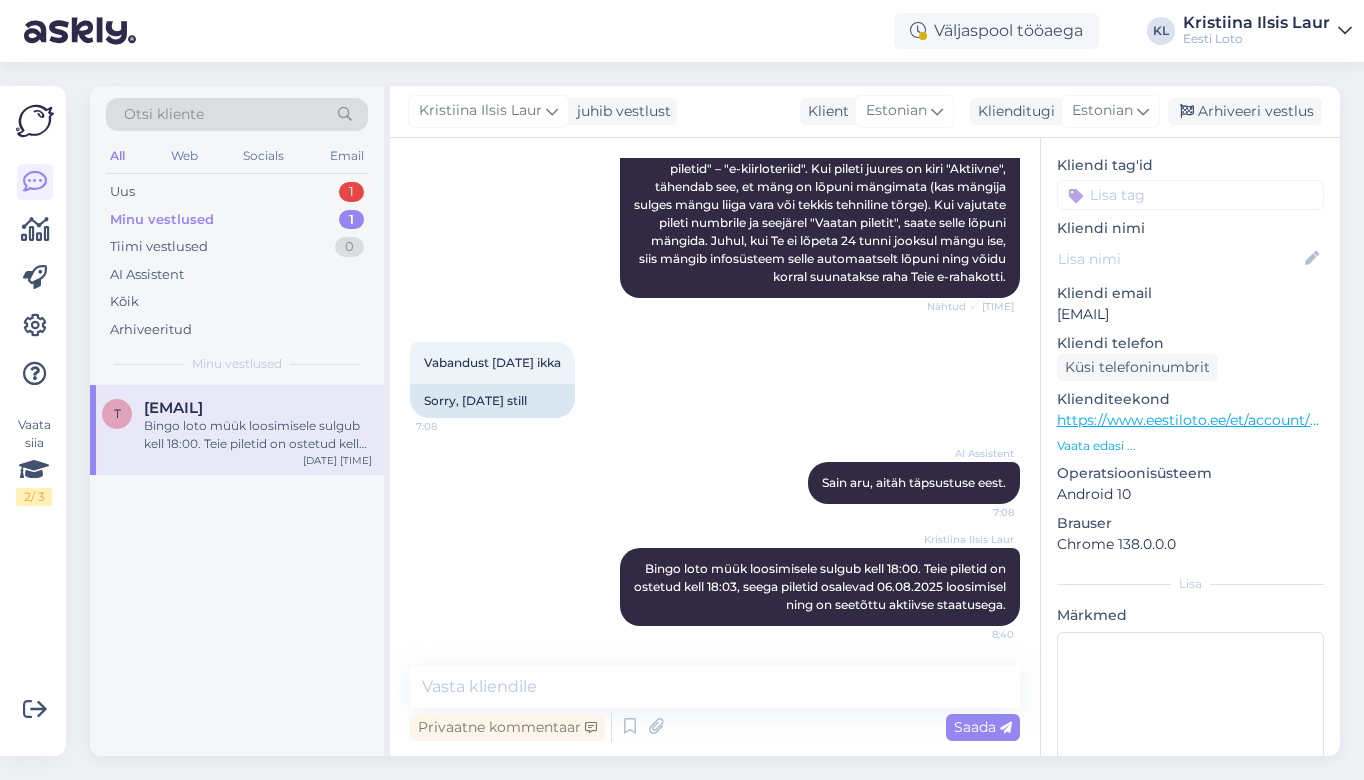 click at bounding box center (1190, 195) 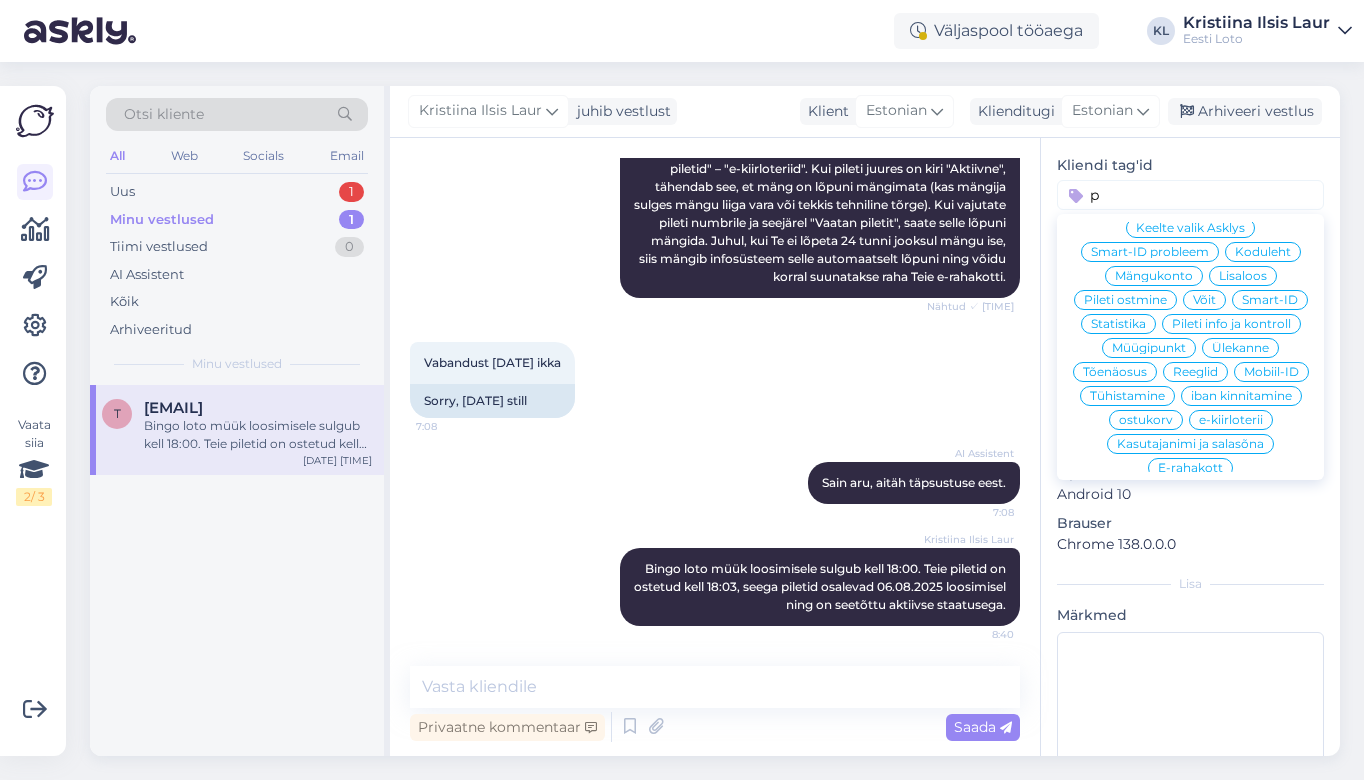 scroll, scrollTop: 0, scrollLeft: 0, axis: both 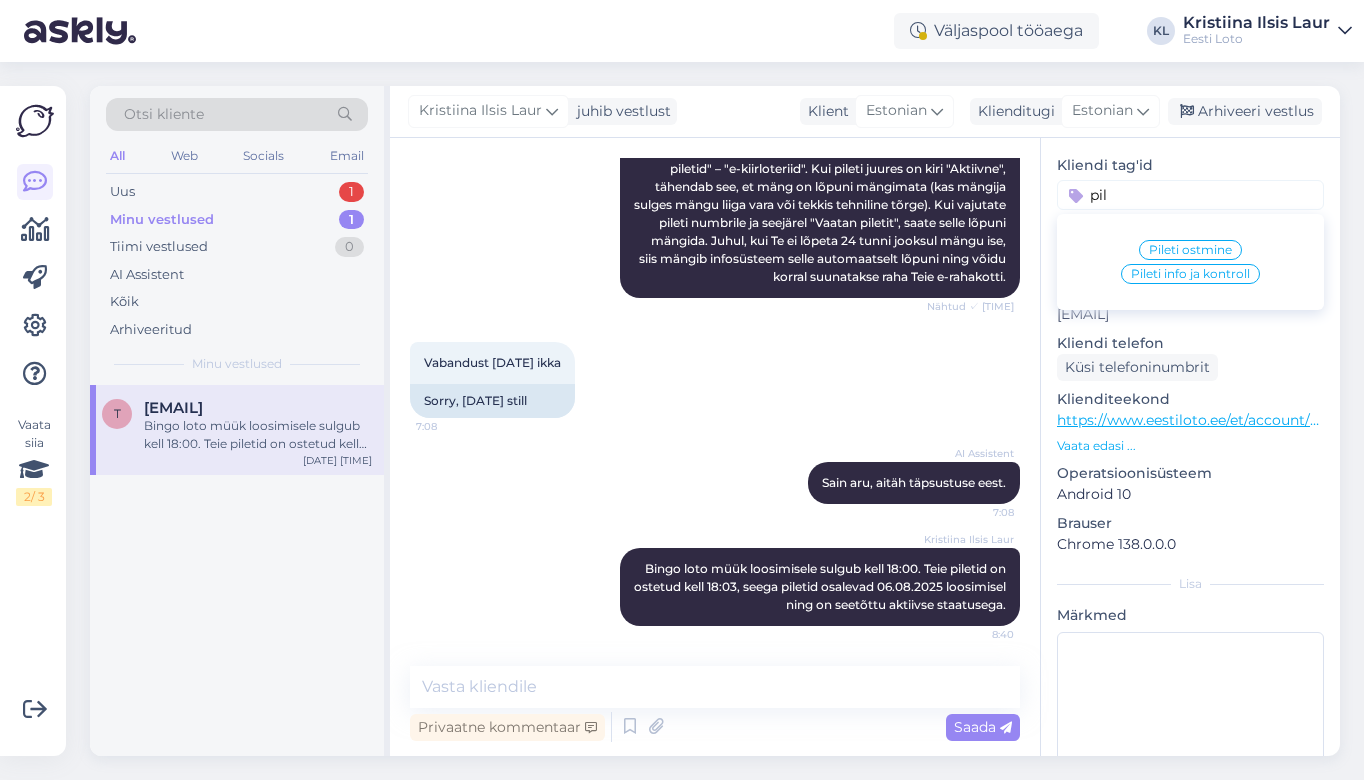 type on "pil" 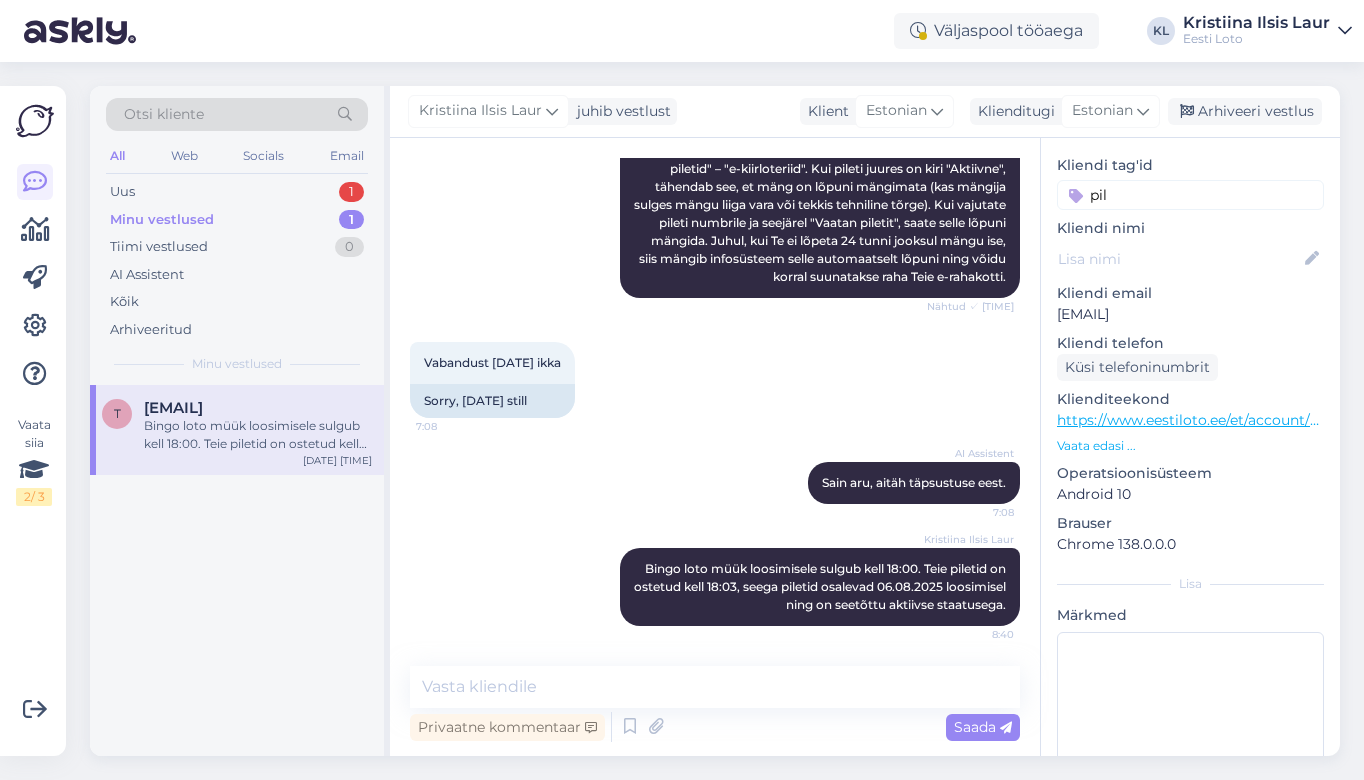 type 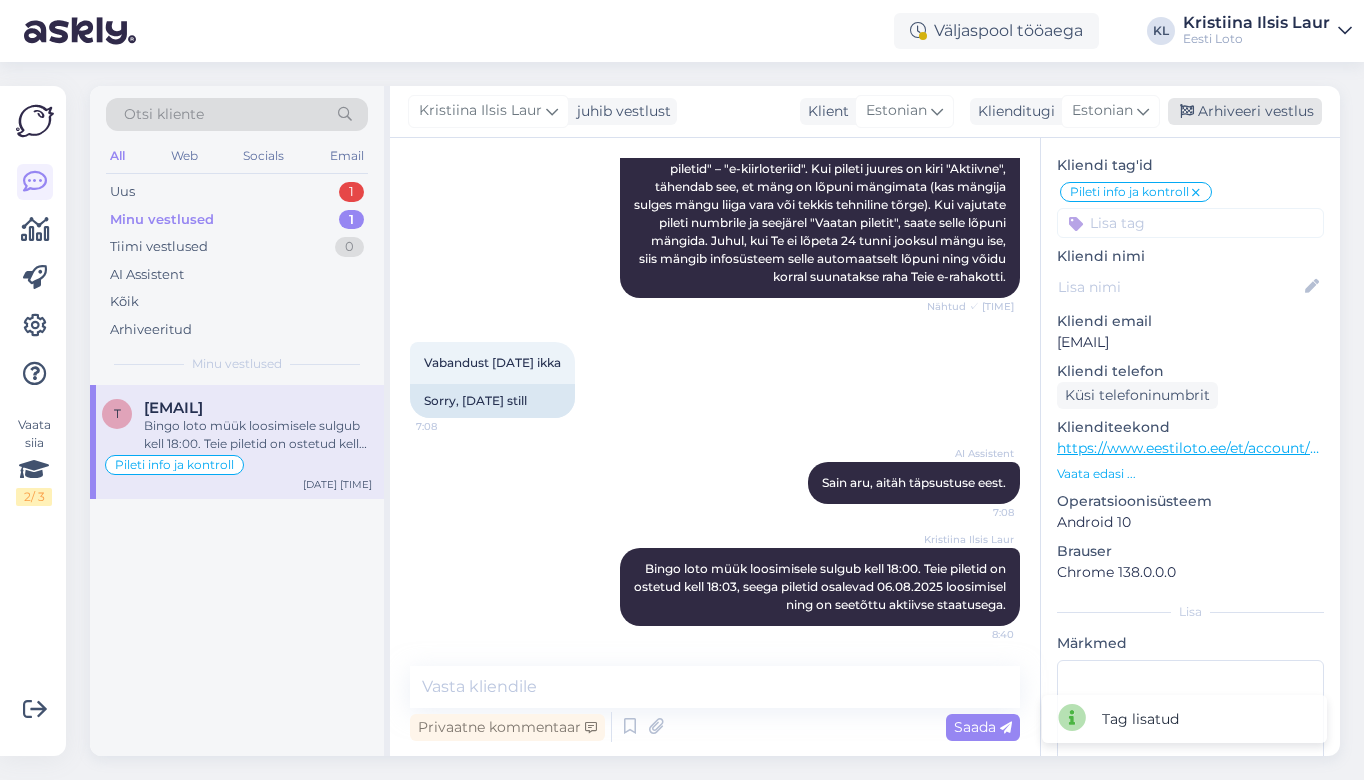 click on "Arhiveeri vestlus" at bounding box center (1245, 111) 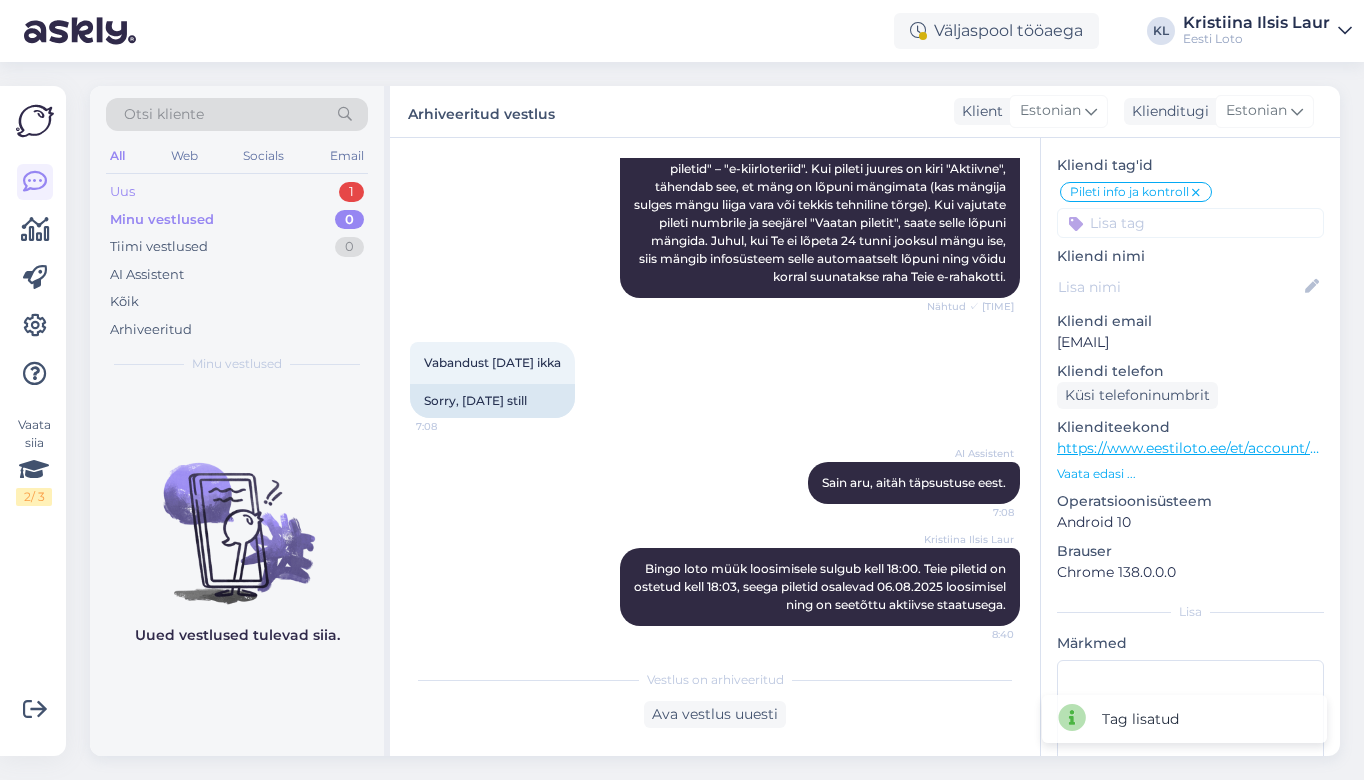 click on "Uus 1" at bounding box center [237, 192] 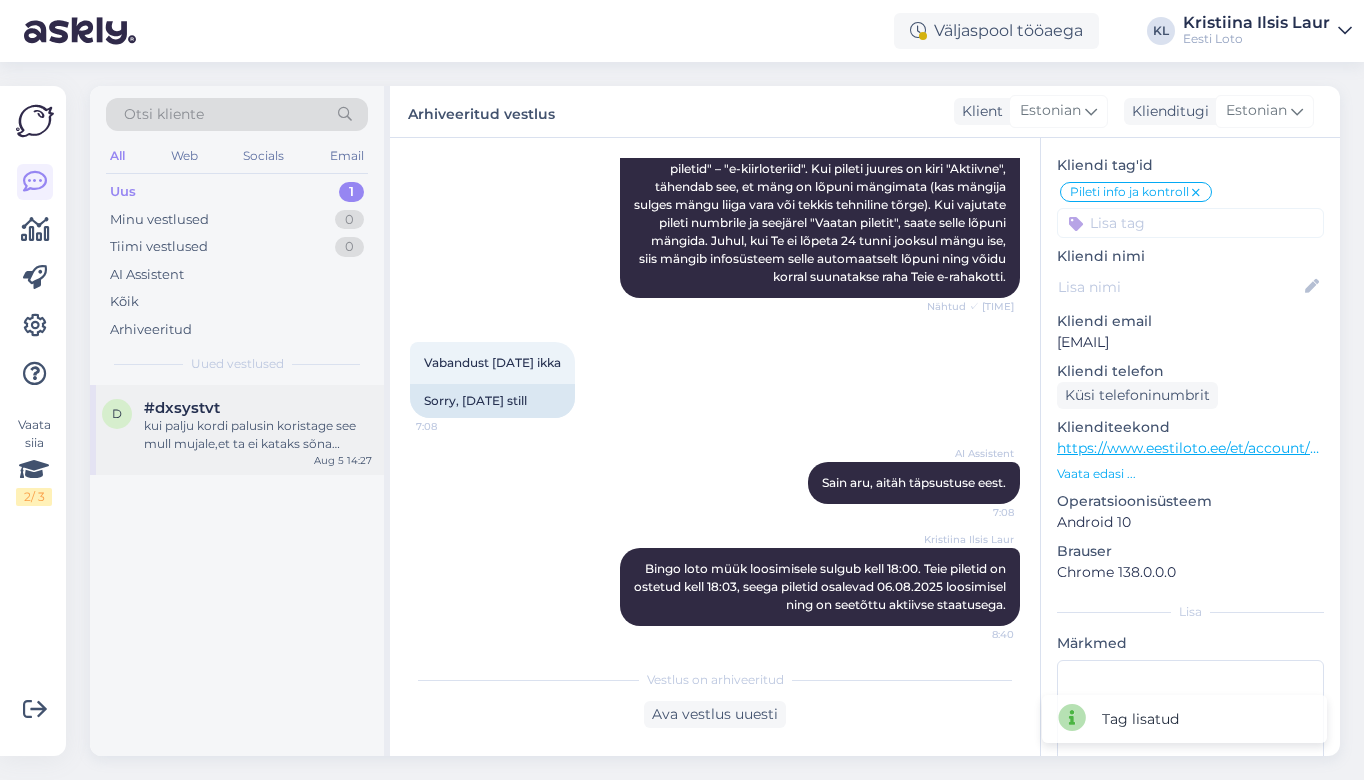 click on "kui palju kordi palusin  koristage see mull mujale,et ta ei kataks sõna [mängi ]kinni" at bounding box center [258, 435] 